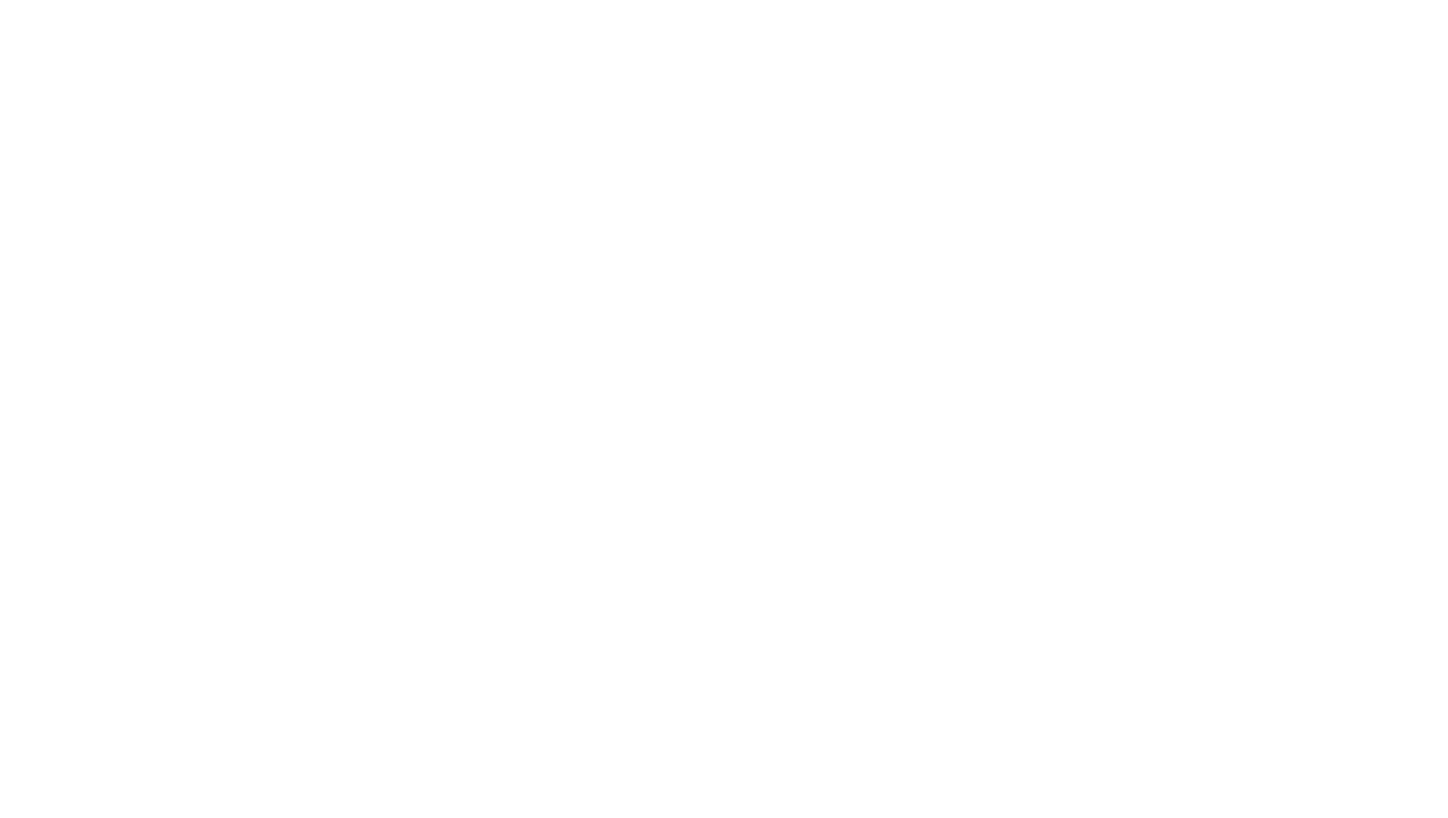 scroll, scrollTop: 0, scrollLeft: 0, axis: both 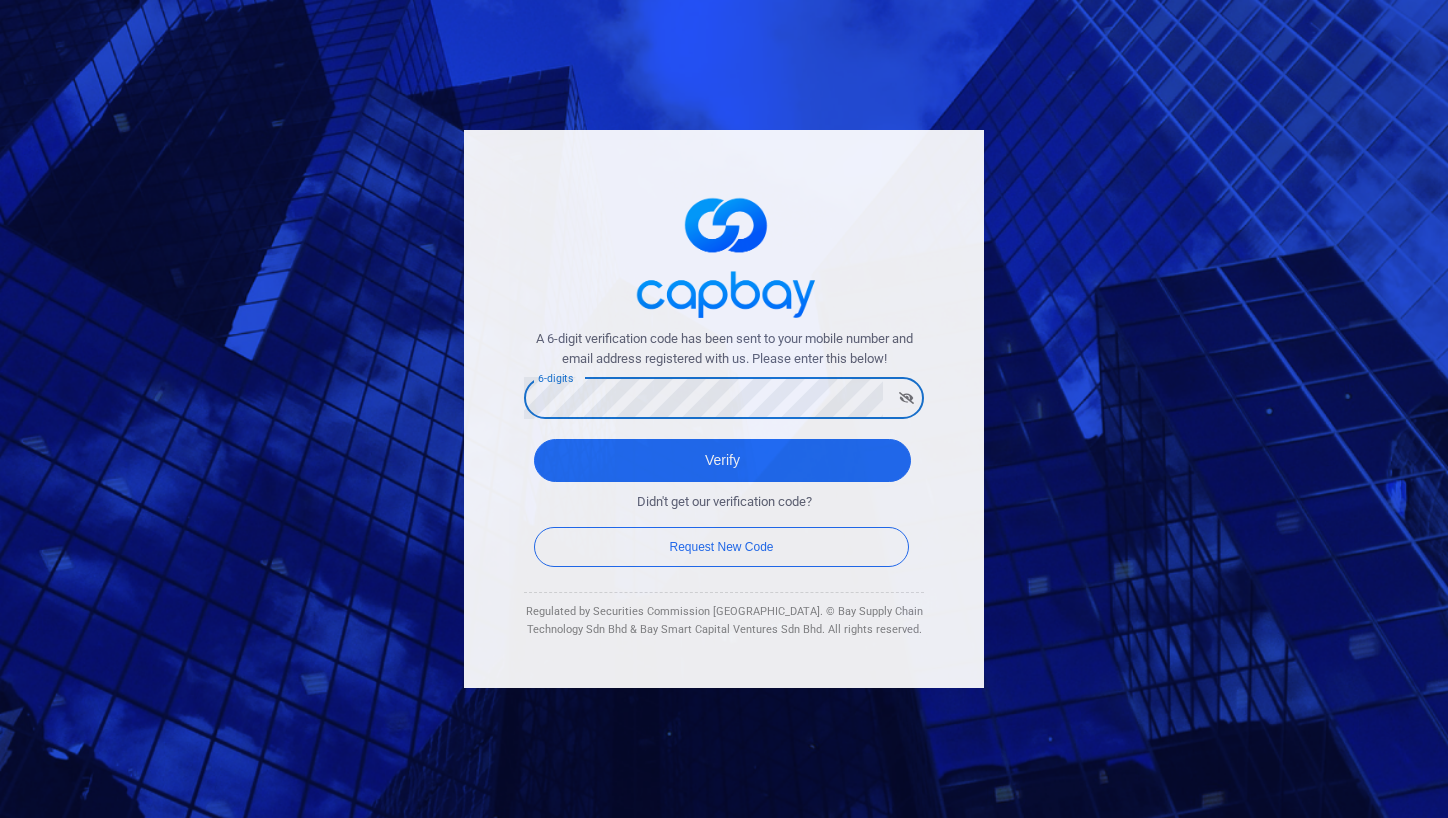 click on "A 6-digit verification code has been sent to your mobile number and email address registered with us. Please enter this below!" at bounding box center (724, 350) 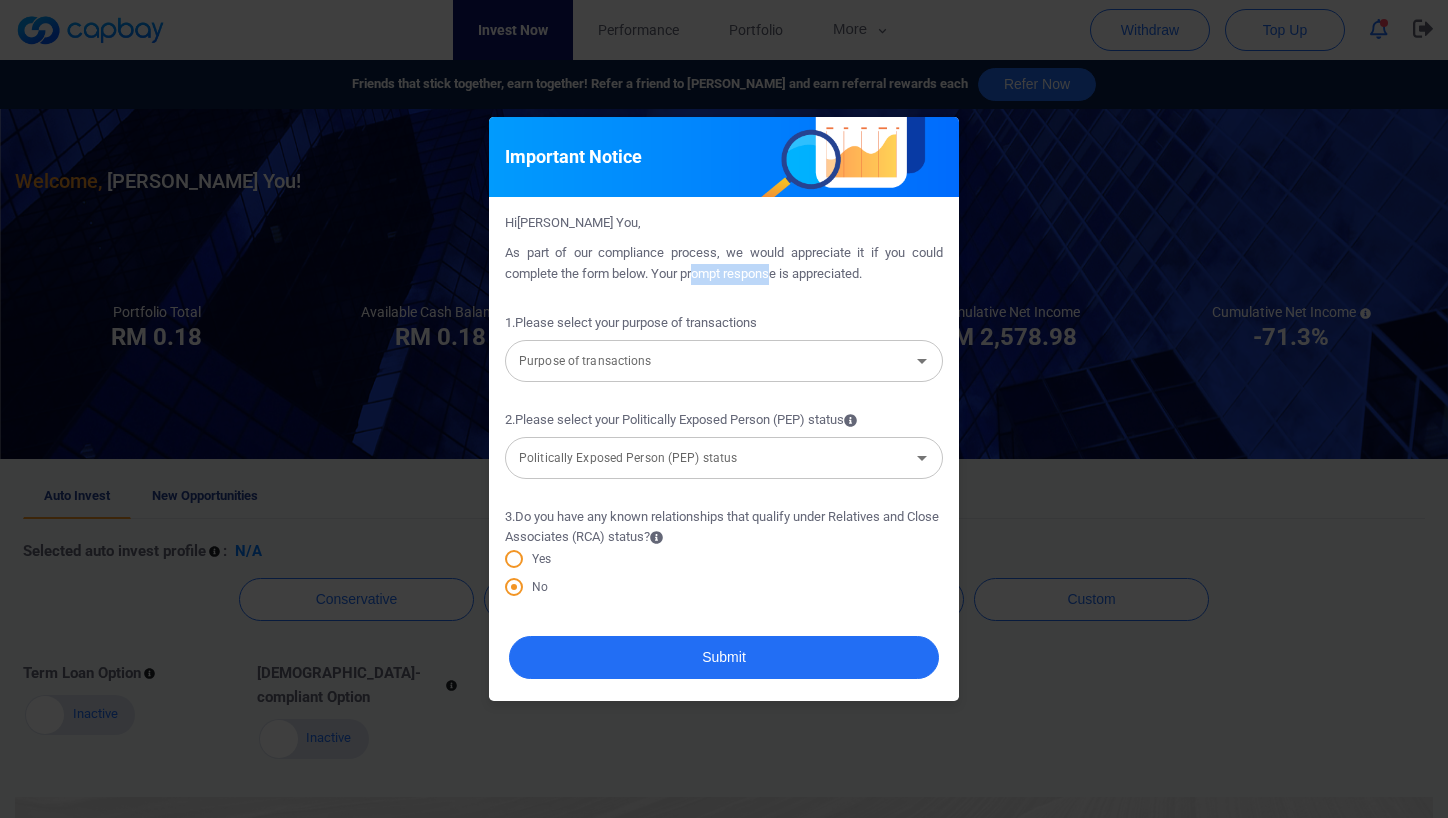 drag, startPoint x: 695, startPoint y: 270, endPoint x: 774, endPoint y: 277, distance: 79.30952 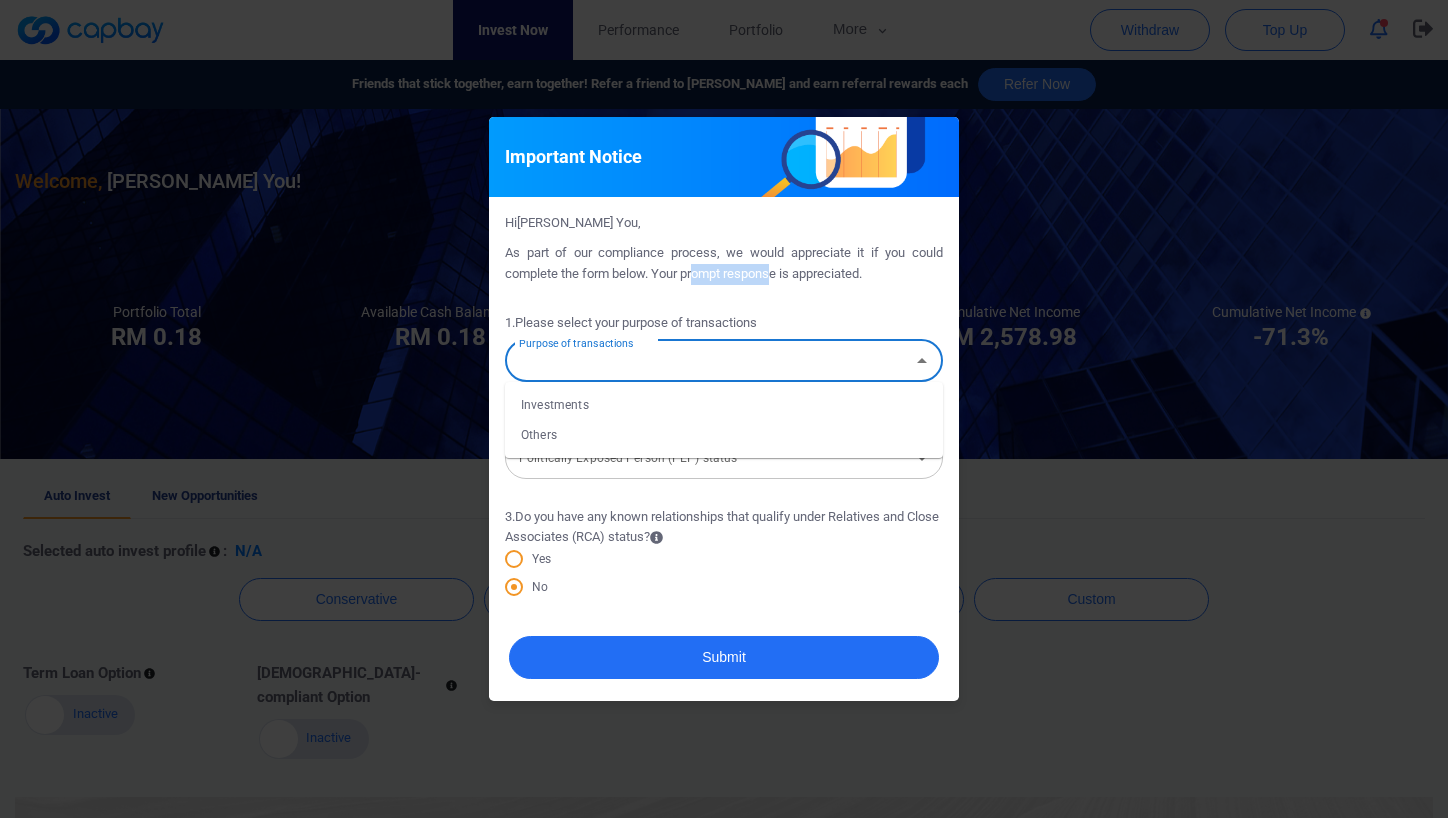 click on "Purpose of transactions" at bounding box center (707, 360) 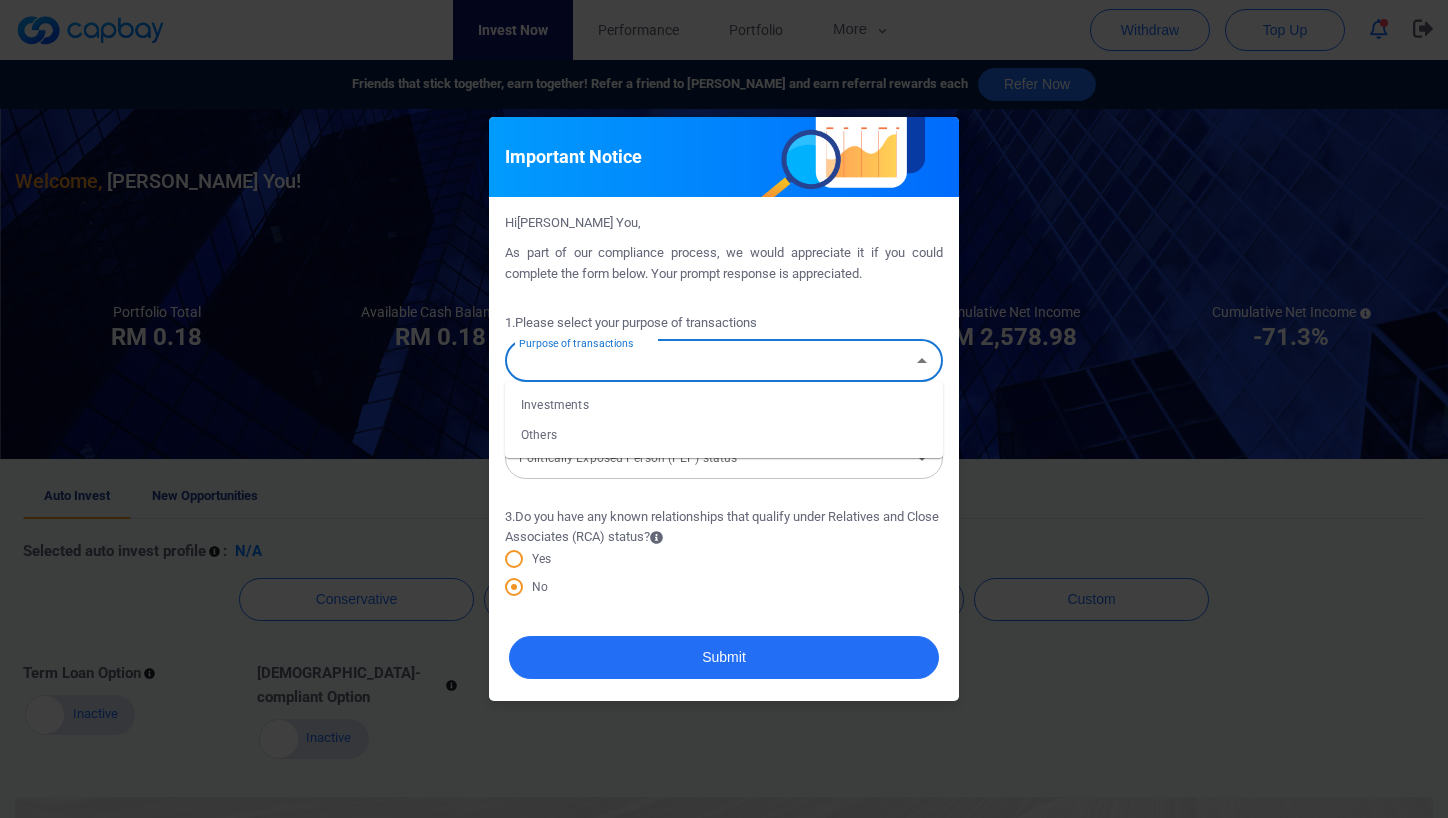 click on "Investments" at bounding box center [724, 405] 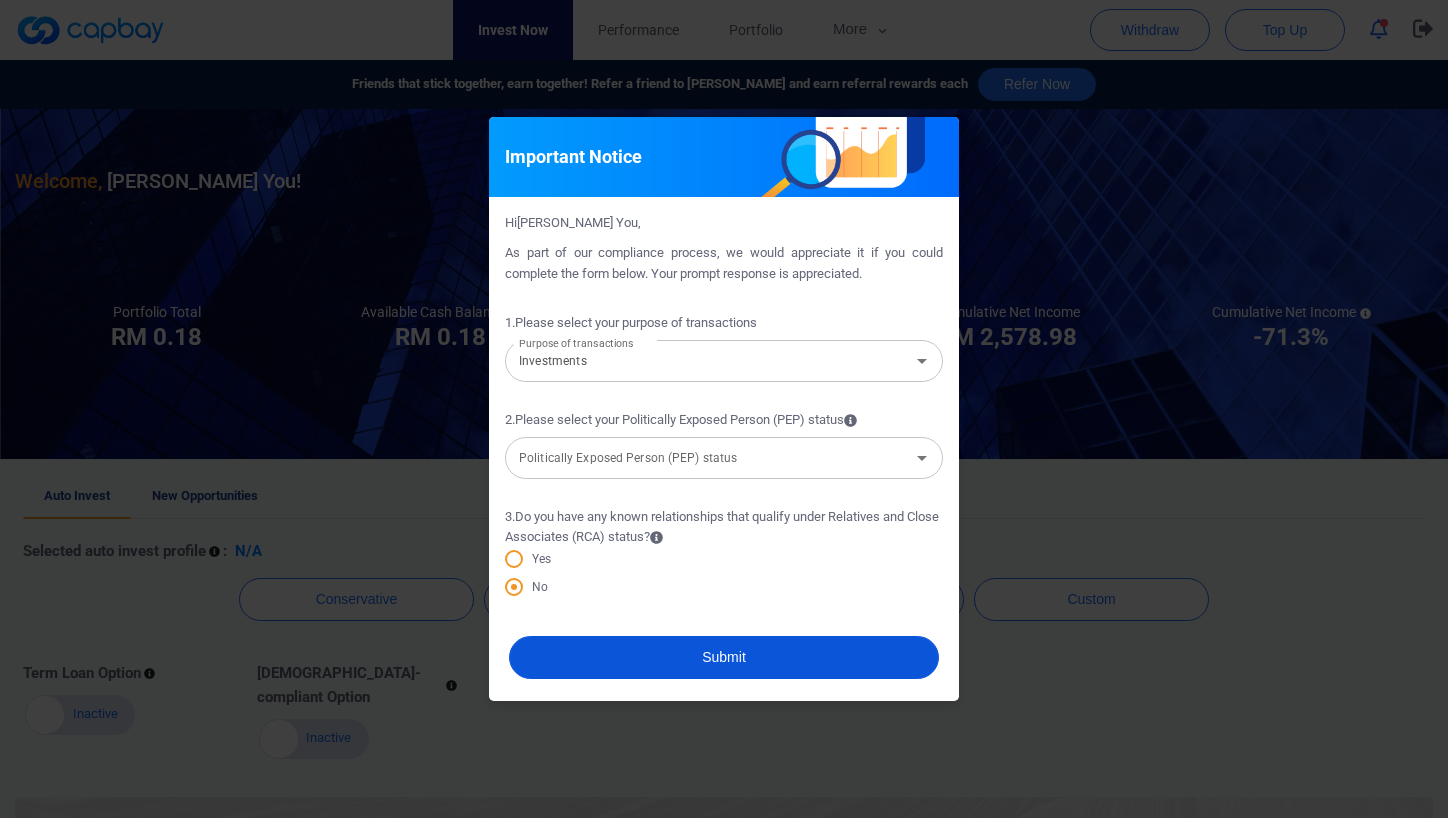 click on "Submit" at bounding box center (724, 657) 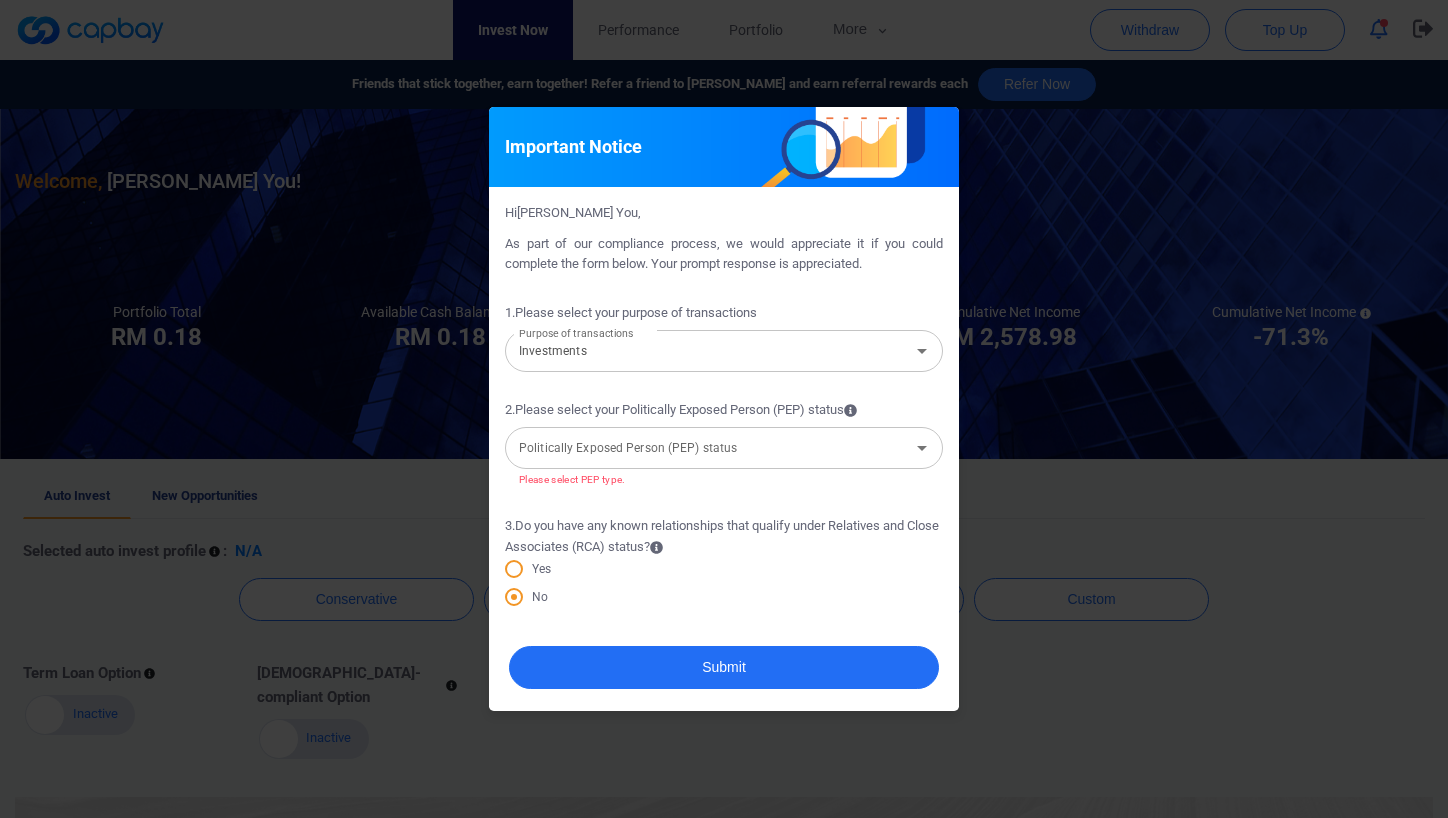 click on "2 .   Please select your Politically Exposed Person (PEP) status" at bounding box center [681, 410] 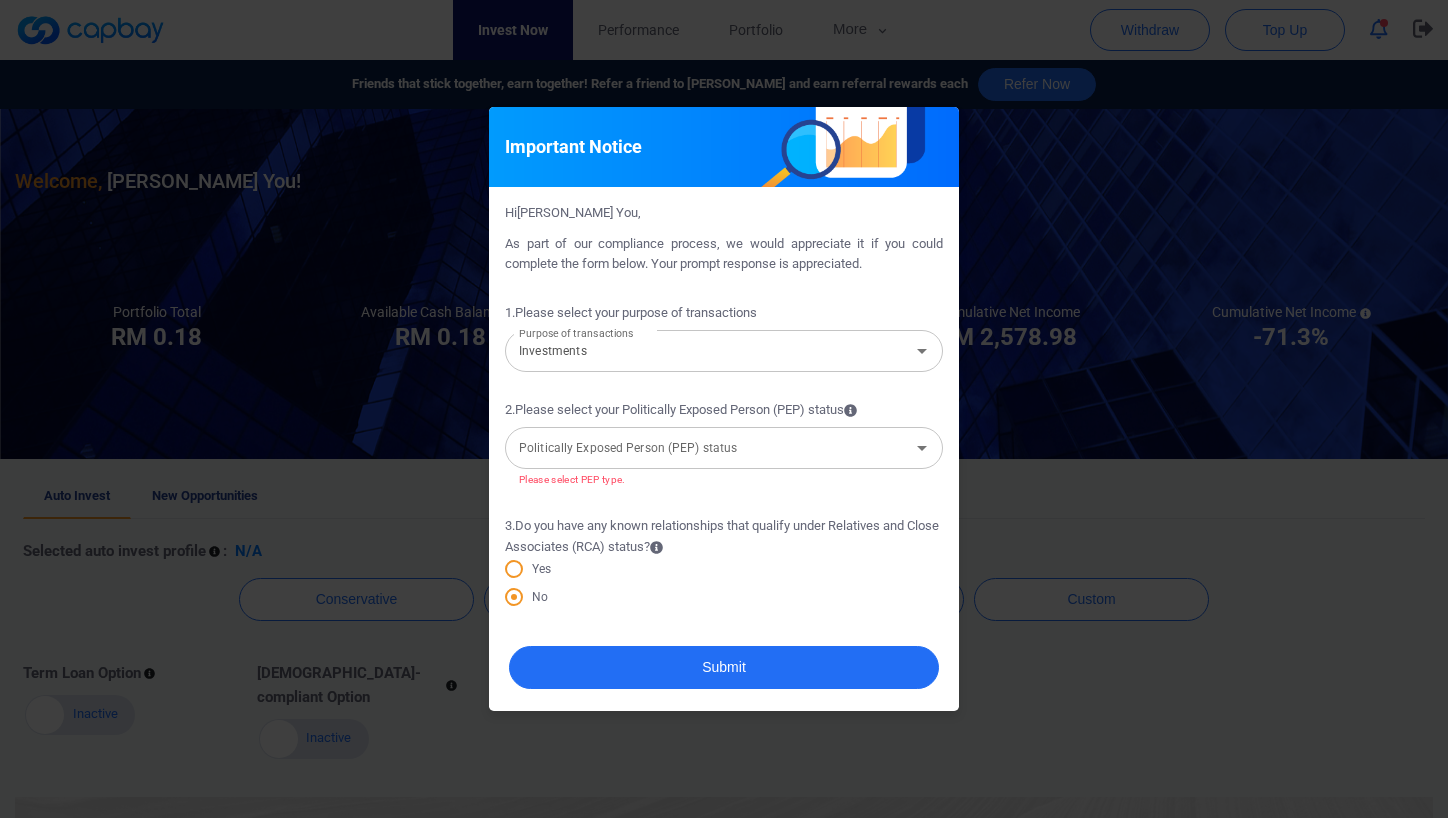 click on "Politically Exposed Person (PEP) status Politically Exposed Person (PEP) status" at bounding box center (724, 446) 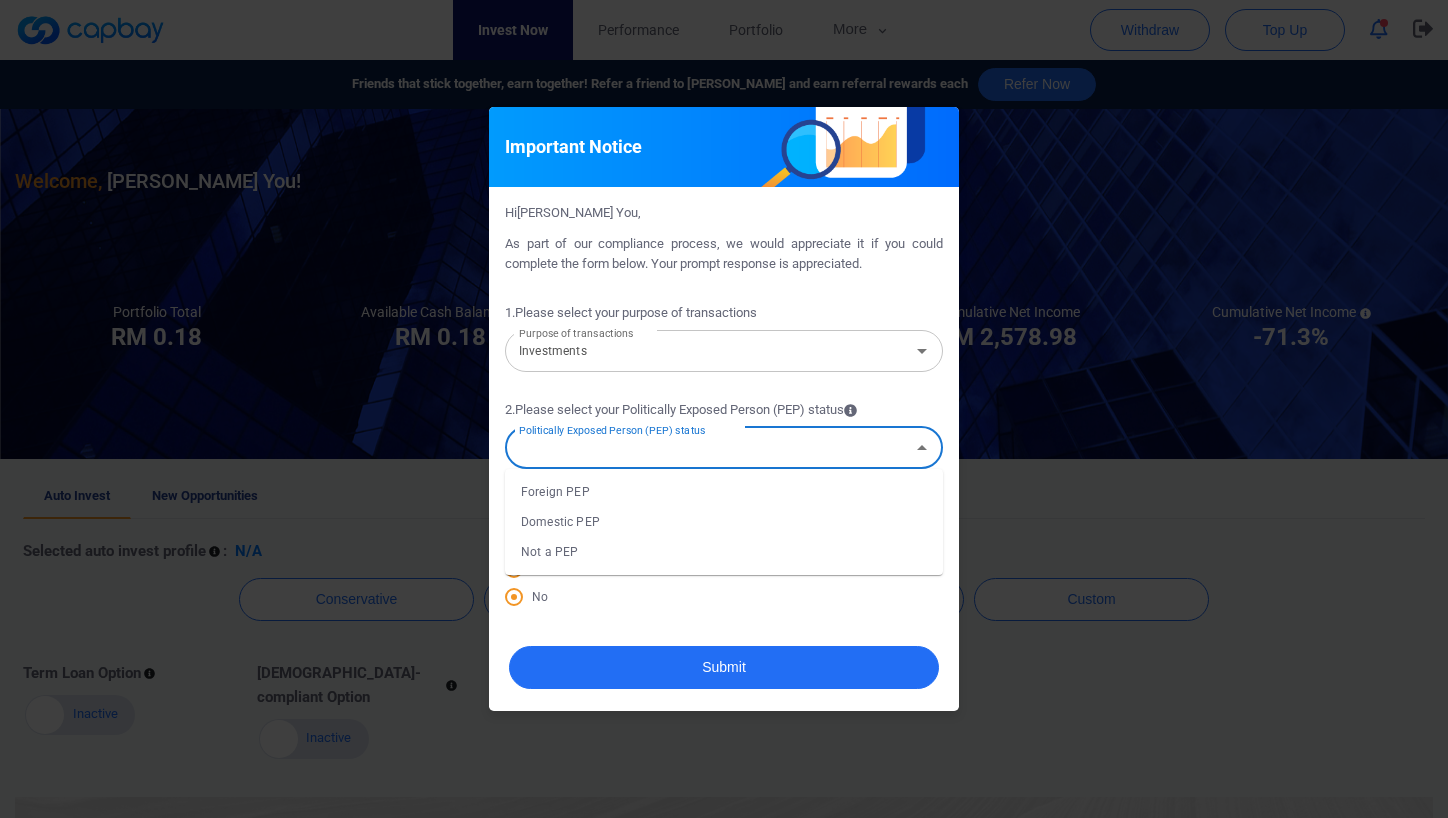click on "Domestic PEP" at bounding box center [724, 522] 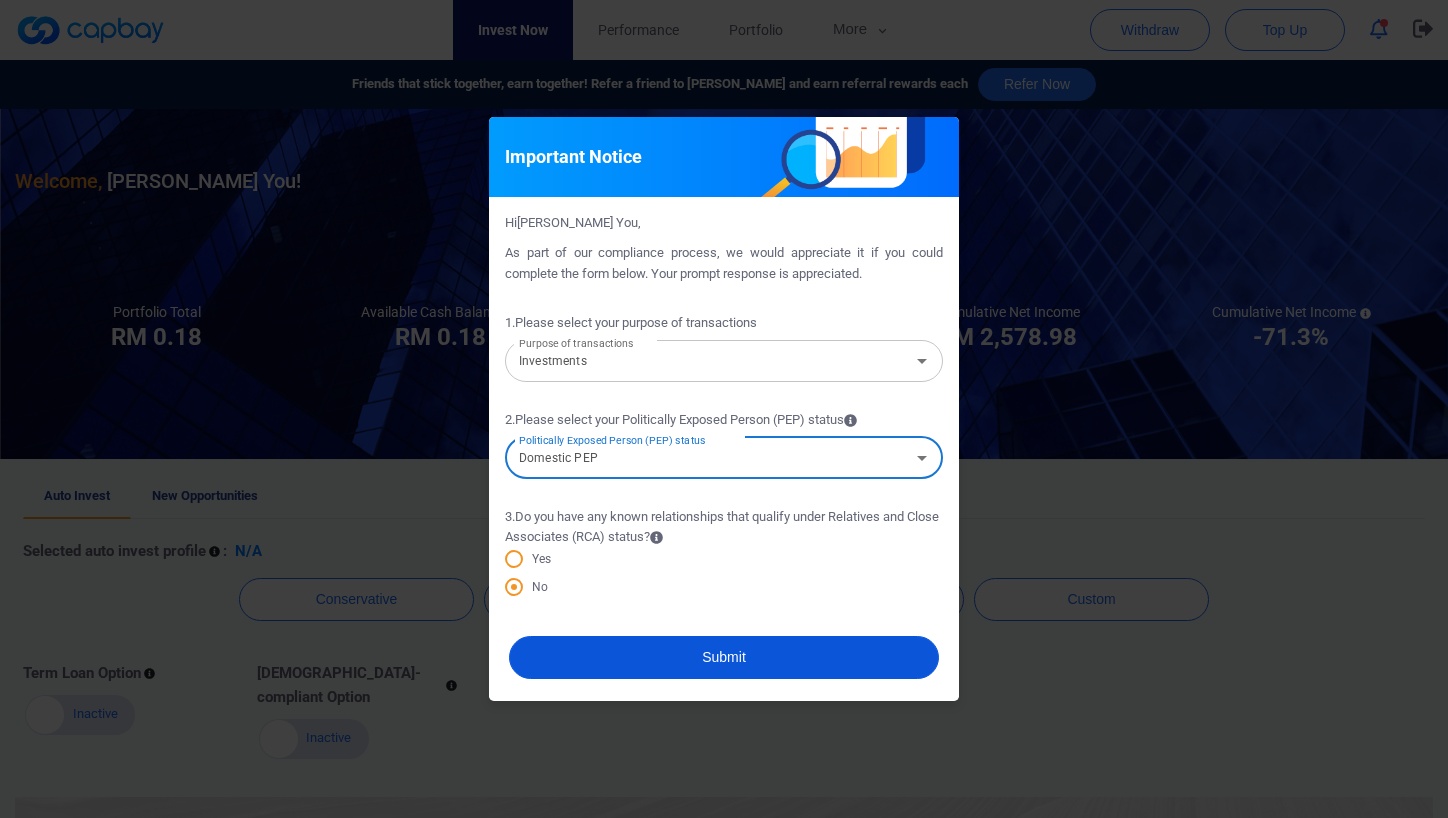 click on "Submit" at bounding box center (724, 657) 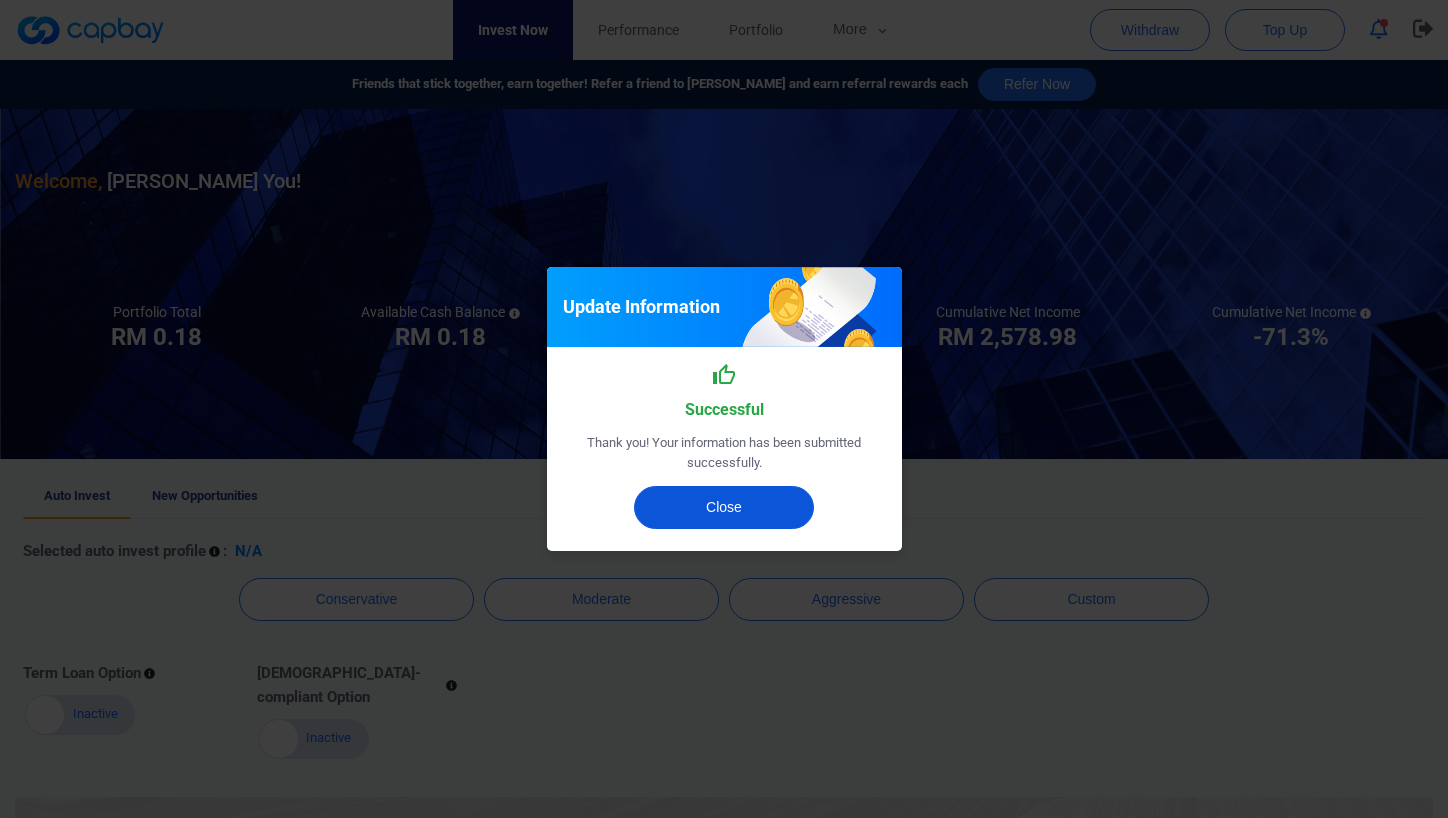 click on "Close" at bounding box center (724, 507) 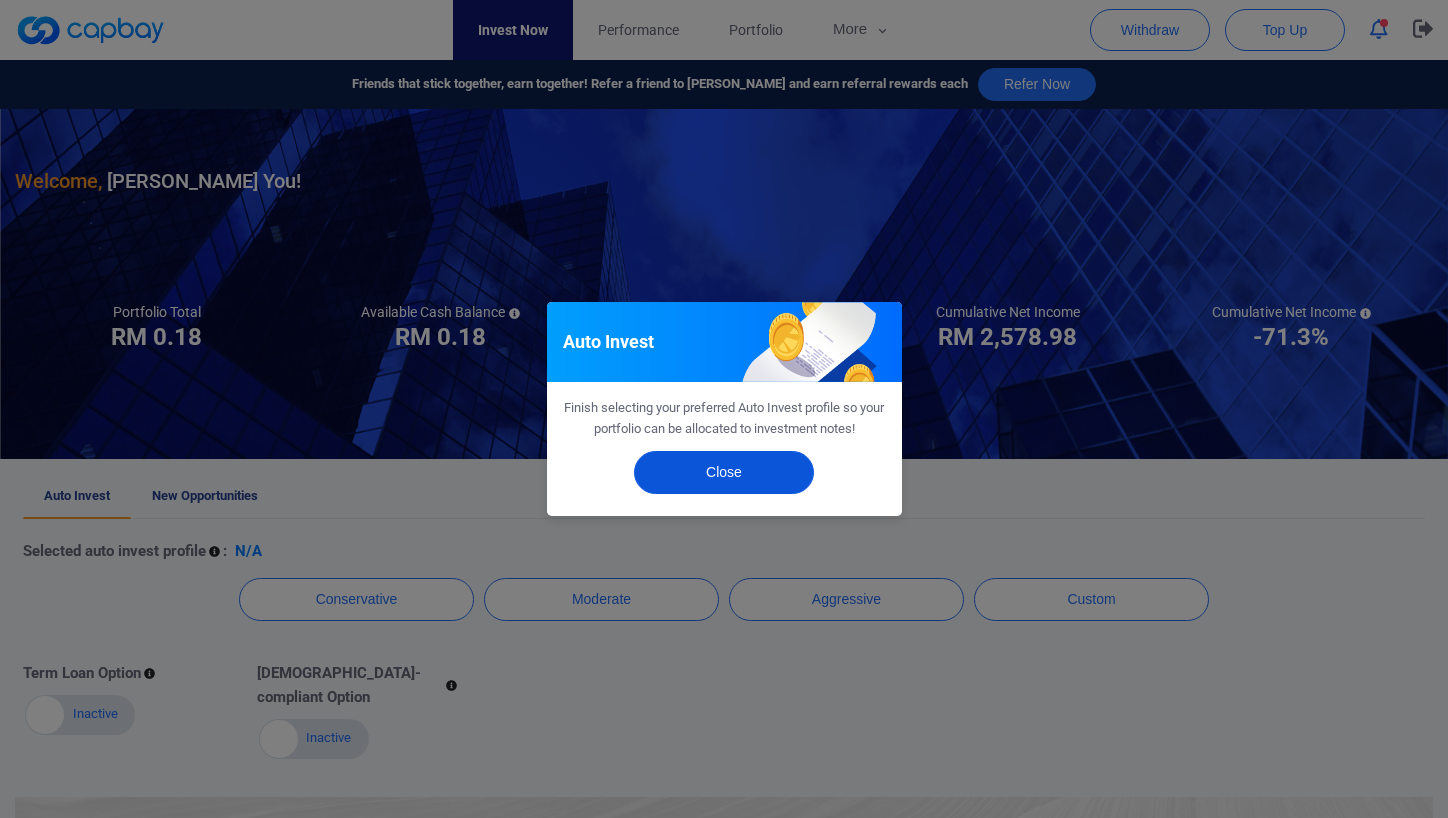 click on "Close" at bounding box center [724, 472] 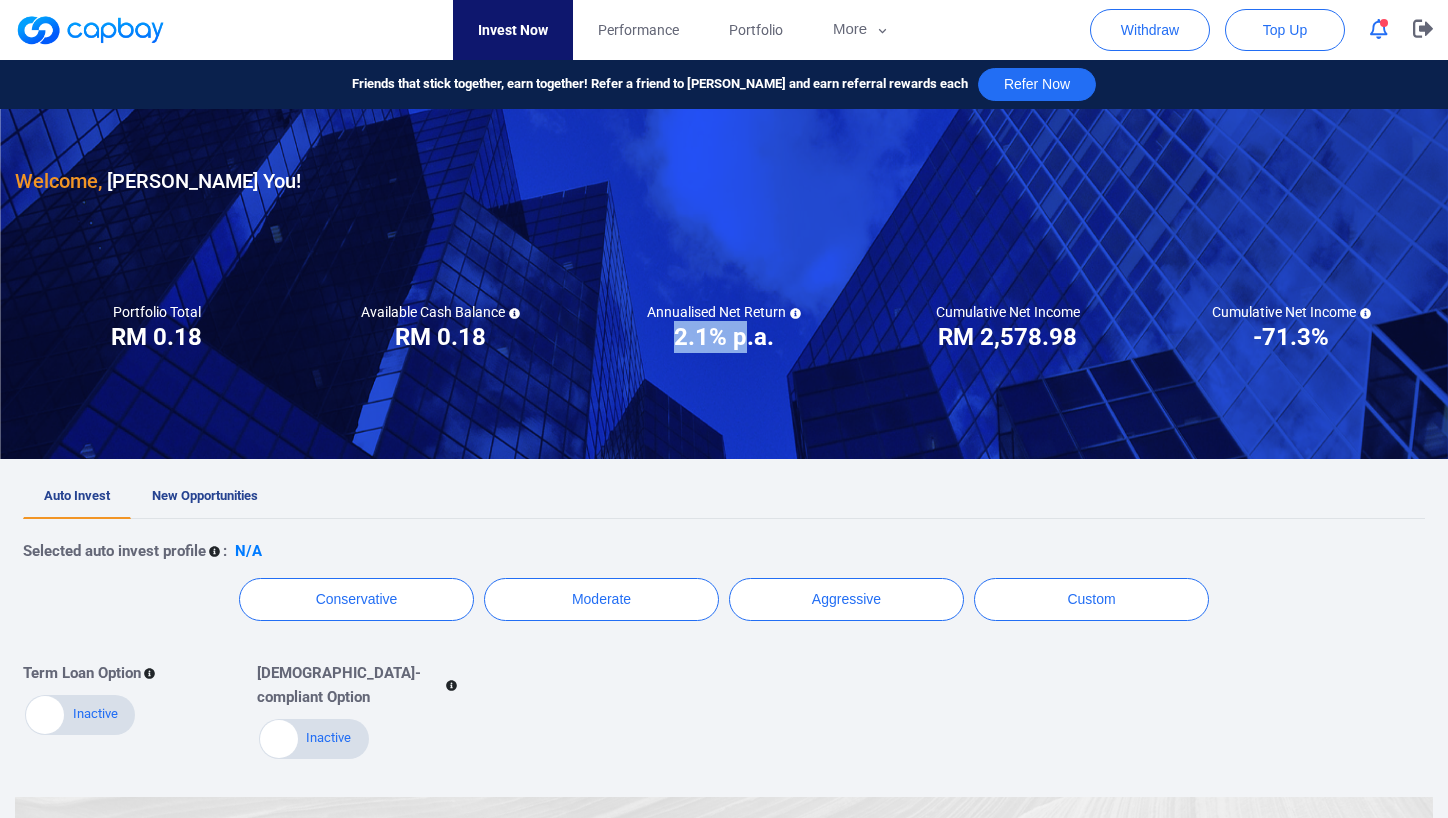 drag, startPoint x: 670, startPoint y: 334, endPoint x: 743, endPoint y: 349, distance: 74.52516 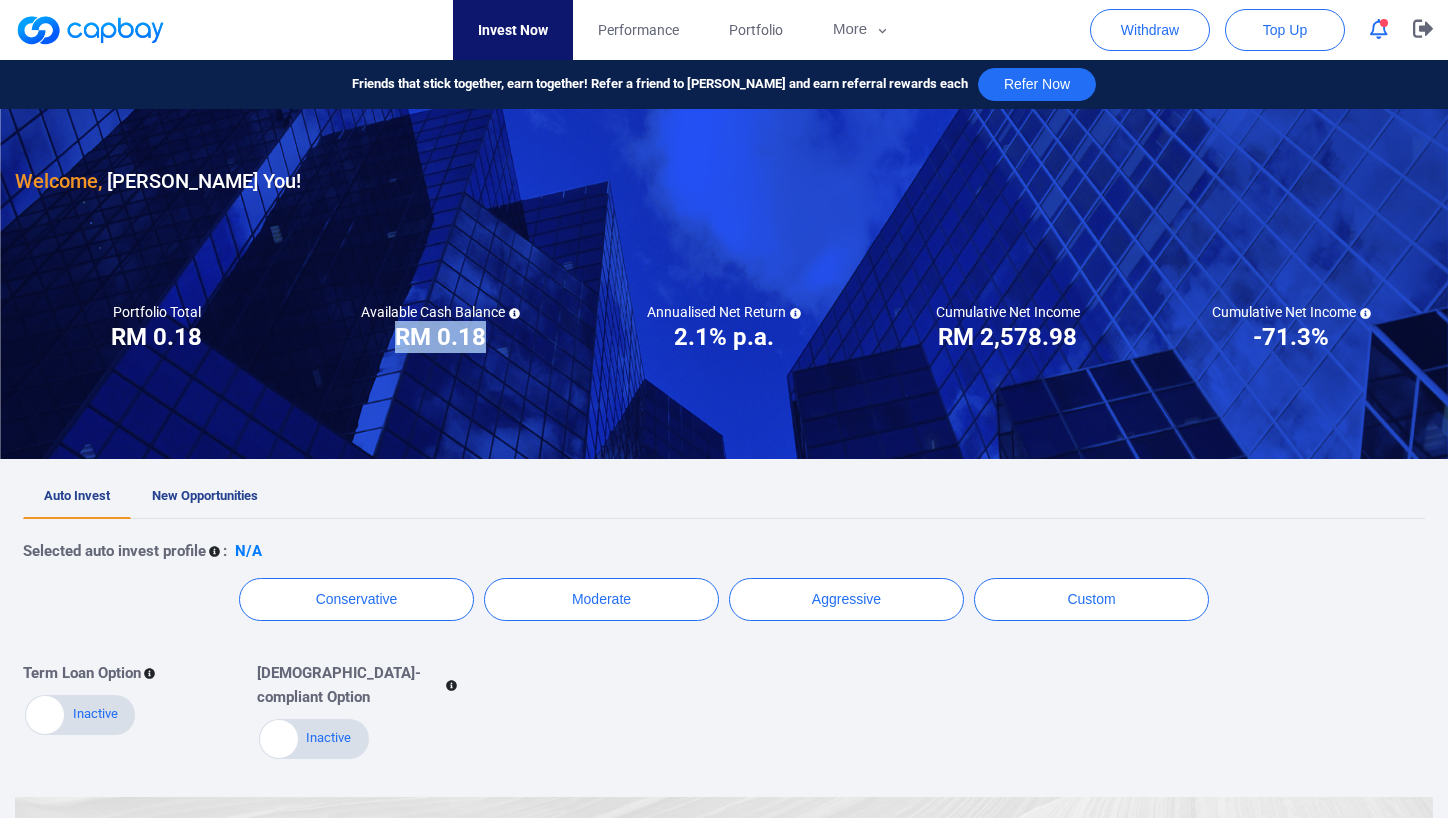 drag, startPoint x: 374, startPoint y: 344, endPoint x: 516, endPoint y: 351, distance: 142.17242 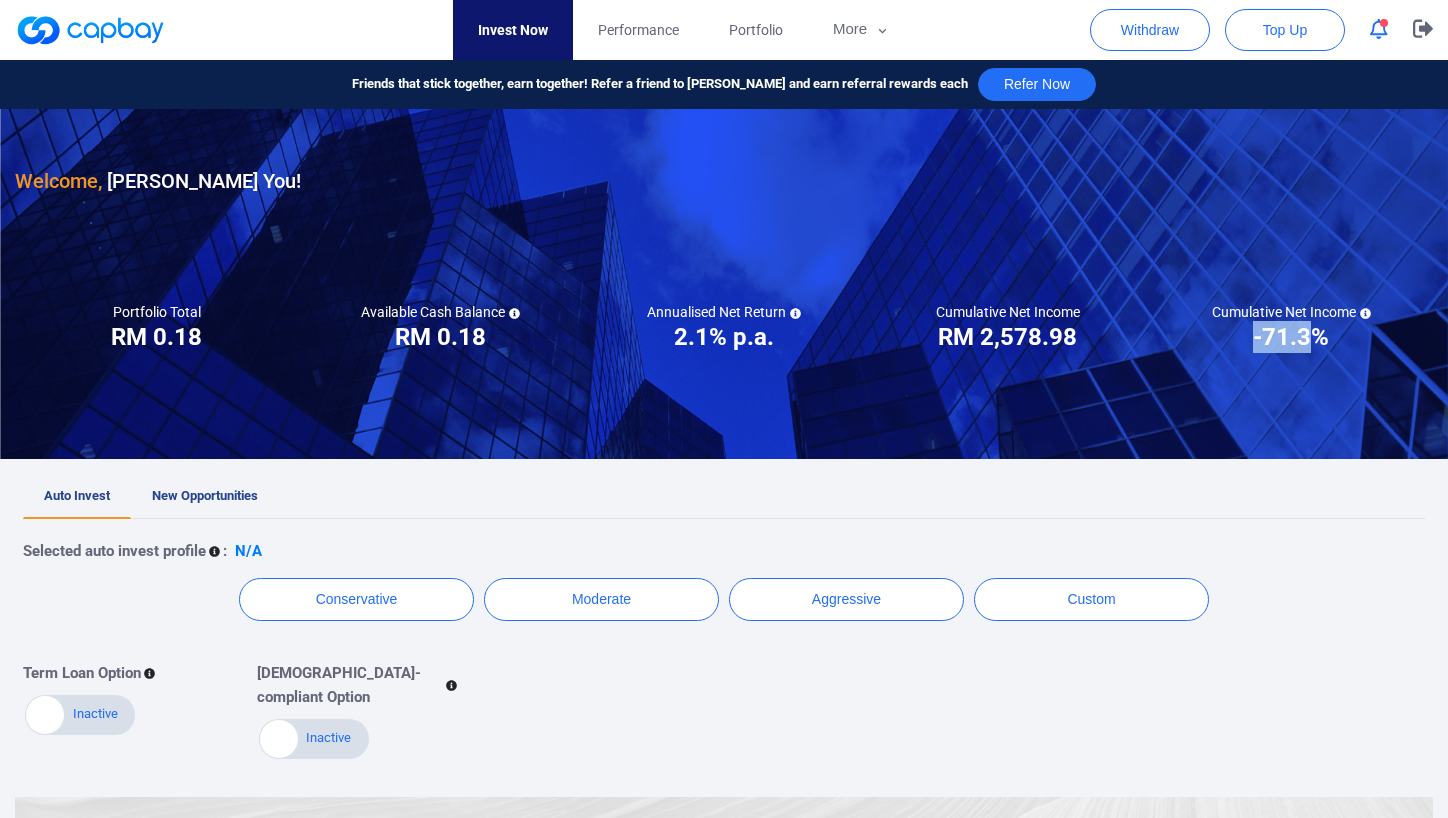 drag, startPoint x: 1241, startPoint y: 333, endPoint x: 1257, endPoint y: 346, distance: 20.615528 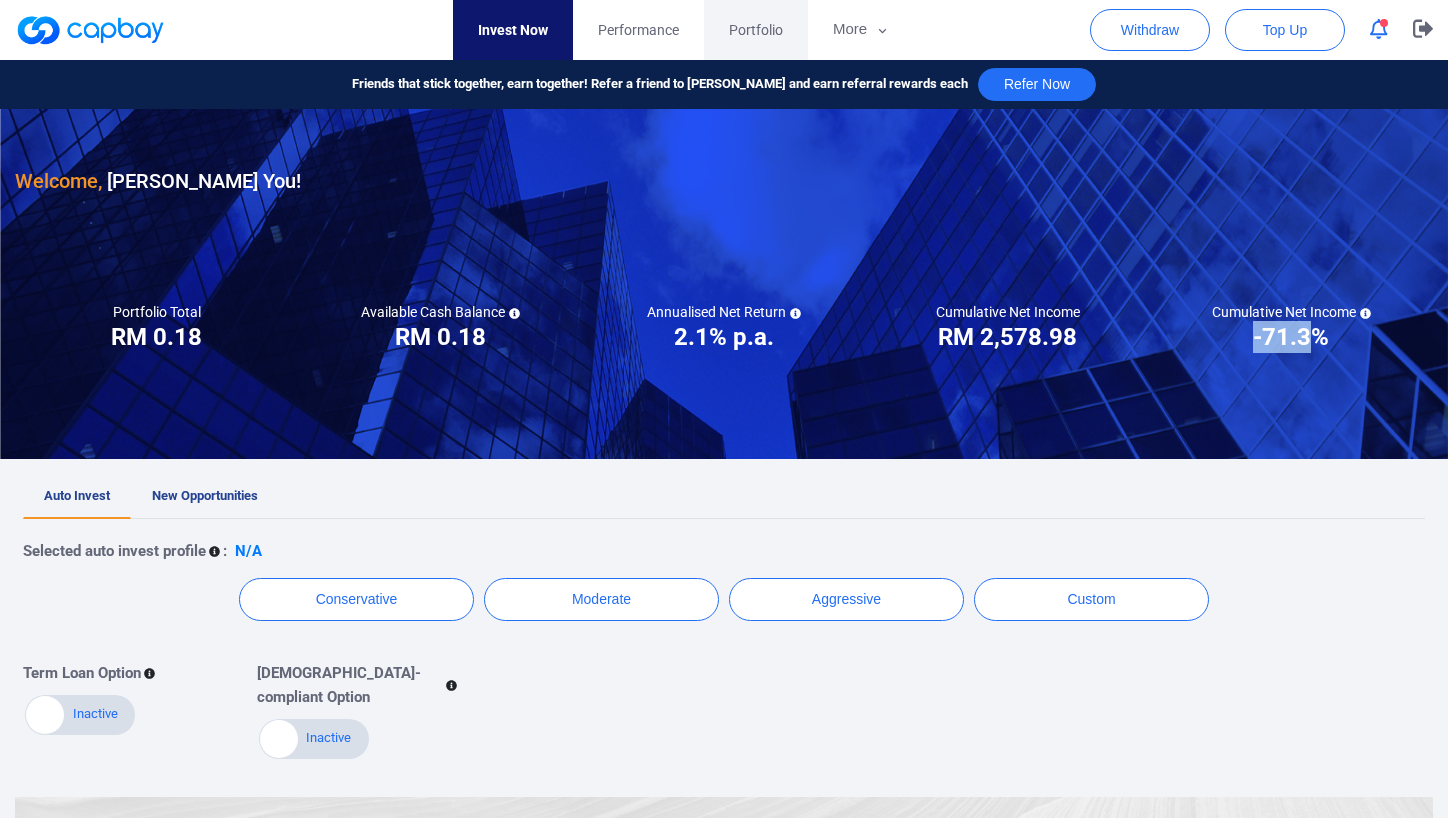 click on "Portfolio" at bounding box center (756, 30) 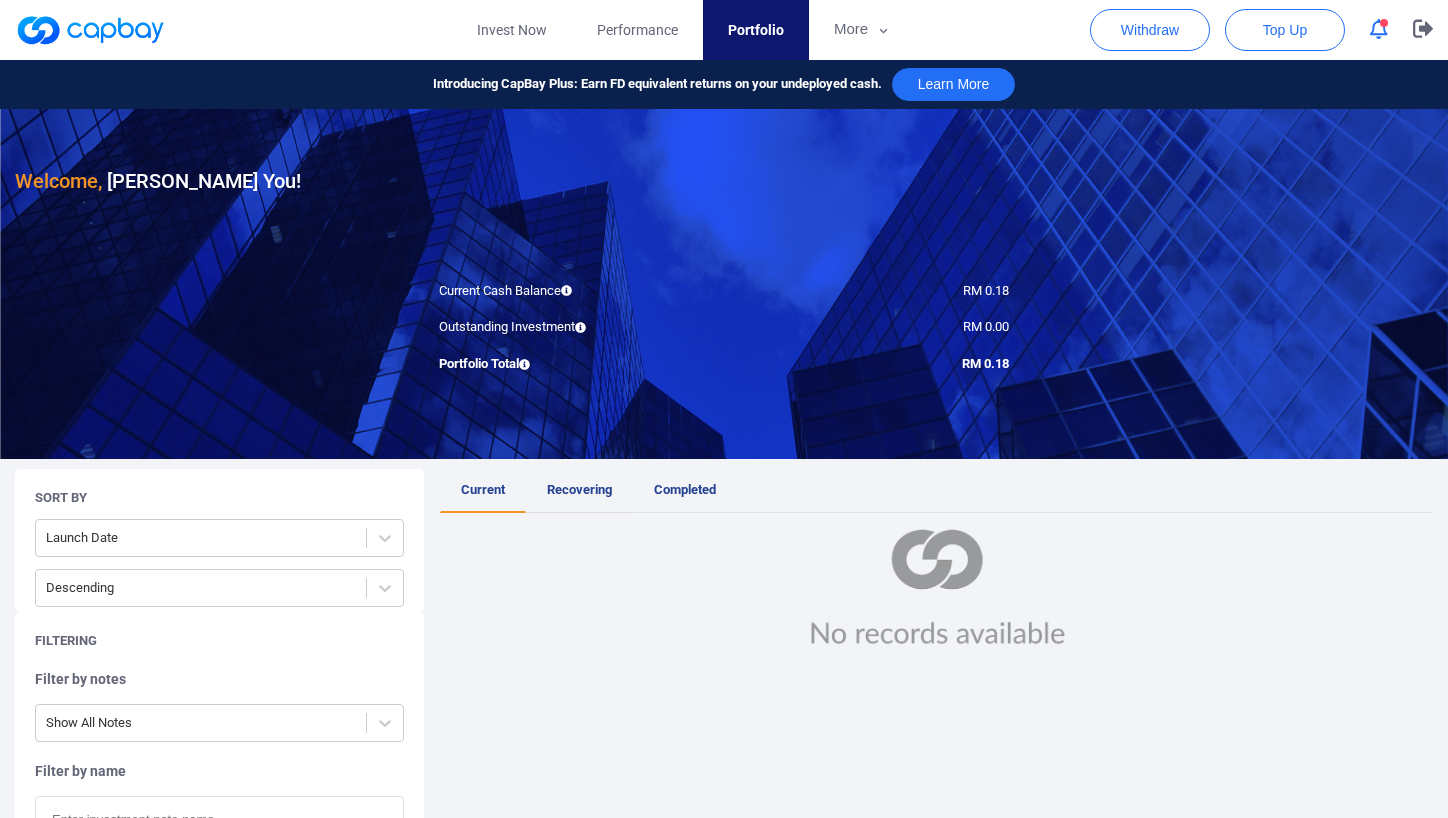 click on "Recovering" at bounding box center [579, 489] 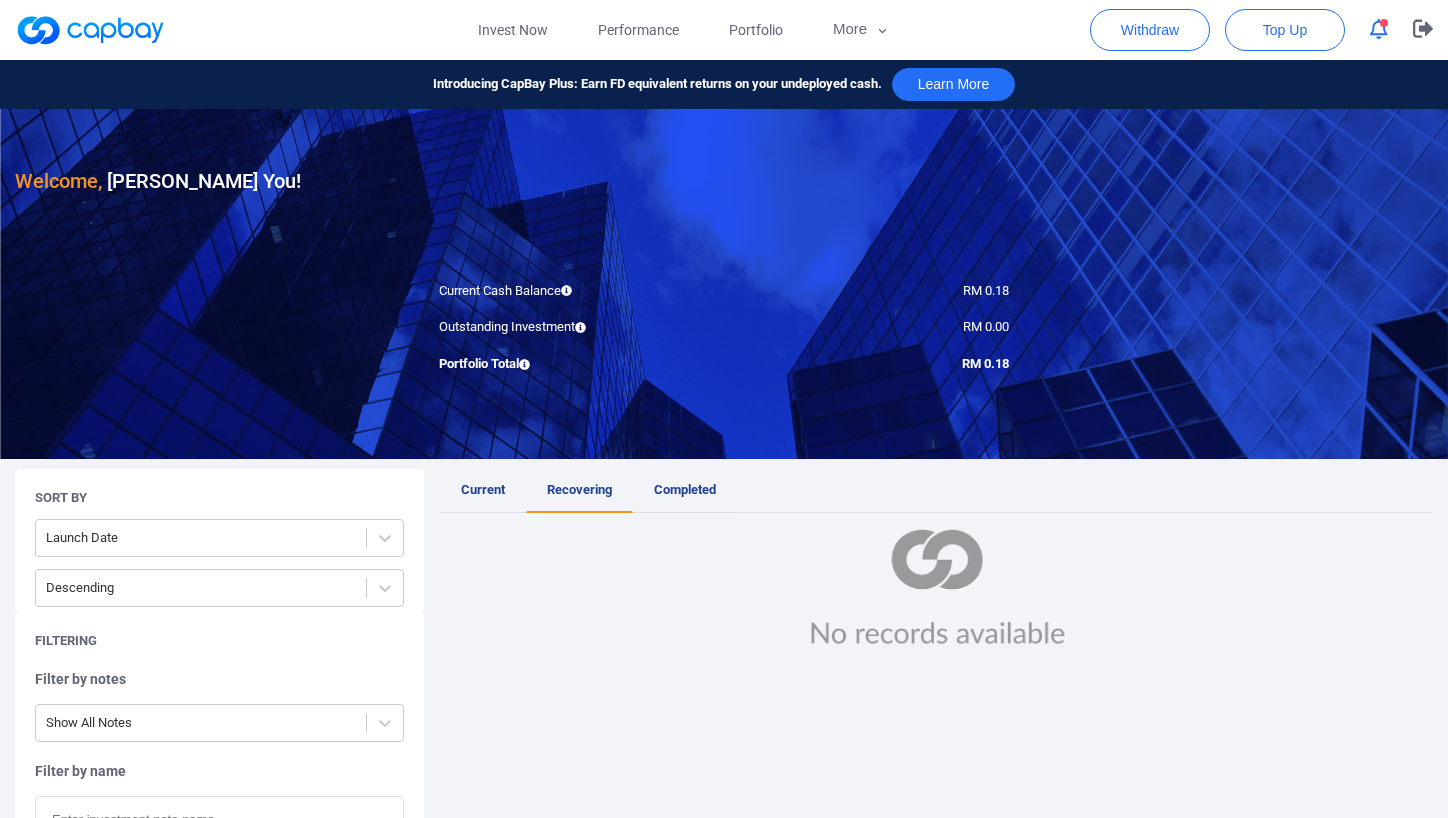 click on "Completed" at bounding box center (685, 491) 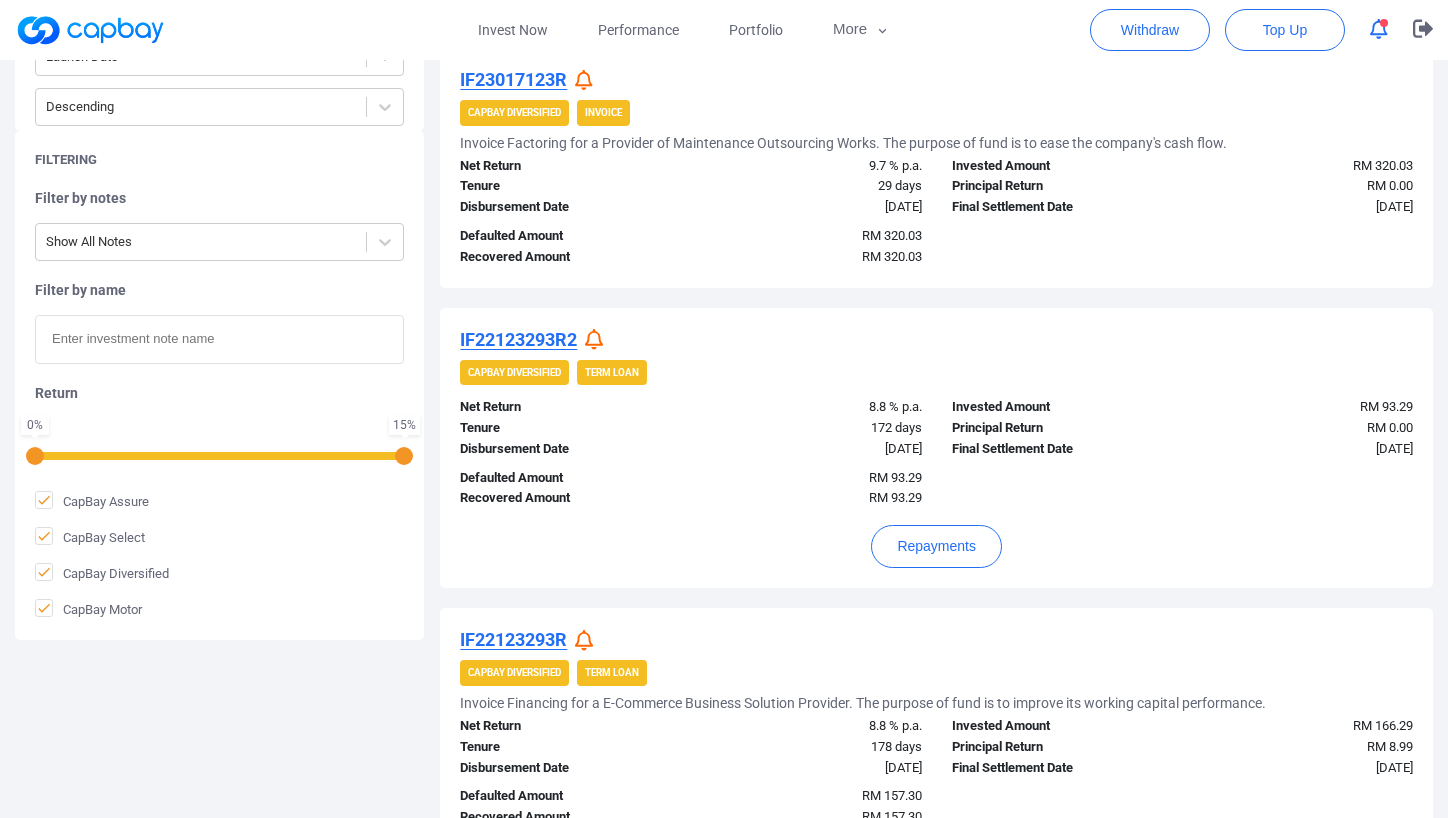 scroll, scrollTop: 105, scrollLeft: 0, axis: vertical 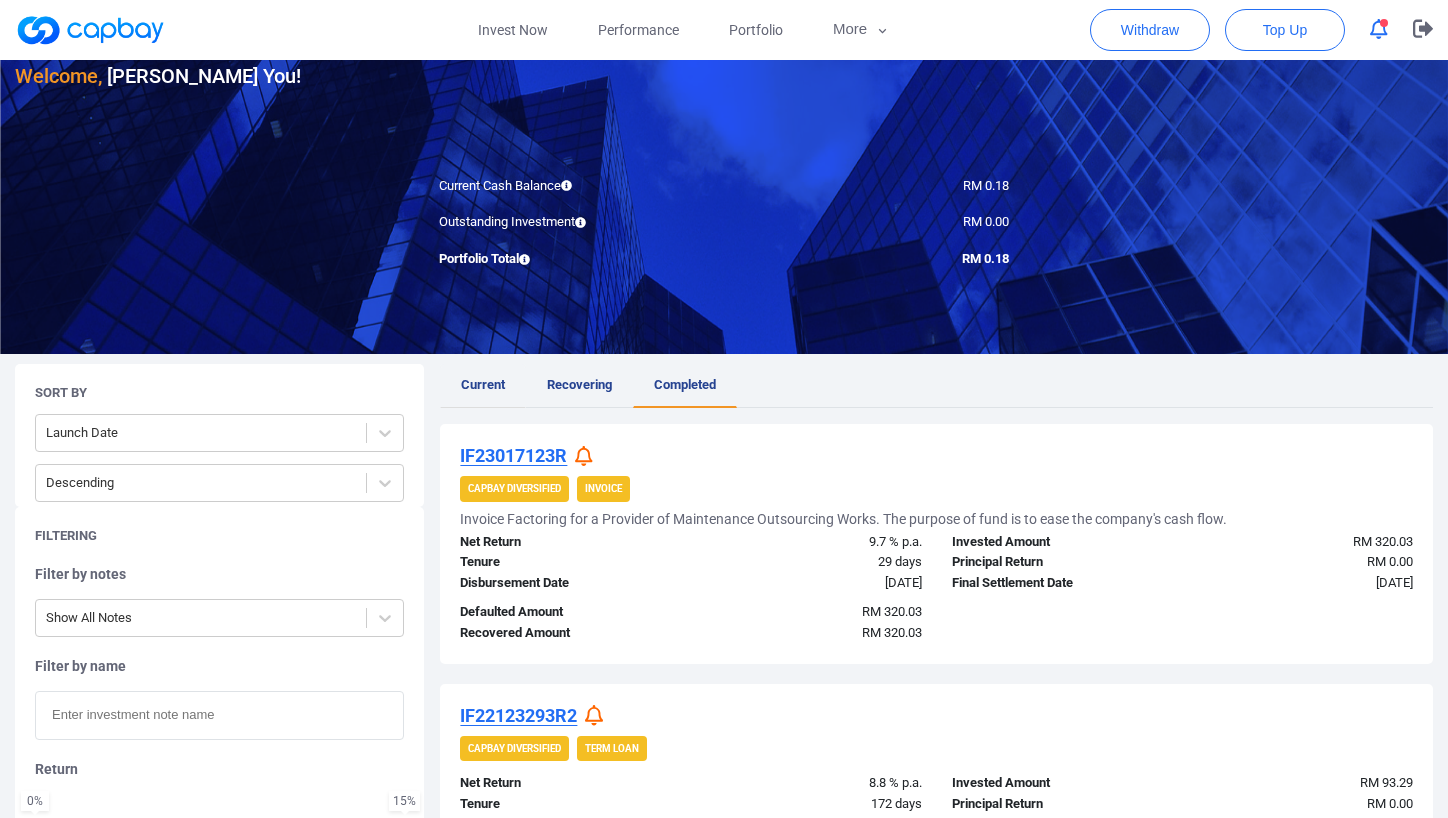 click on "Current" at bounding box center [483, 384] 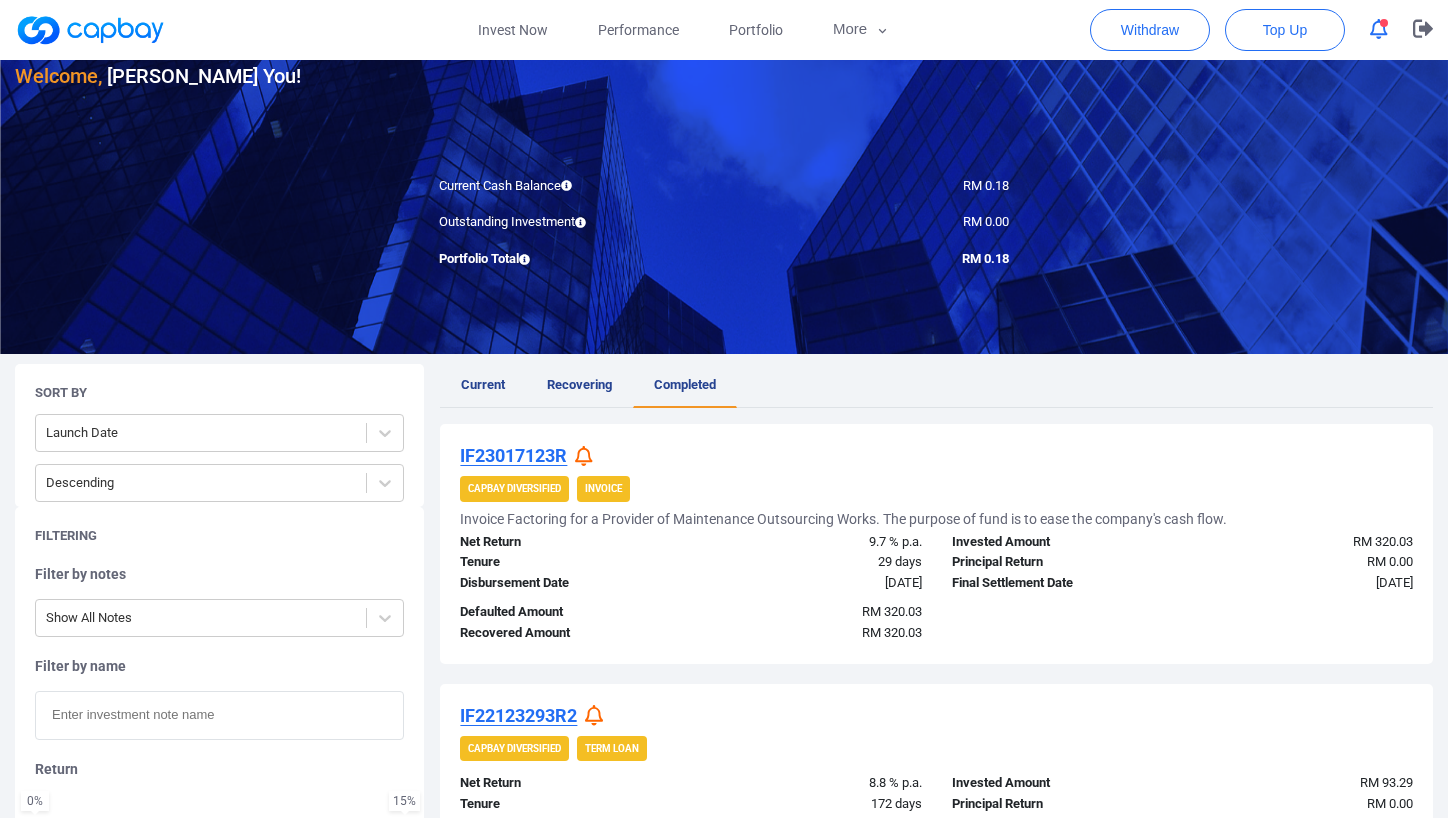 scroll, scrollTop: 0, scrollLeft: 0, axis: both 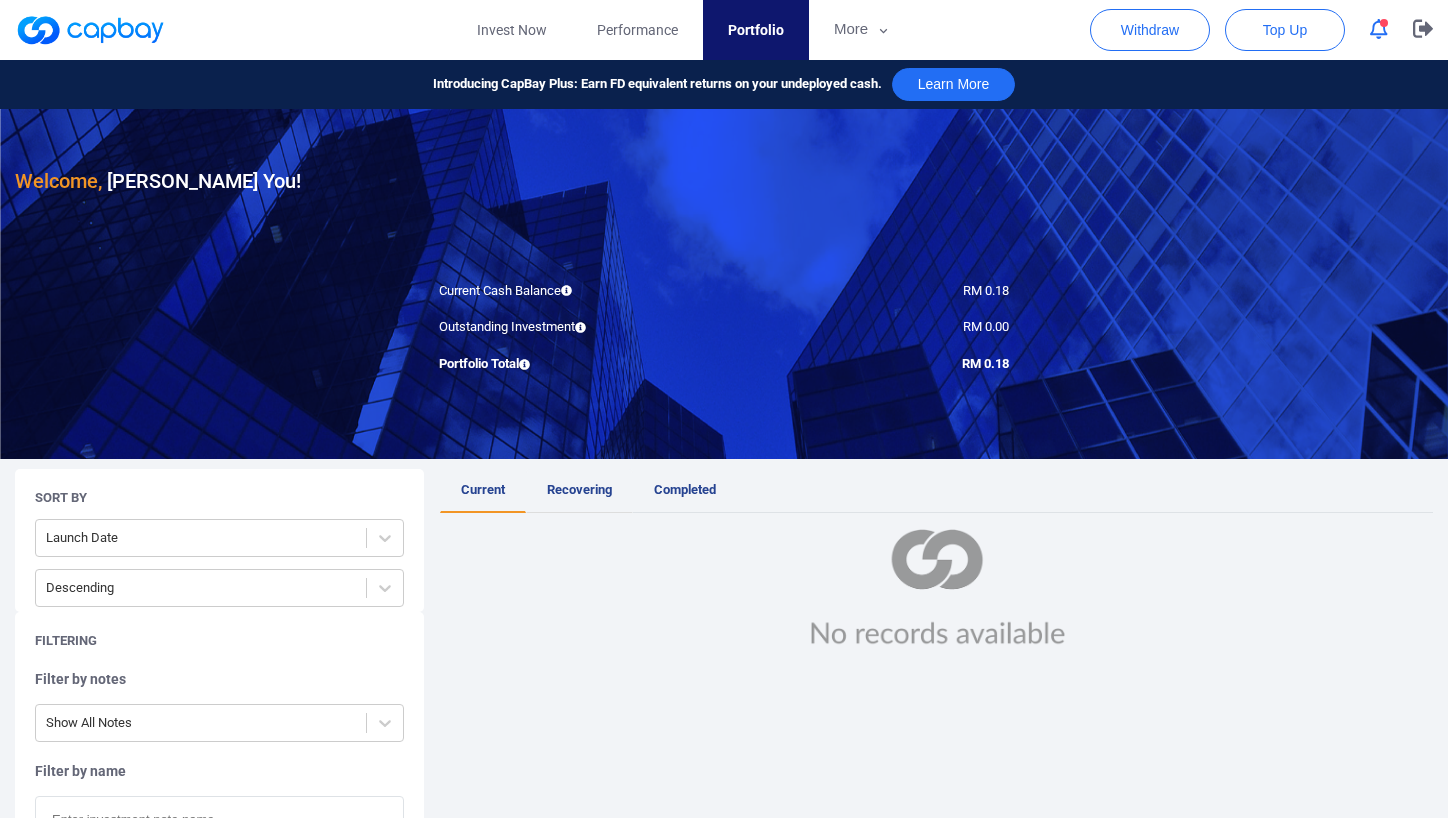 click on "Recovering" at bounding box center [579, 489] 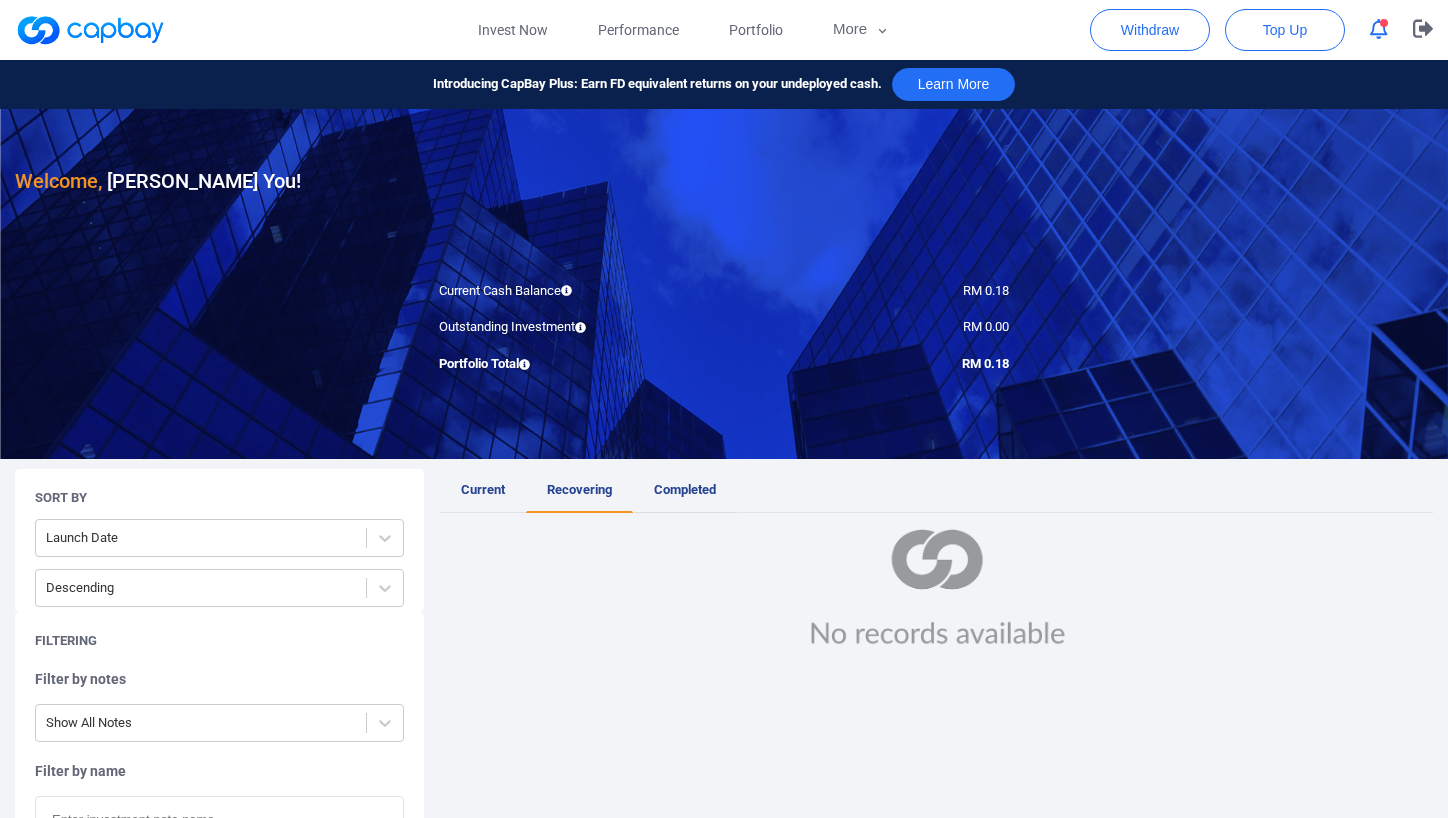 click on "Completed" at bounding box center (685, 489) 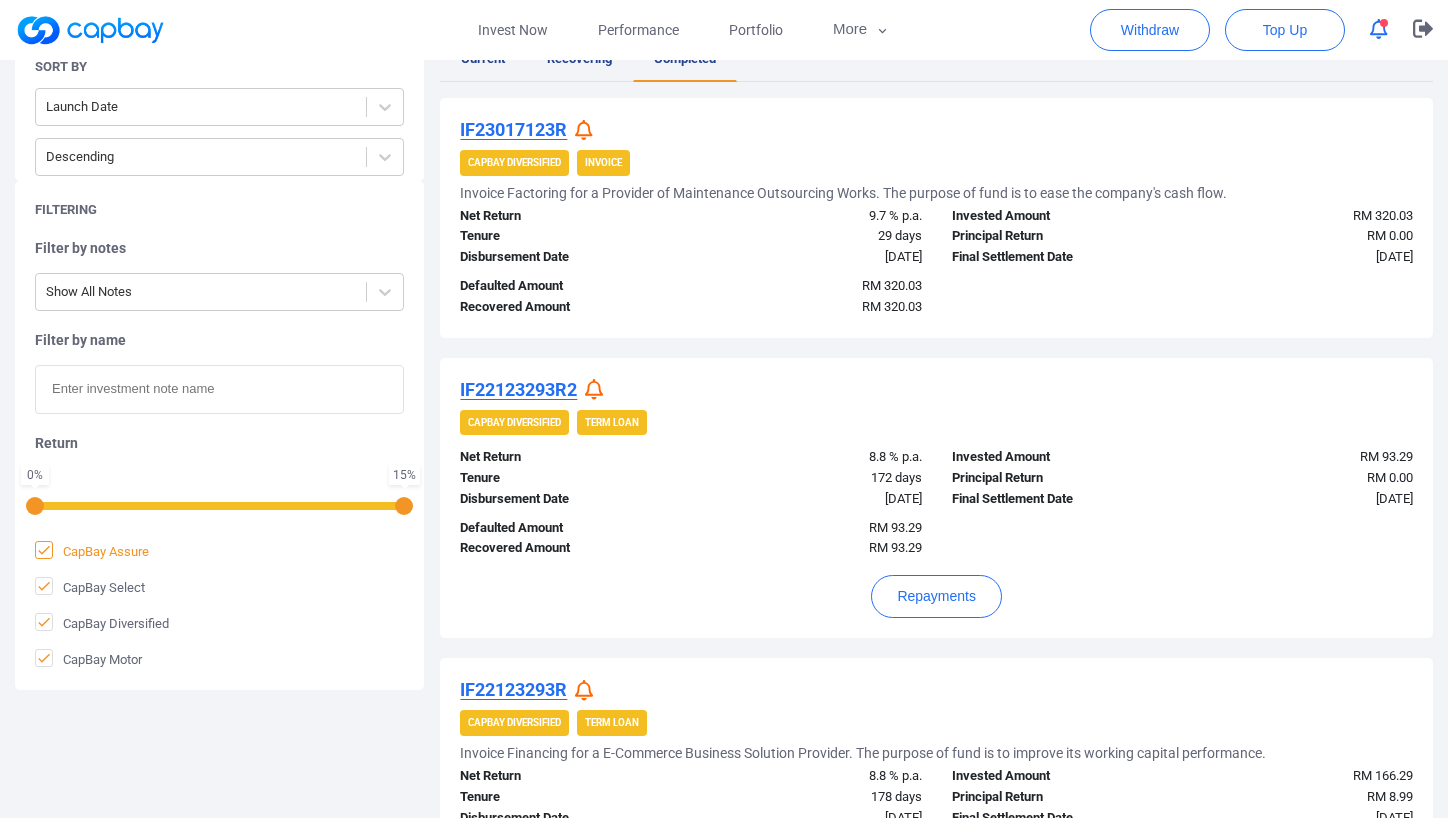 scroll, scrollTop: 369, scrollLeft: 0, axis: vertical 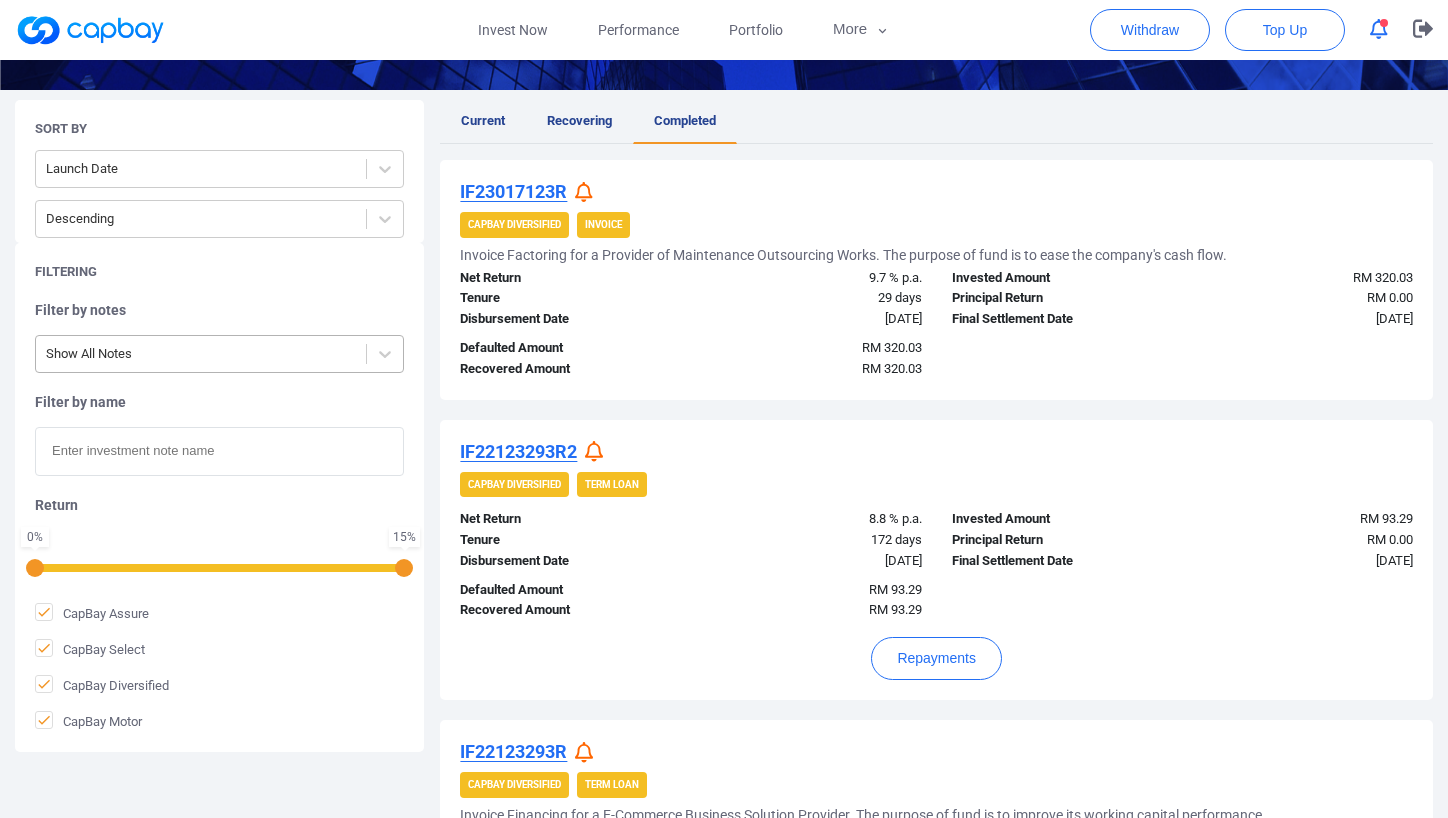 click at bounding box center [201, 354] 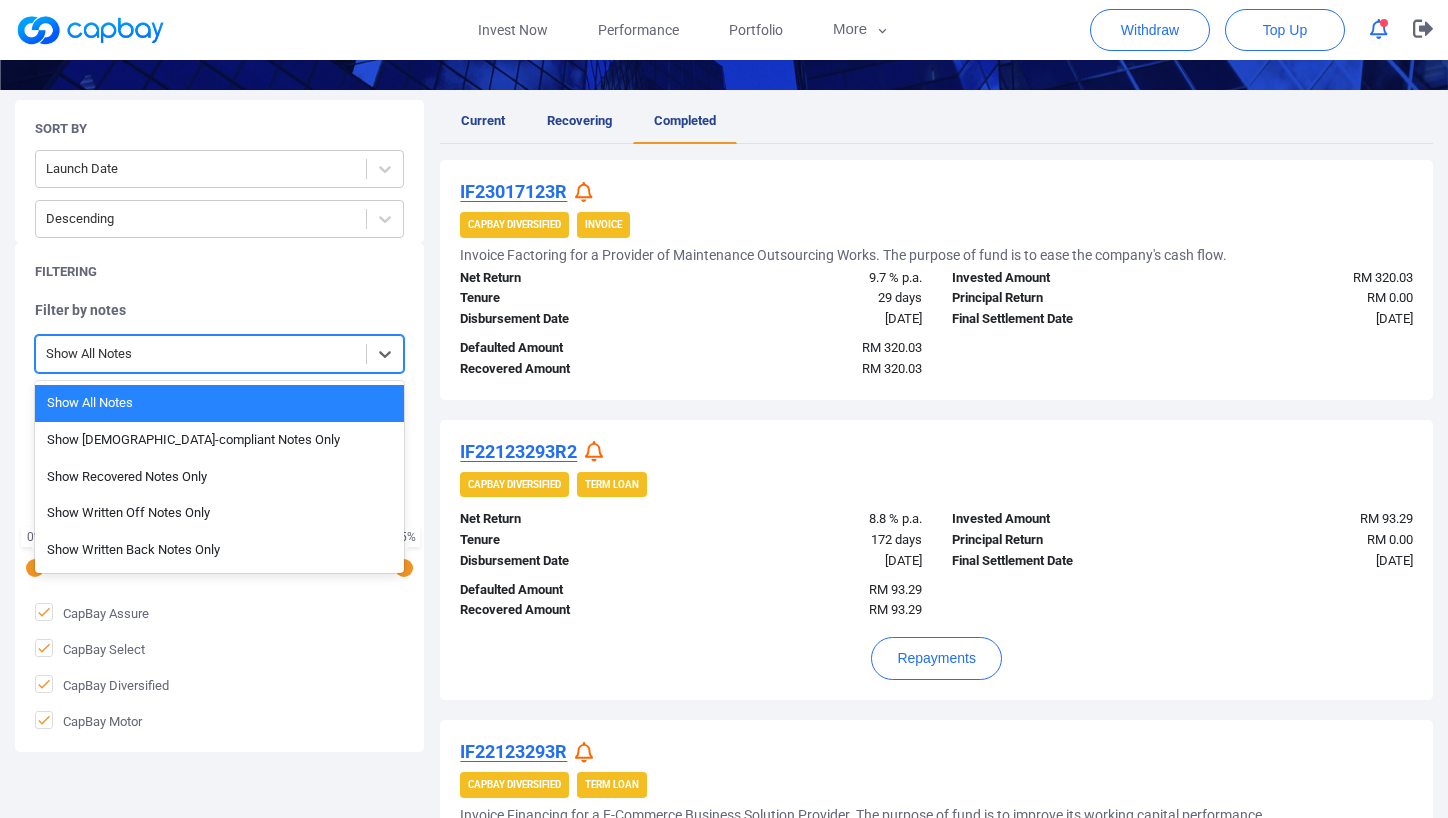 click at bounding box center (201, 354) 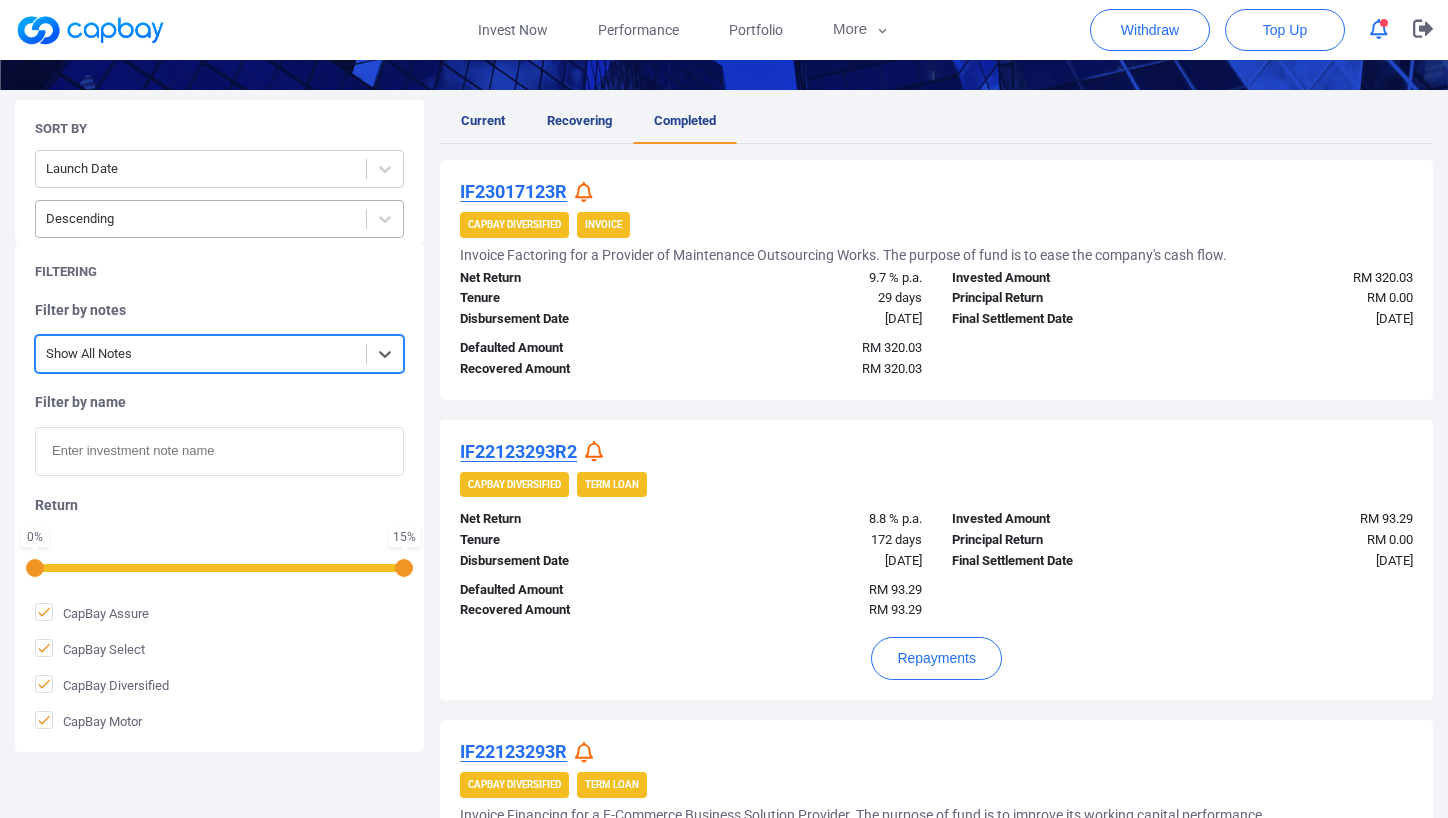 click on "Descending" at bounding box center [219, 219] 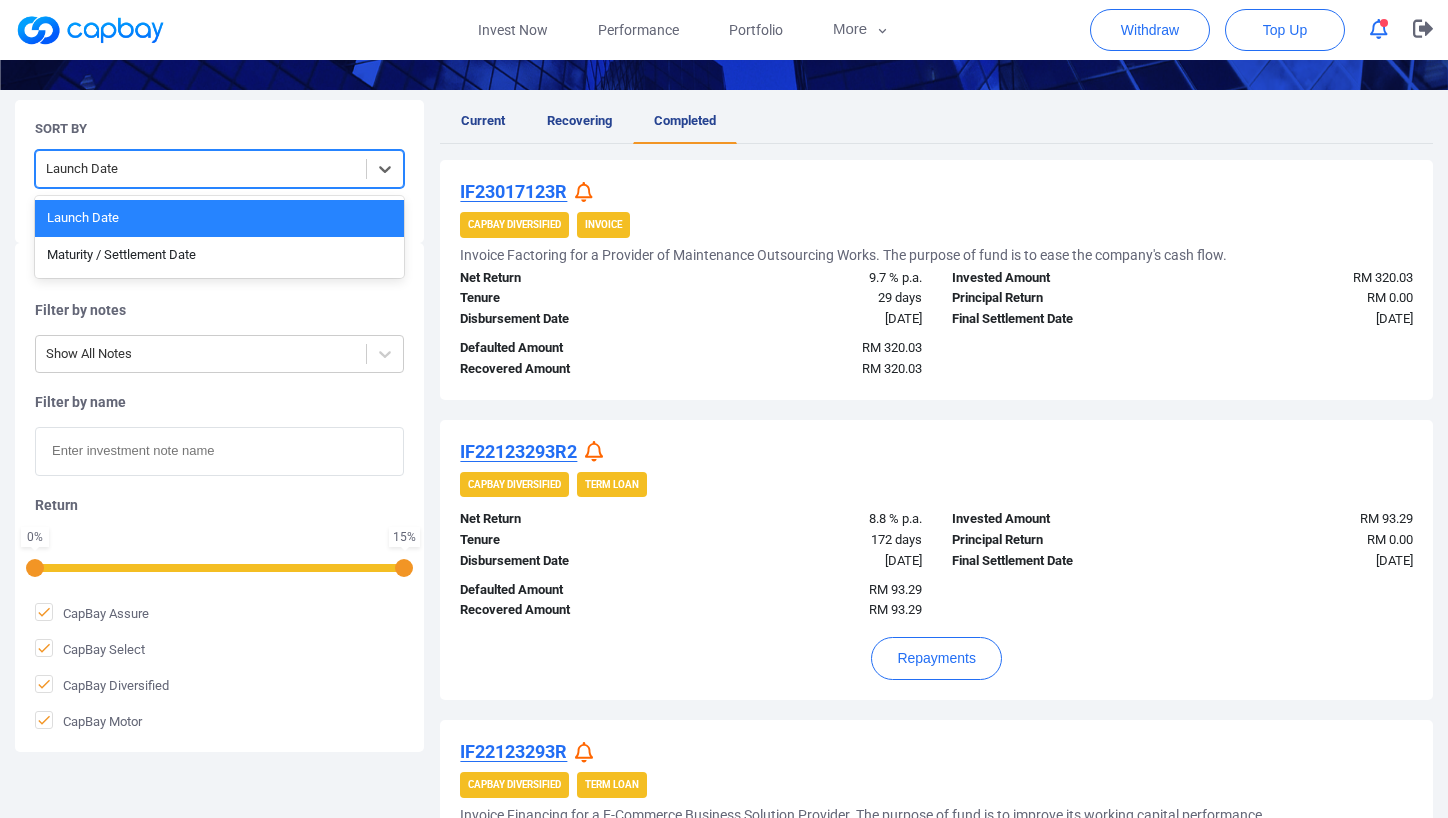 click at bounding box center [201, 169] 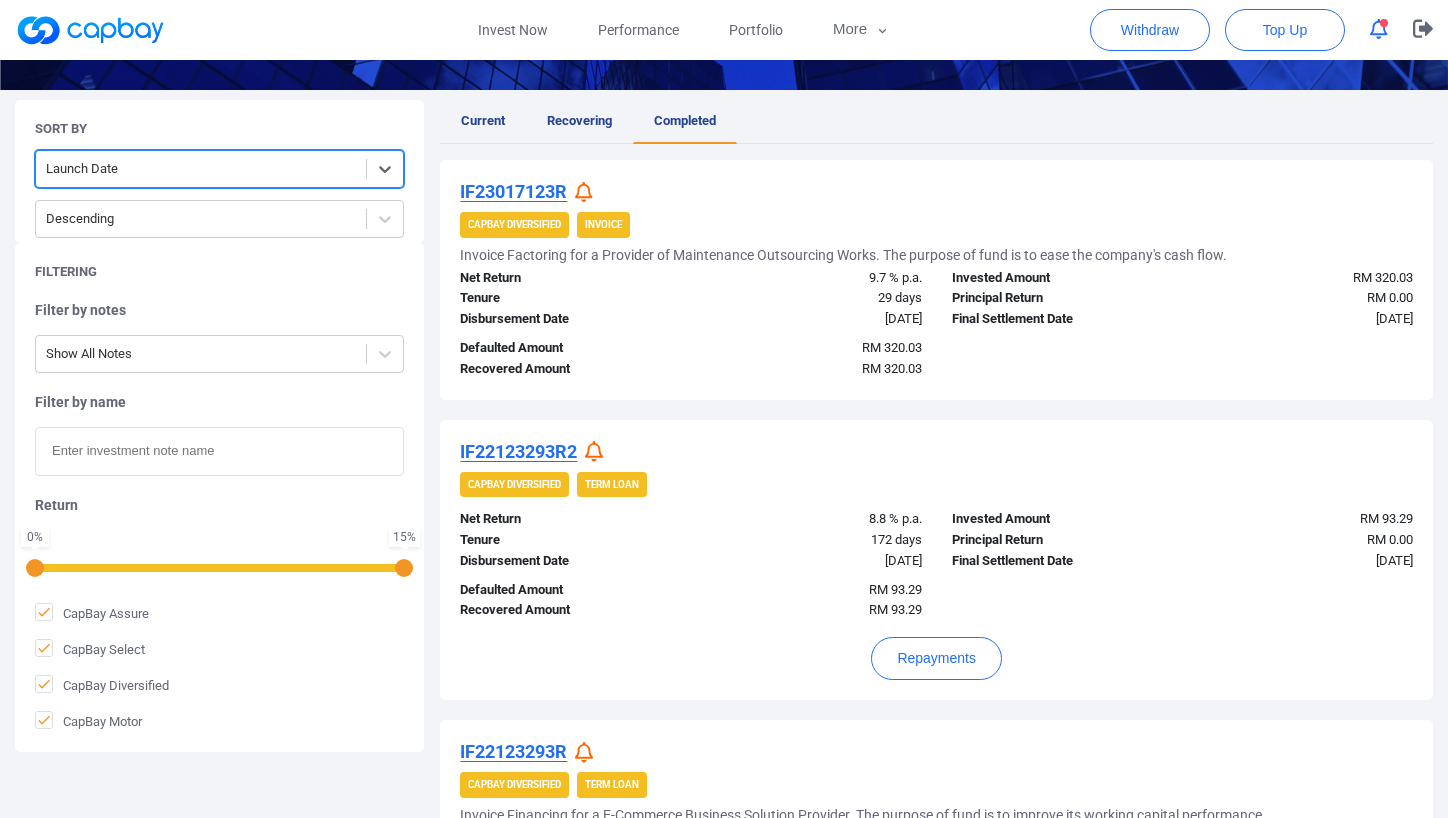 click at bounding box center (201, 169) 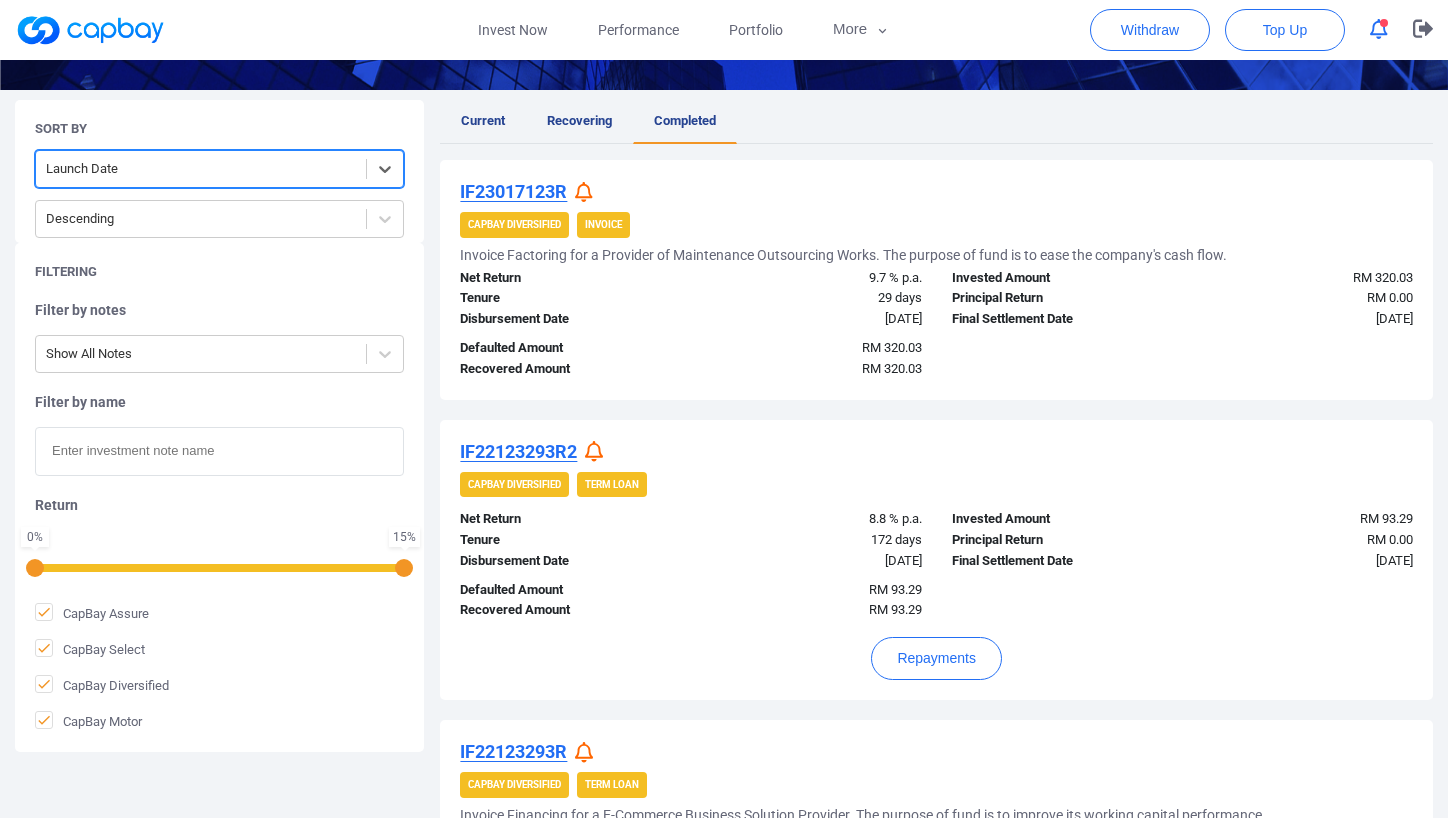 click on "Launch Date" at bounding box center (201, 169) 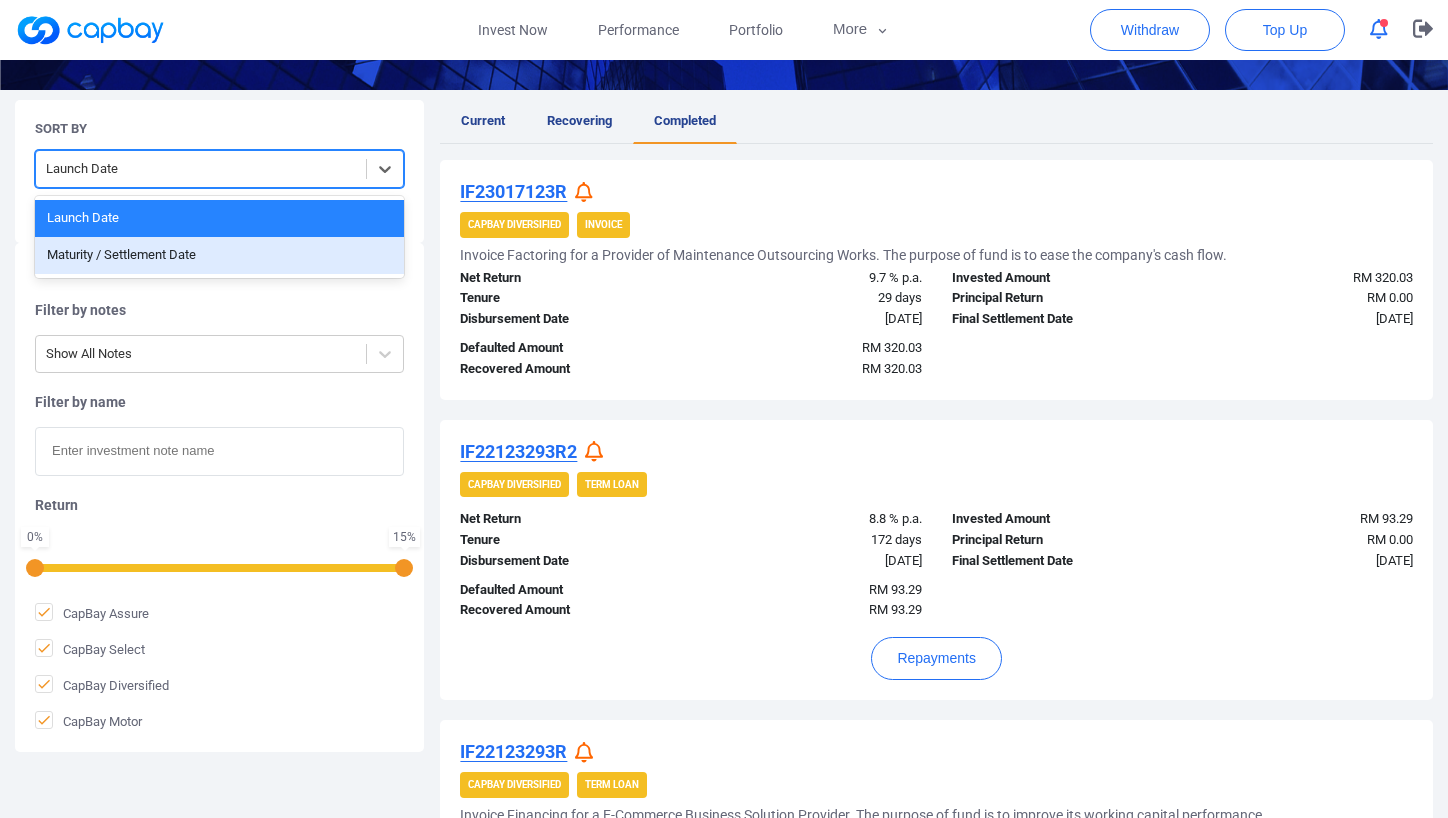 click on "Maturity / Settlement Date" at bounding box center [219, 255] 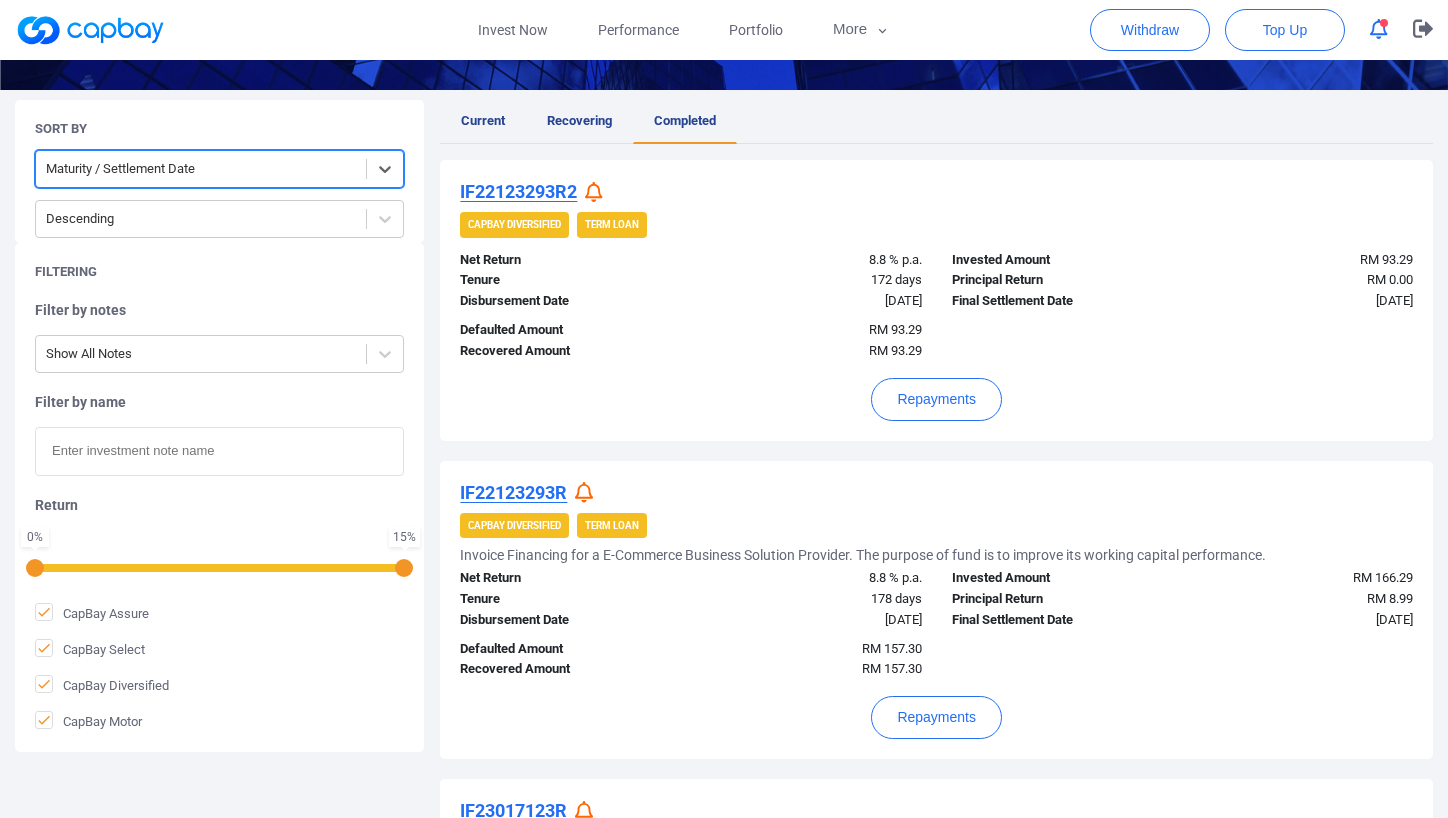 scroll, scrollTop: 0, scrollLeft: 0, axis: both 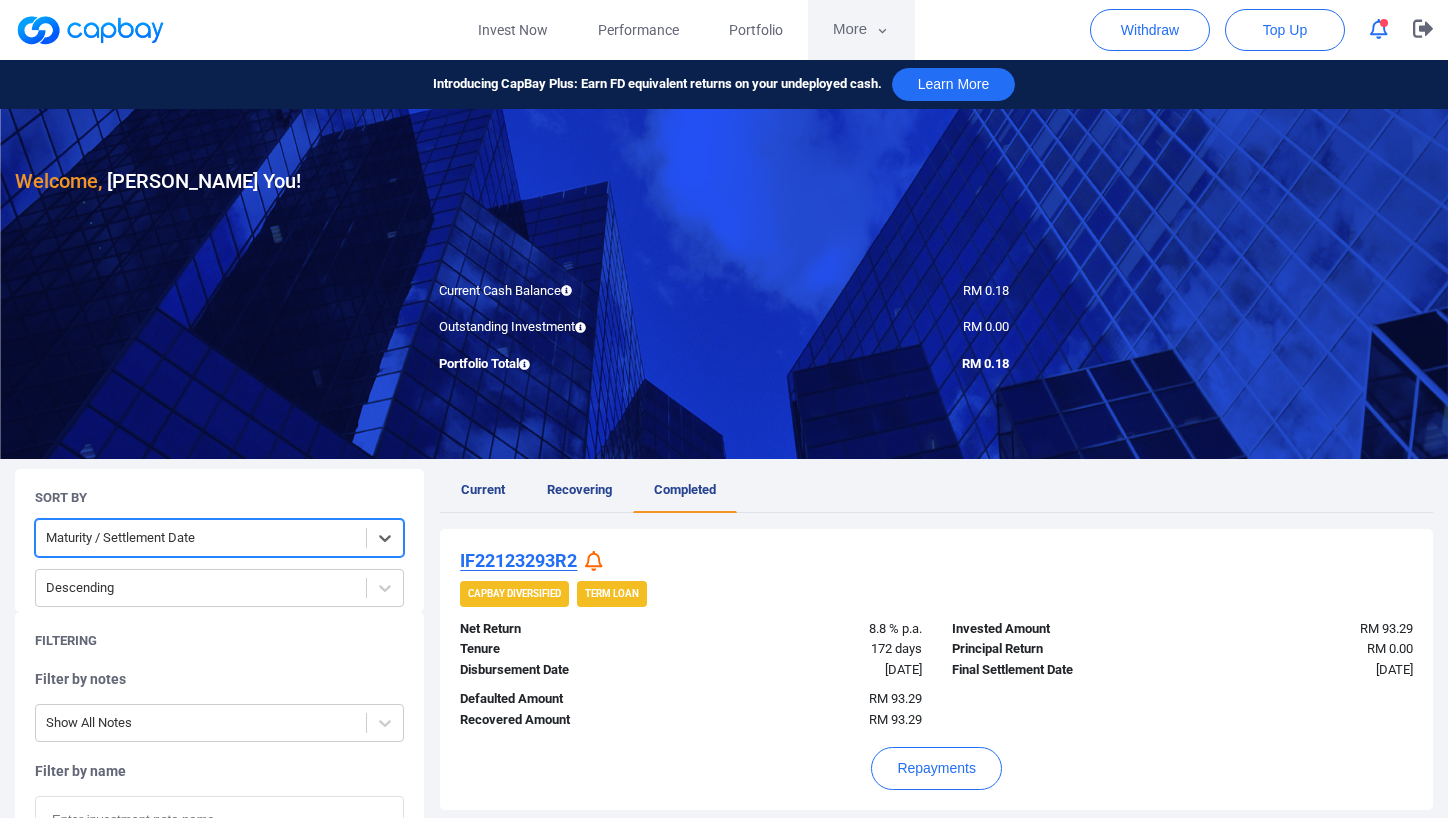 click on "More" at bounding box center [861, 30] 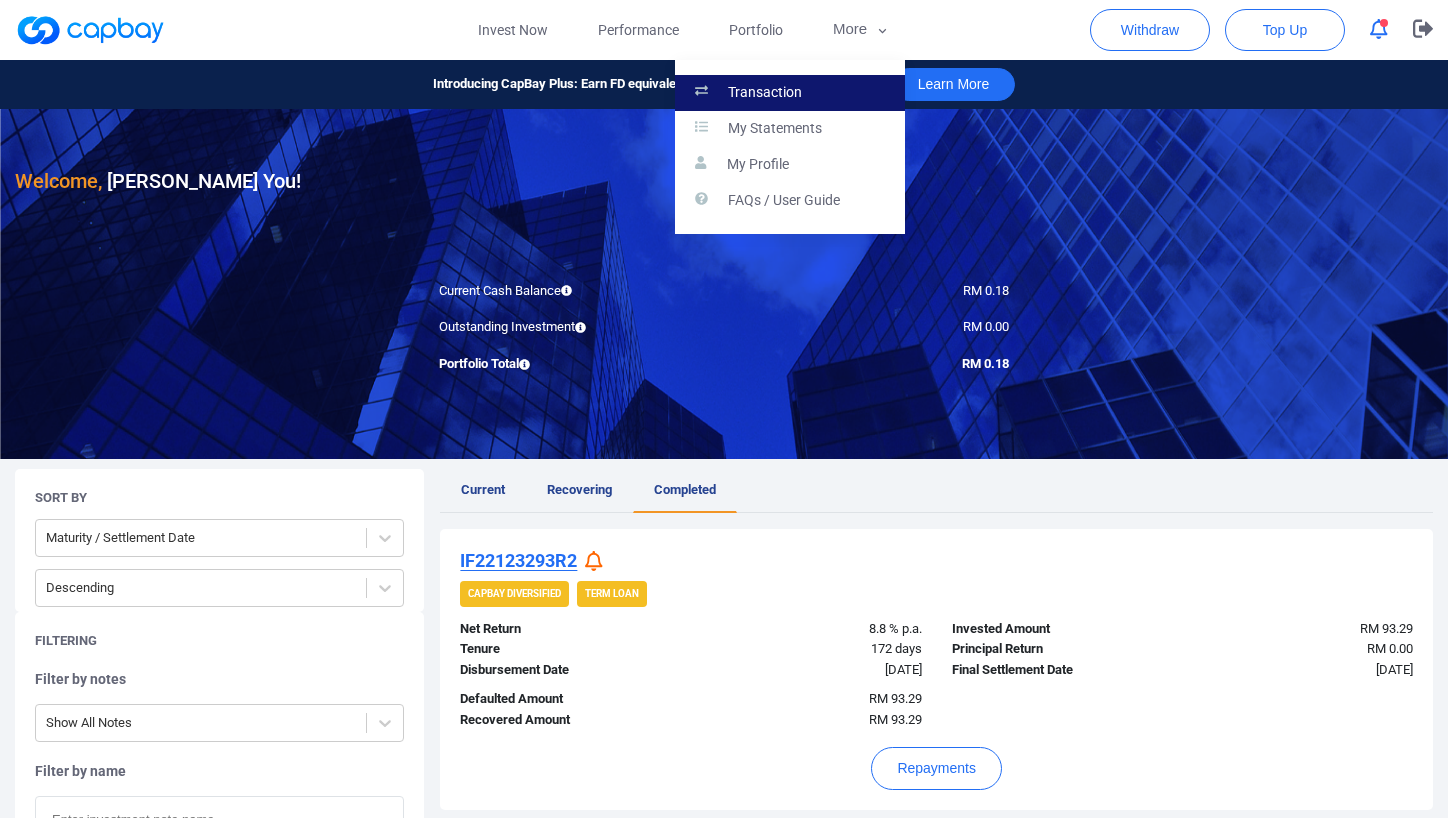 click on "Transaction" at bounding box center (790, 93) 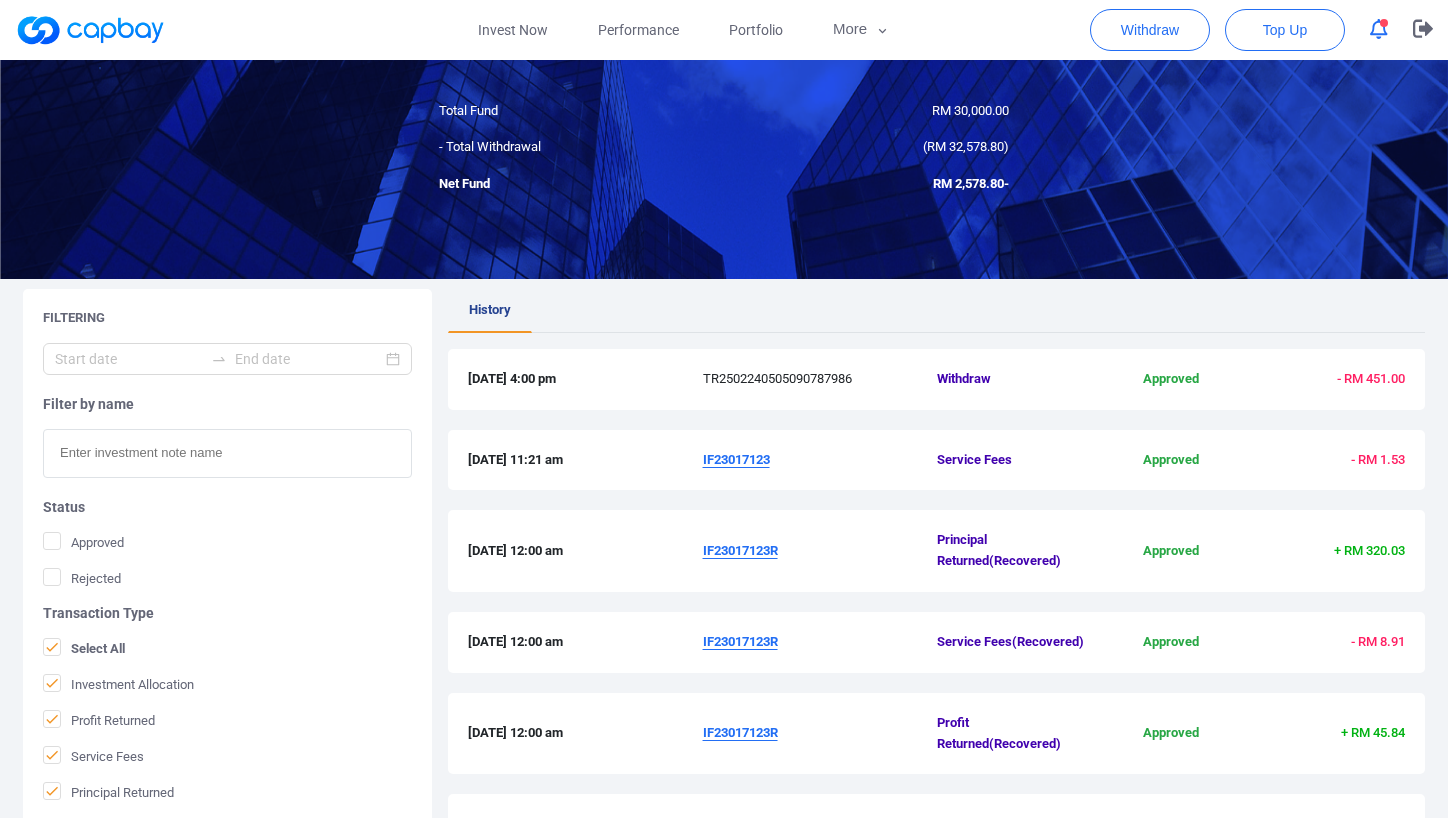 scroll, scrollTop: 0, scrollLeft: 0, axis: both 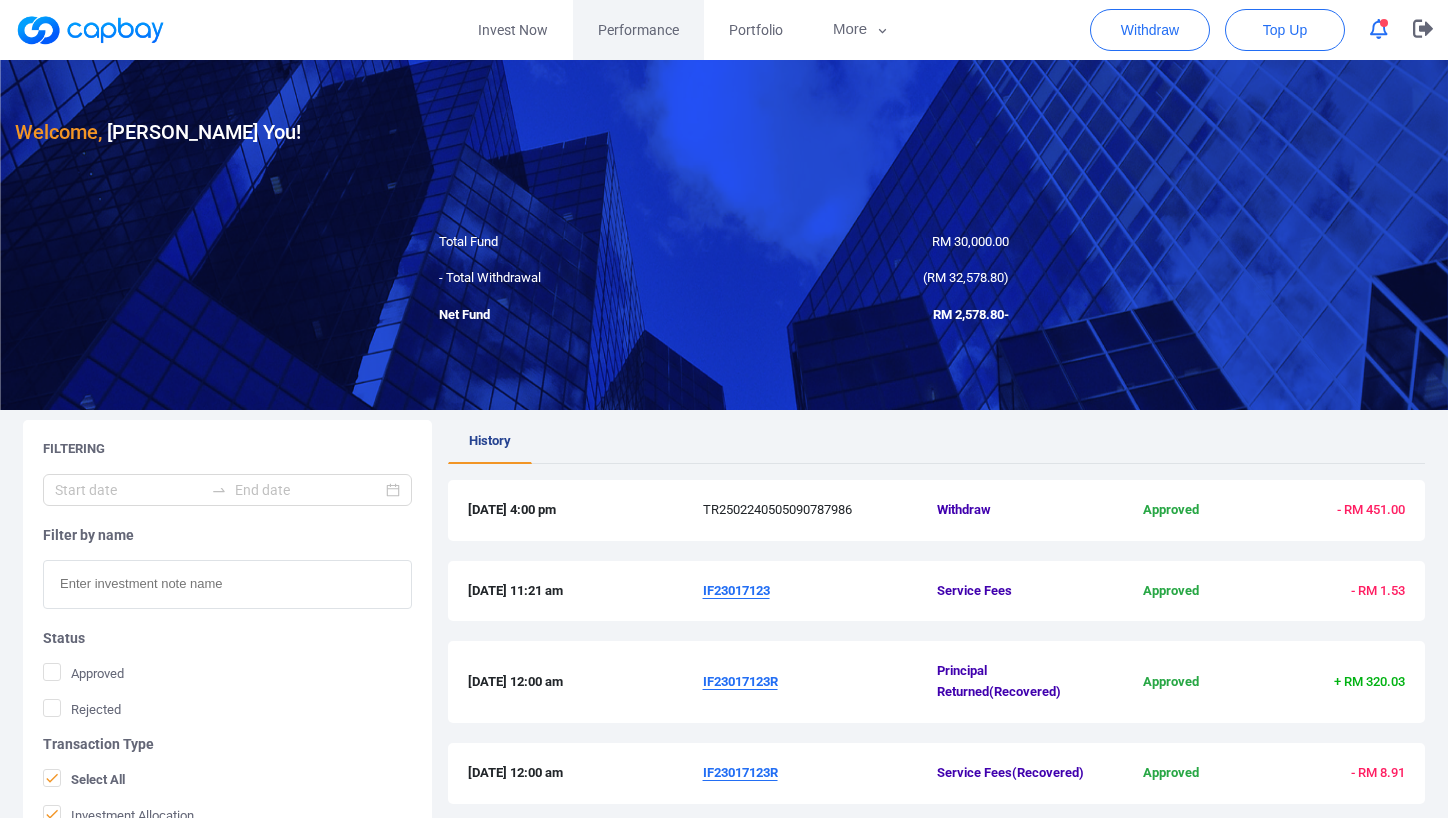 click on "Performance" at bounding box center [638, 30] 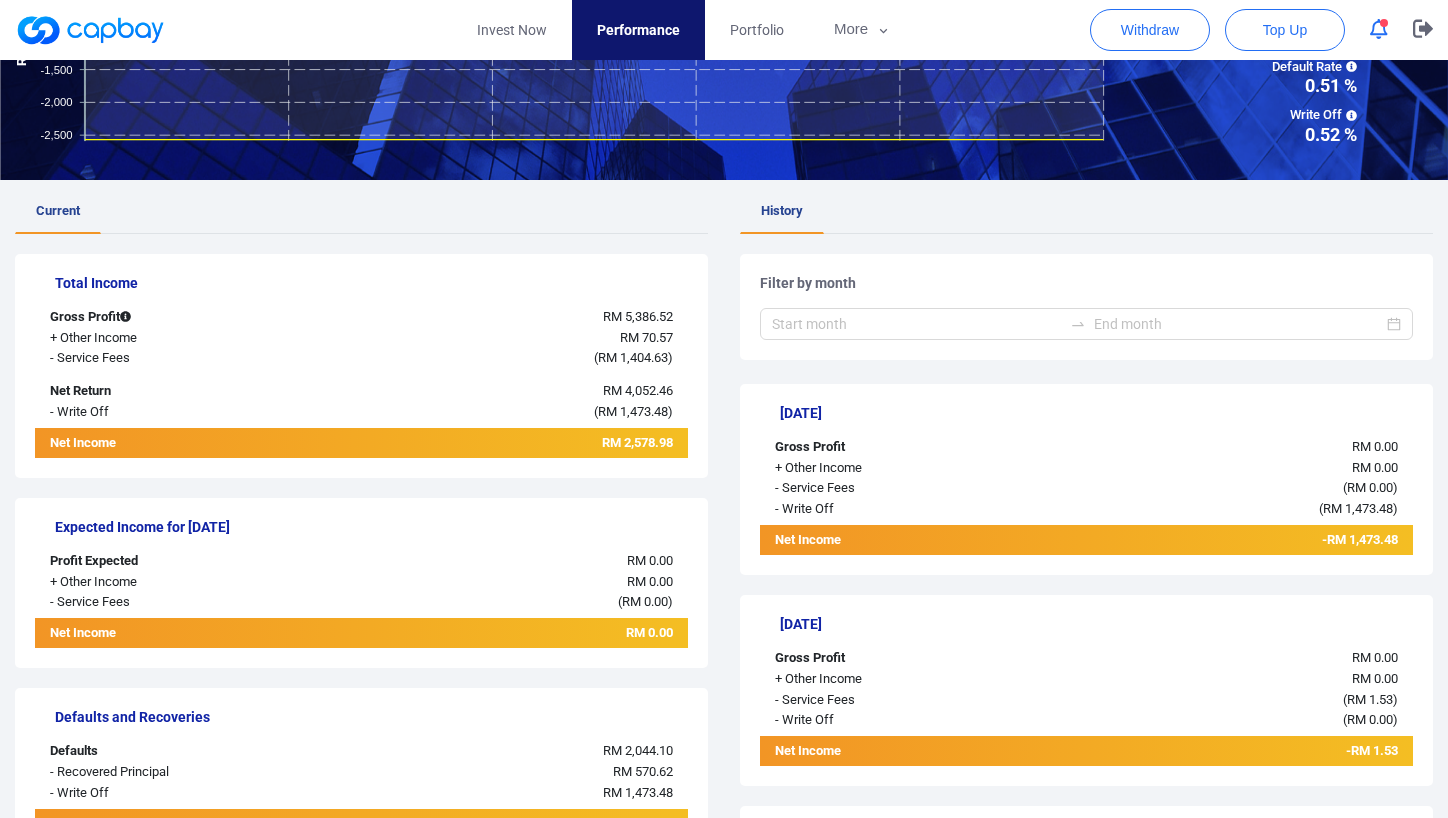 scroll, scrollTop: 306, scrollLeft: 0, axis: vertical 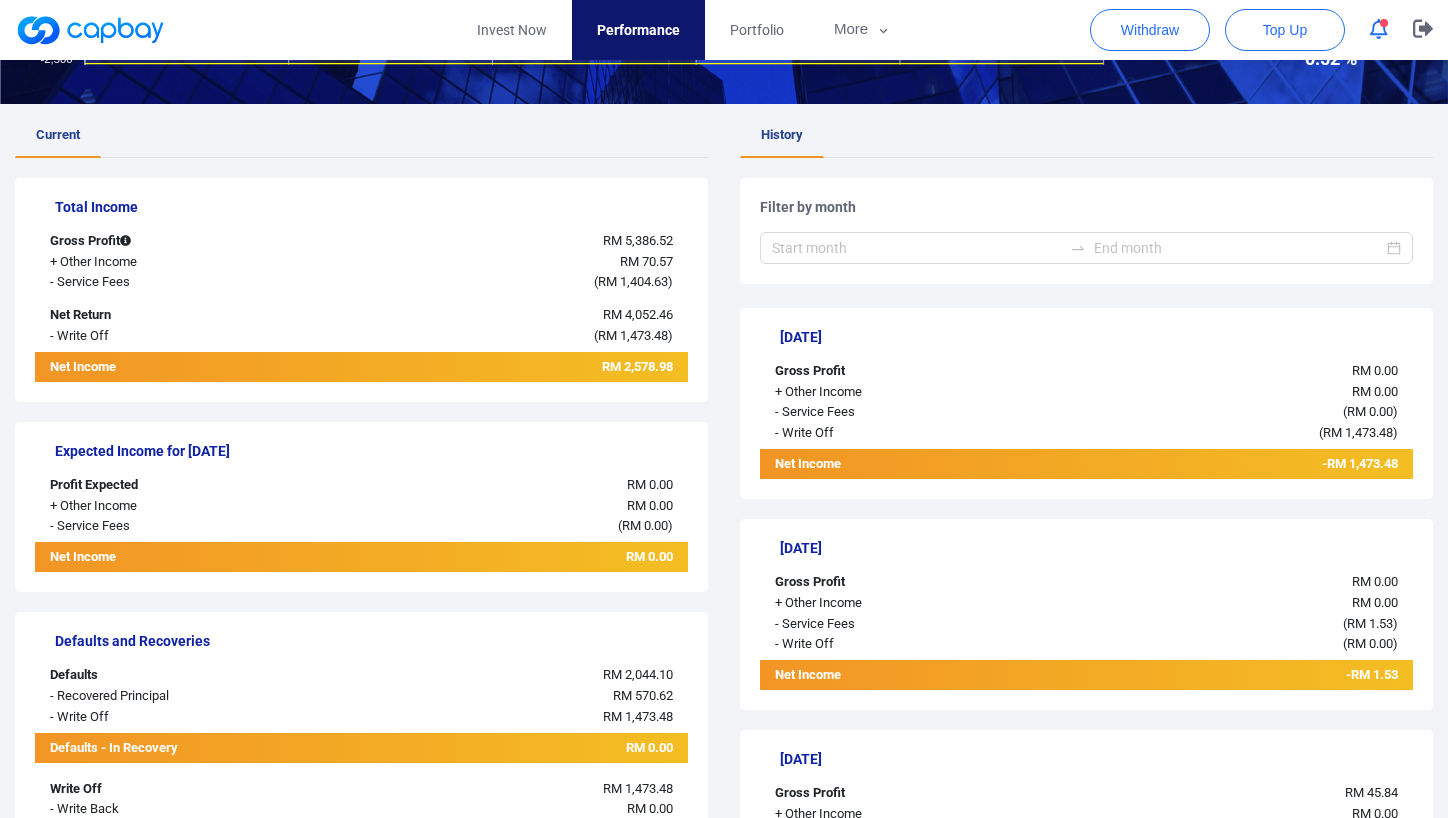 click on "RM 4,052.46" at bounding box center [497, 315] 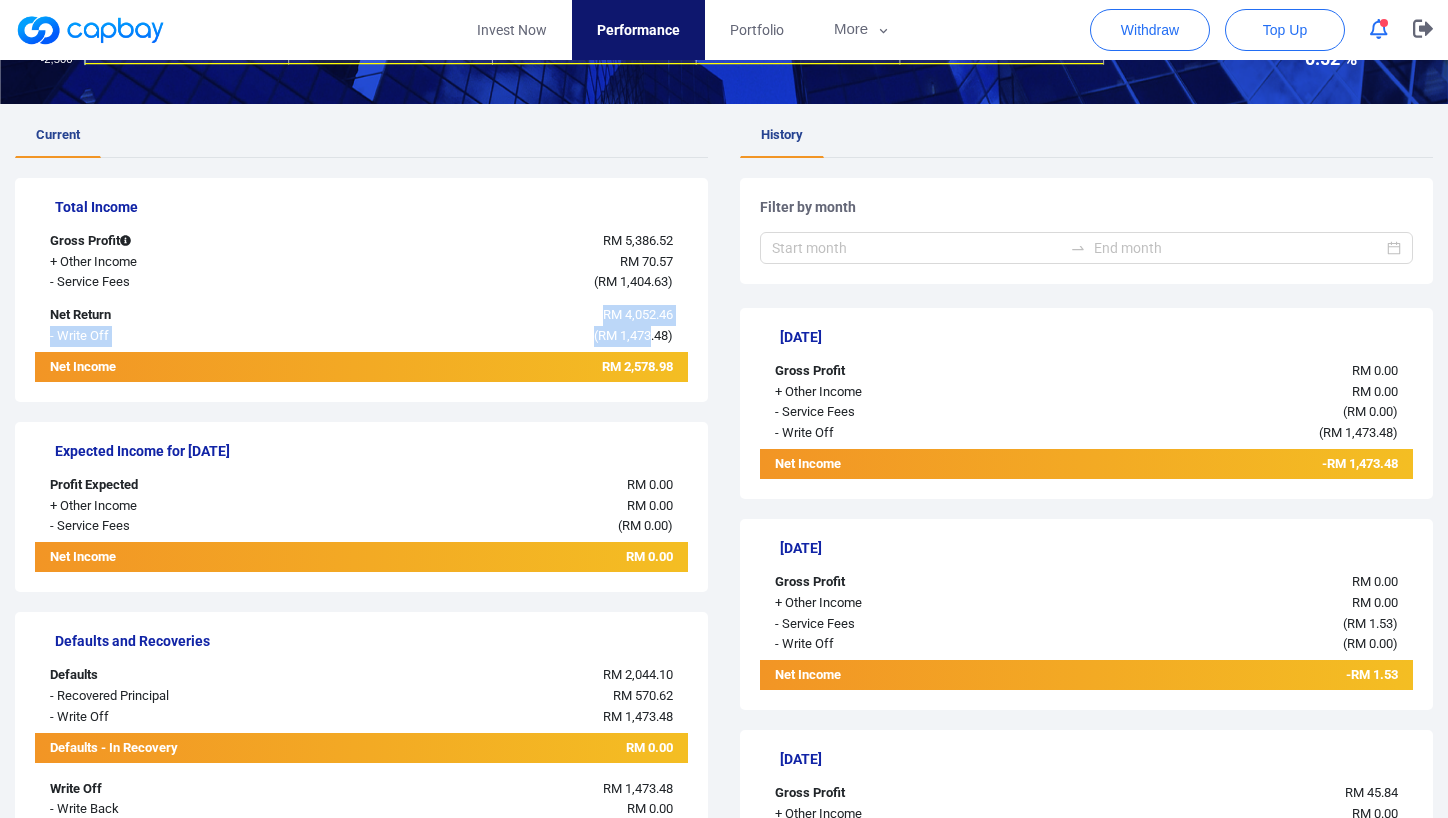 drag, startPoint x: 51, startPoint y: 319, endPoint x: 652, endPoint y: 332, distance: 601.14056 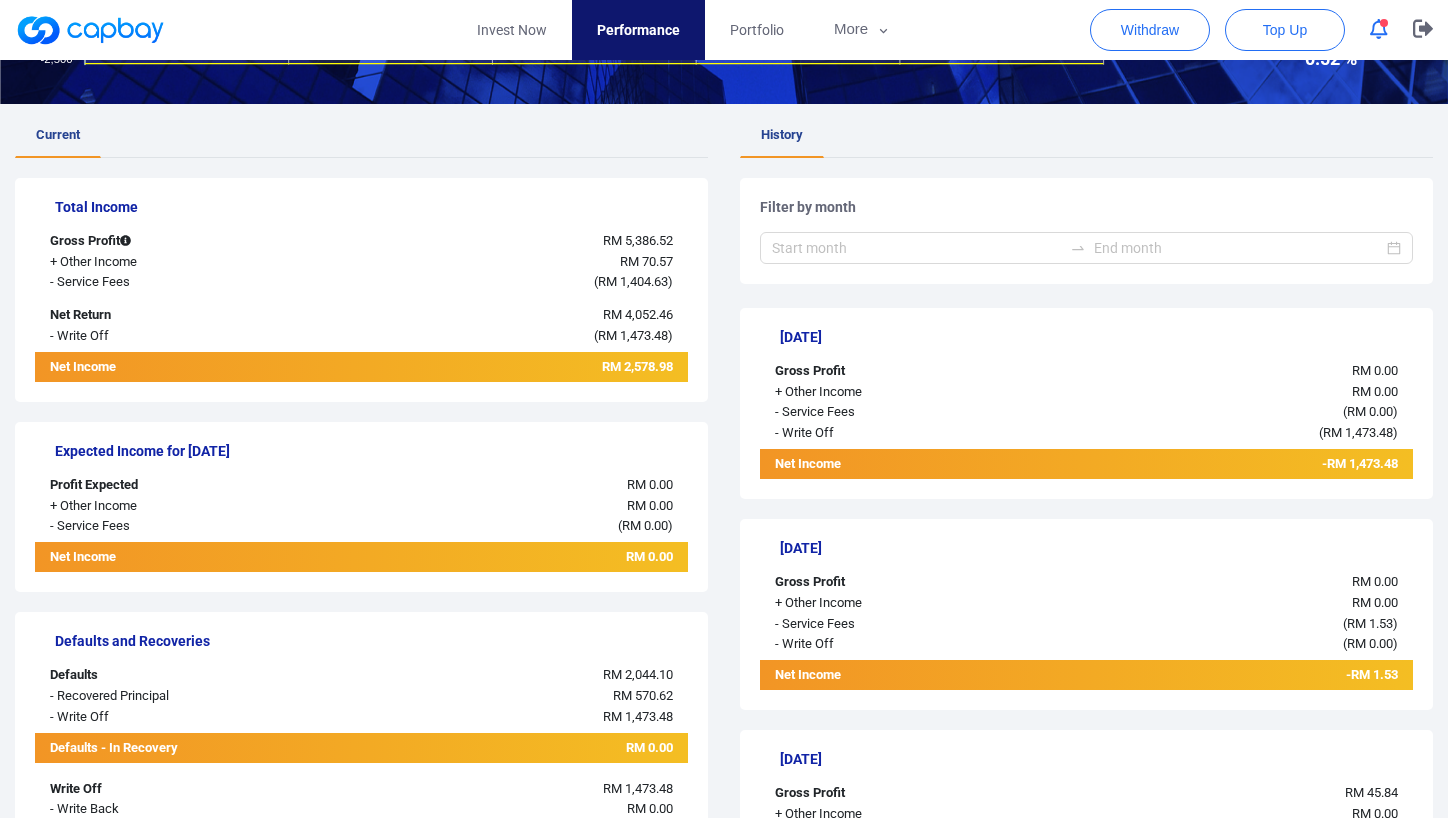click on "RM 1,473.48" at bounding box center (633, 335) 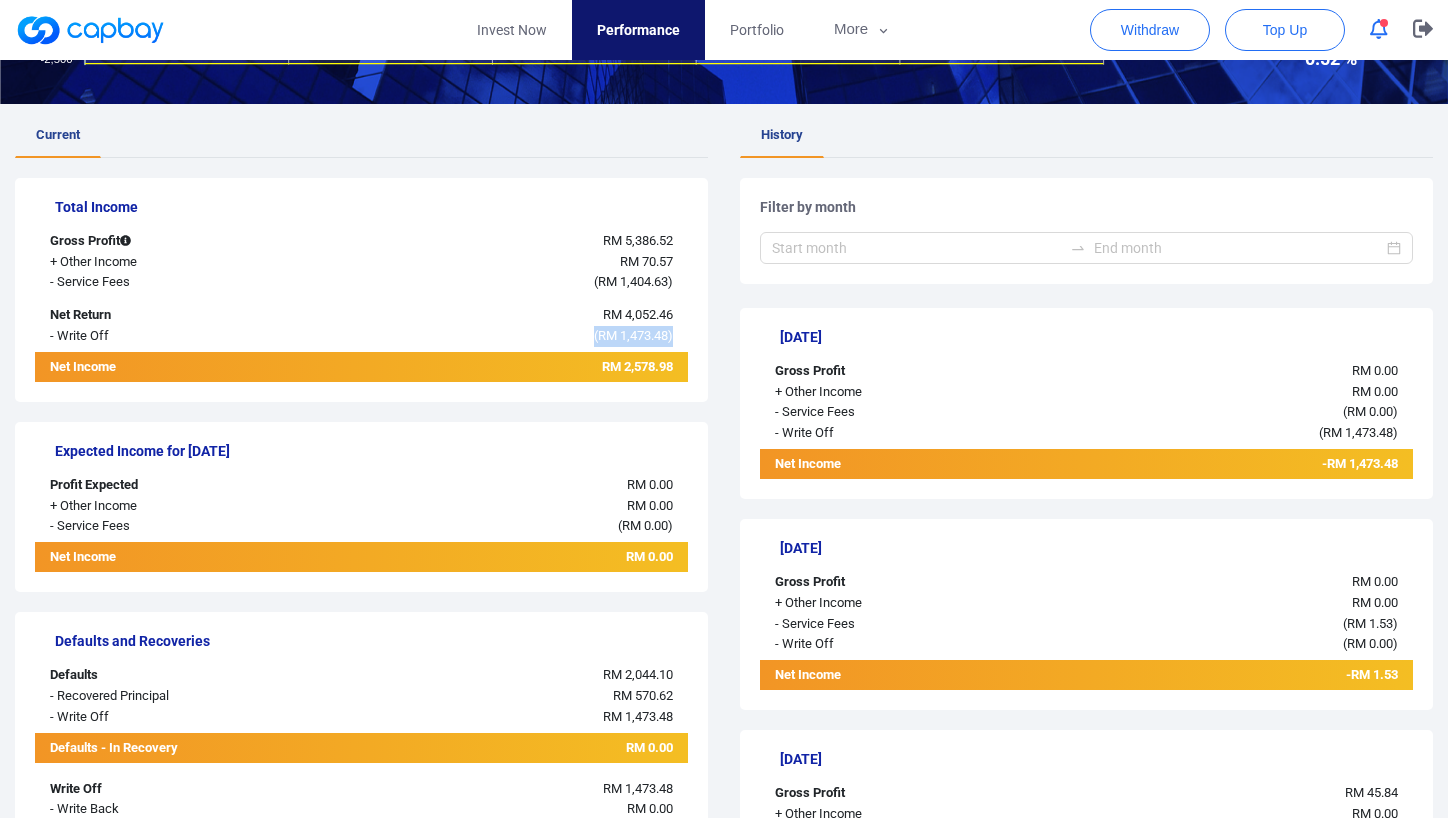 drag, startPoint x: 683, startPoint y: 333, endPoint x: 588, endPoint y: 333, distance: 95 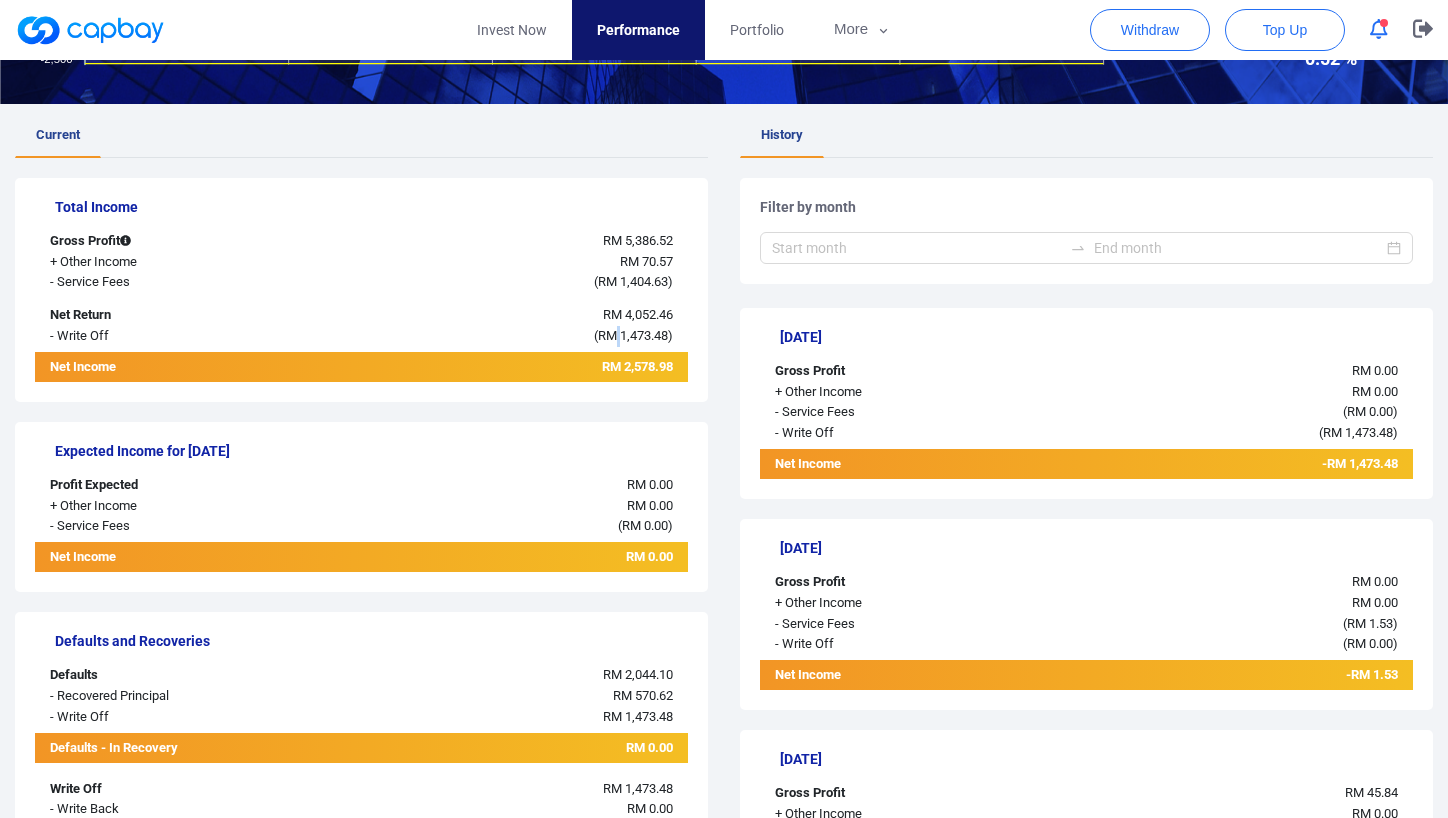 click on "RM 1,473.48" at bounding box center [633, 335] 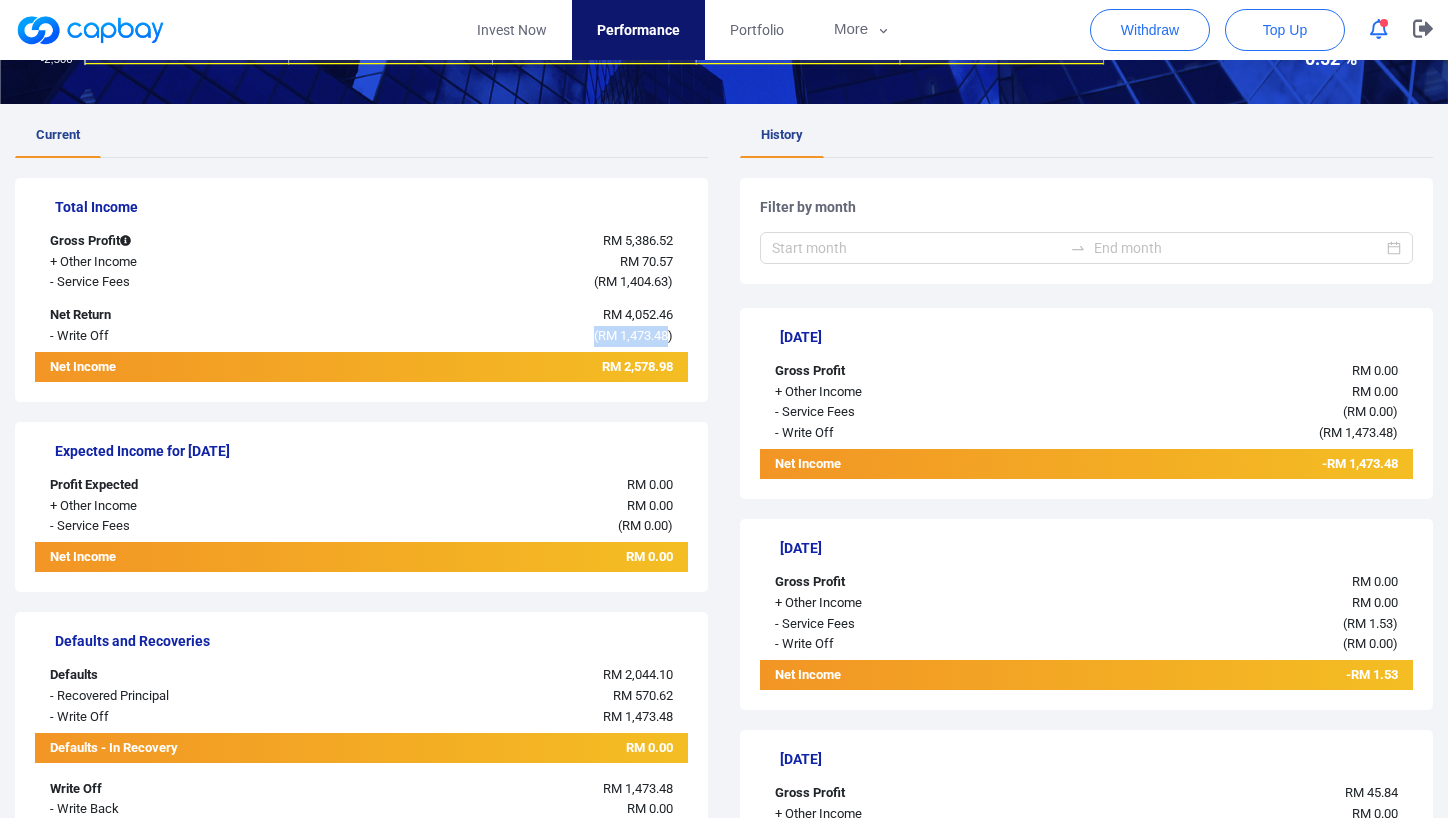 drag, startPoint x: 592, startPoint y: 328, endPoint x: 667, endPoint y: 335, distance: 75.32596 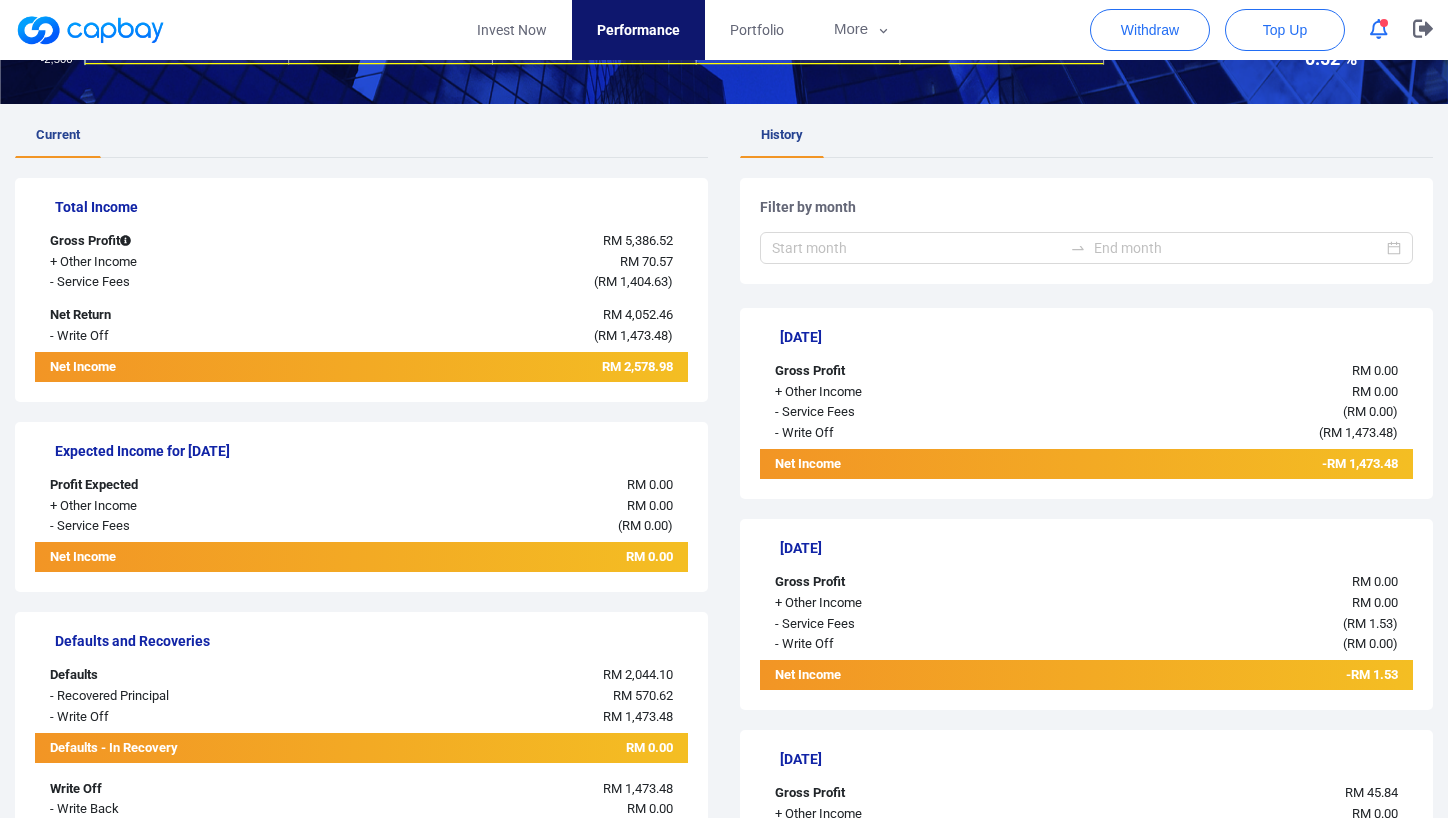 click on "Current Total Income Gross Profit  RM 5,386.52 + Other Income RM 70.57 - Service Fees ( RM 1,404.63 ) Net Return RM 4,052.46 - Write Off ( RM 1,473.48 ) Net Income RM 2,578.98 Expected Income for   [DATE] Profit Expected RM 0.00 + Other Income RM 0.00 - Service Fees ( RM 0.00 ) Net Income RM 0.00 Defaults and Recoveries Defaults RM 2,044.10 - Recovered Principal RM 570.62 - Write Off RM 1,473.48 Defaults - In Recovery RM 0.00 Write Off RM 1,473.48 - Write Back RM 0.00 Net Write Off RM 1,473.48 History Filter by month   [DATE] Gross Profit RM 0.00 + Other Income RM 0.00 - Service Fees ( RM 0.00 ) - Write Off ( RM 1,473.48 ) Net Income -RM 1,473.48   [DATE] Gross Profit RM 0.00 + Other Income RM 0.00 - Service Fees ( RM 1.53 ) - Write Off ( RM 0.00 ) Net Income -RM 1.53   [DATE] Gross Profit RM 45.84 + Other Income RM 0.00 - Service Fees ( RM 8.91 ) - Write Off ( RM 0.00 ) Net Income RM 36.93   [DATE] Gross Profit RM 0.27 + Other Income RM 0.00 - Service Fees ( RM 1.73 ) - Write Off ( RM 0.00 )   ( )" at bounding box center (724, 1282) 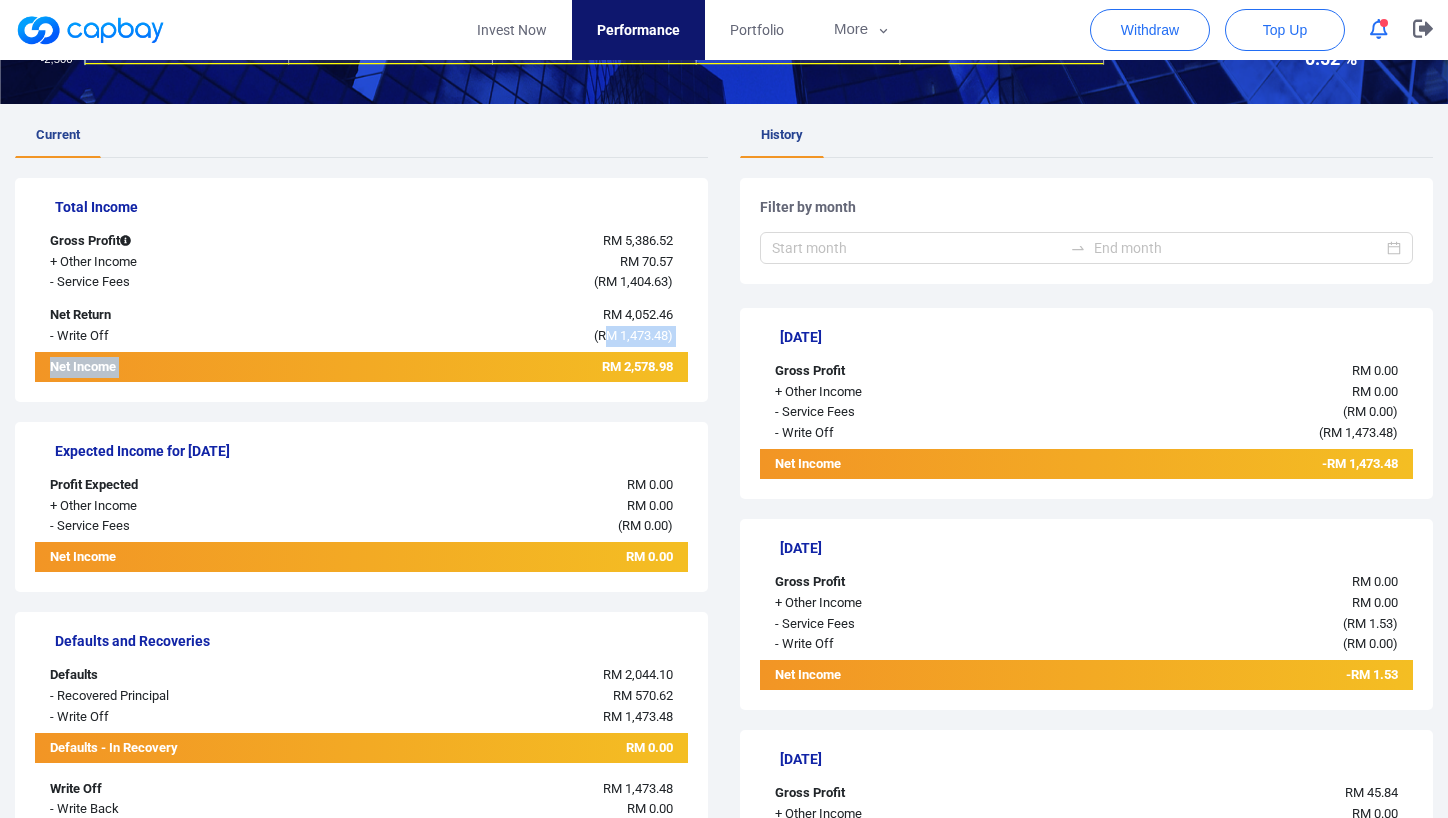 drag, startPoint x: 638, startPoint y: 339, endPoint x: 681, endPoint y: 344, distance: 43.289722 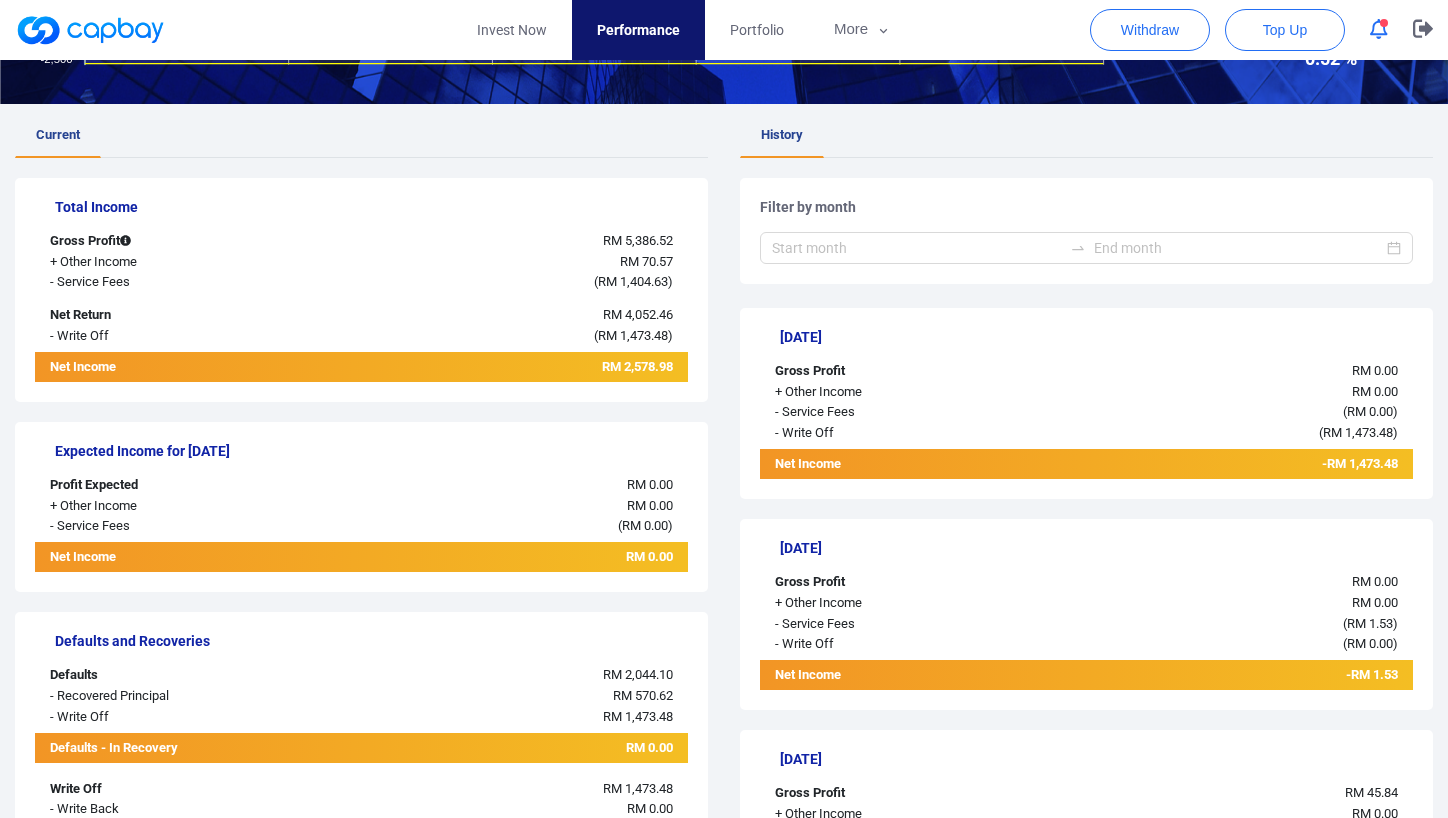 click on "Current Total Income Gross Profit  RM 5,386.52 + Other Income RM 70.57 - Service Fees ( RM 1,404.63 ) Net Return RM 4,052.46 - Write Off ( RM 1,473.48 ) Net Income RM 2,578.98 Expected Income for   [DATE] Profit Expected RM 0.00 + Other Income RM 0.00 - Service Fees ( RM 0.00 ) Net Income RM 0.00 Defaults and Recoveries Defaults RM 2,044.10 - Recovered Principal RM 570.62 - Write Off RM 1,473.48 Defaults - In Recovery RM 0.00 Write Off RM 1,473.48 - Write Back RM 0.00 Net Write Off RM 1,473.48 History Filter by month   [DATE] Gross Profit RM 0.00 + Other Income RM 0.00 - Service Fees ( RM 0.00 ) - Write Off ( RM 1,473.48 ) Net Income -RM 1,473.48   [DATE] Gross Profit RM 0.00 + Other Income RM 0.00 - Service Fees ( RM 1.53 ) - Write Off ( RM 0.00 ) Net Income -RM 1.53   [DATE] Gross Profit RM 45.84 + Other Income RM 0.00 - Service Fees ( RM 8.91 ) - Write Off ( RM 0.00 ) Net Income RM 36.93   [DATE] Gross Profit RM 0.27 + Other Income RM 0.00 - Service Fees ( RM 1.73 ) - Write Off ( RM 0.00 )   ( )" at bounding box center [724, 1282] 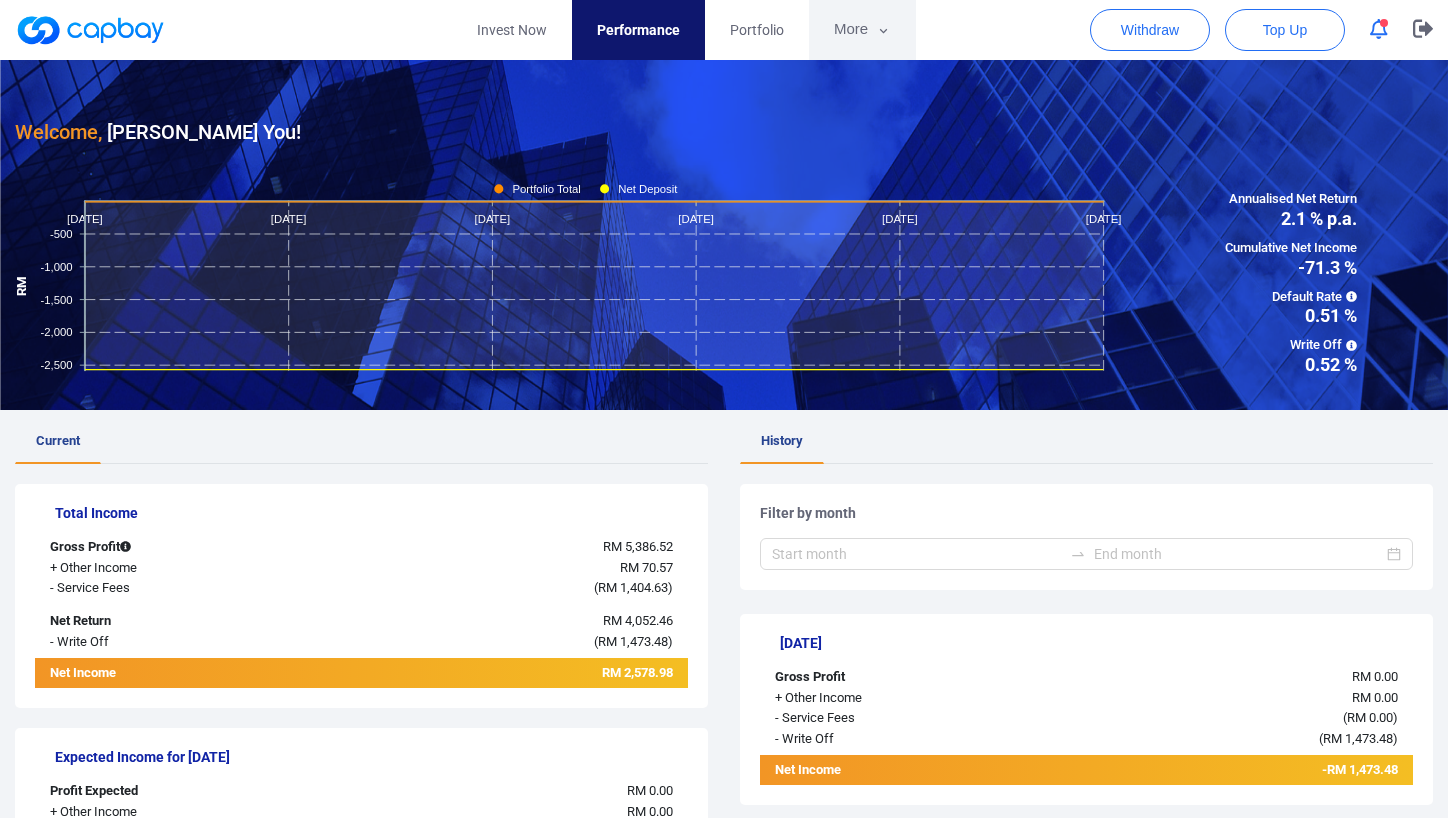 click on "More" at bounding box center [862, 30] 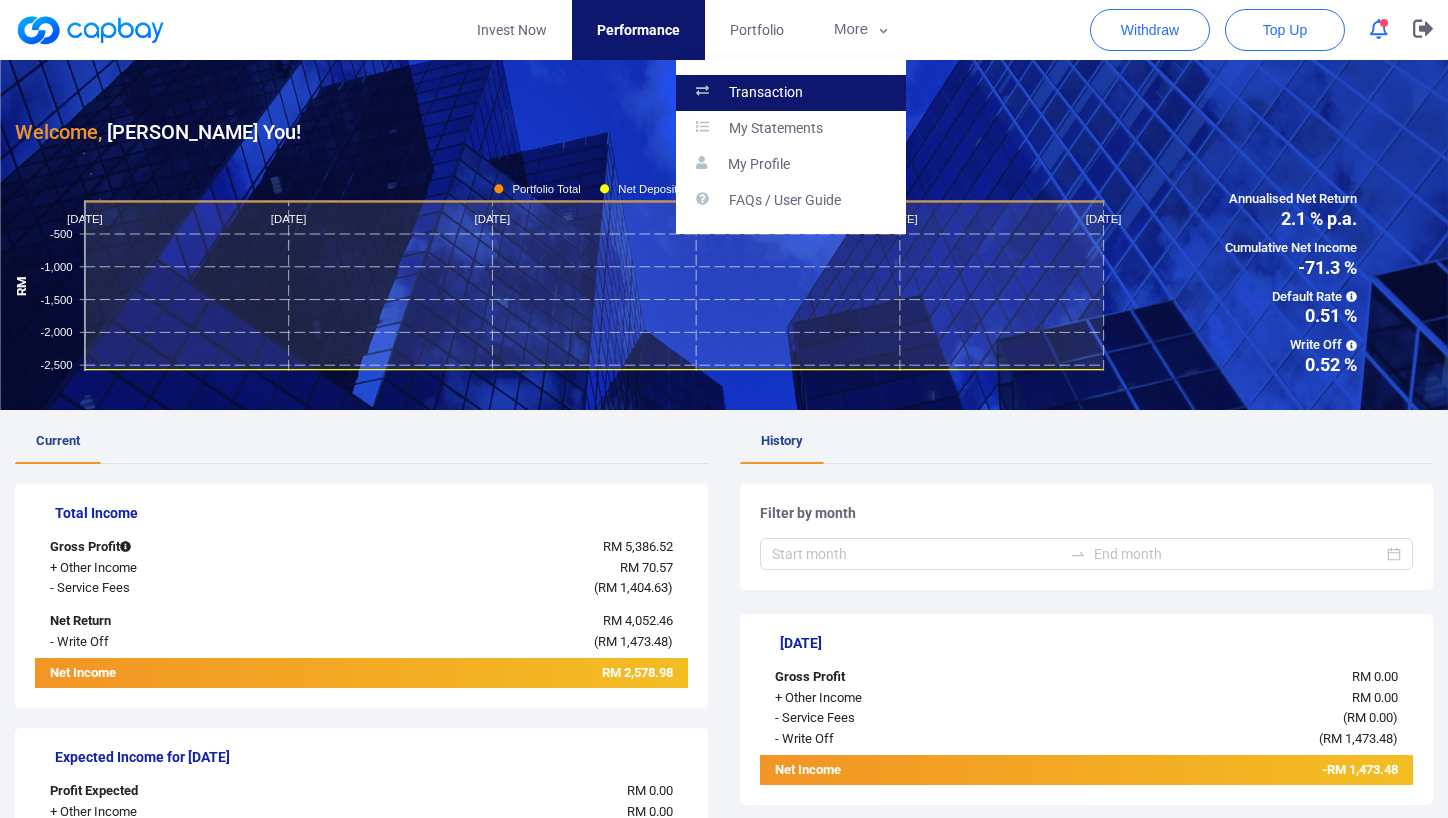 click on "Transaction" at bounding box center [791, 93] 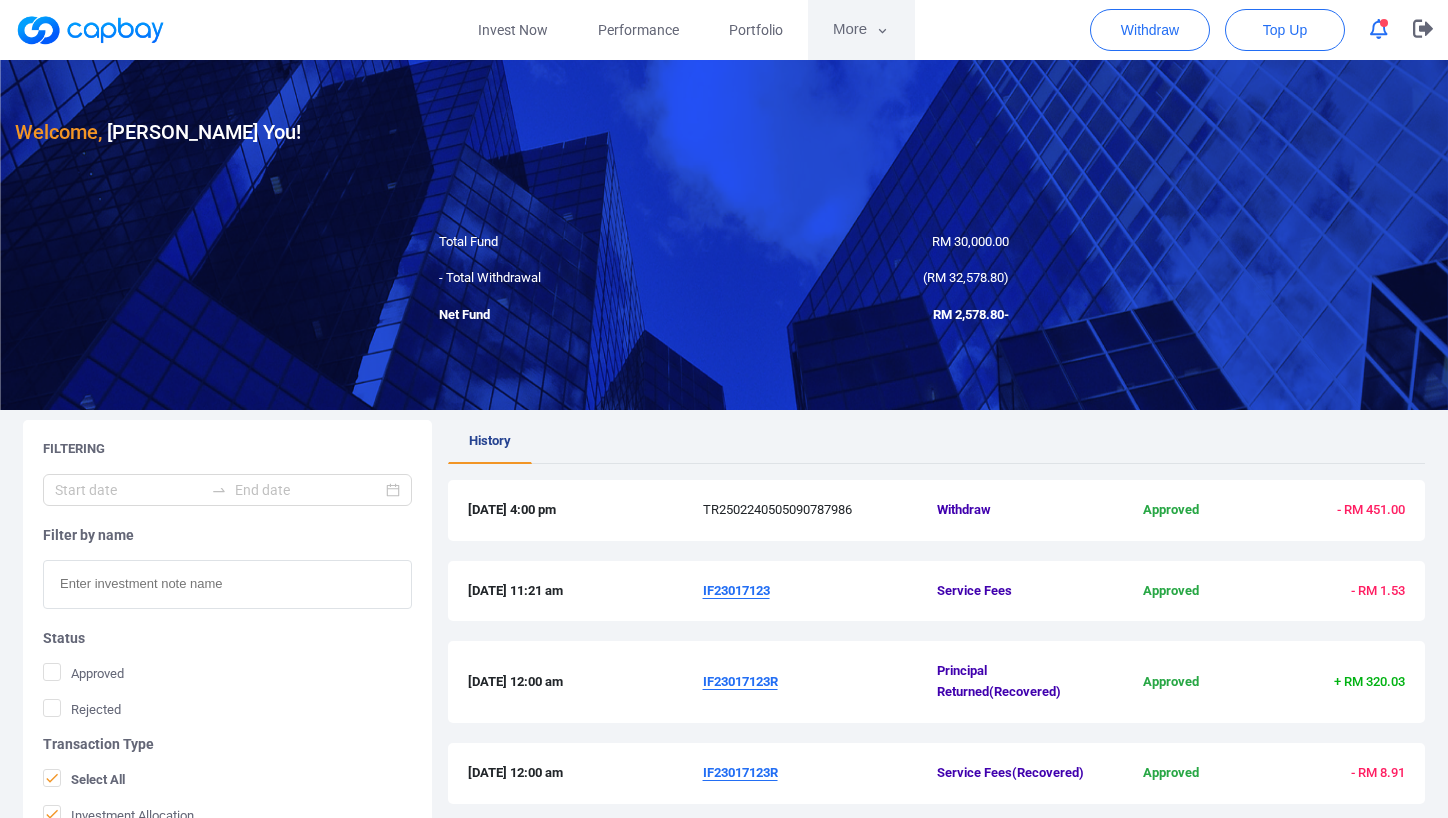 click 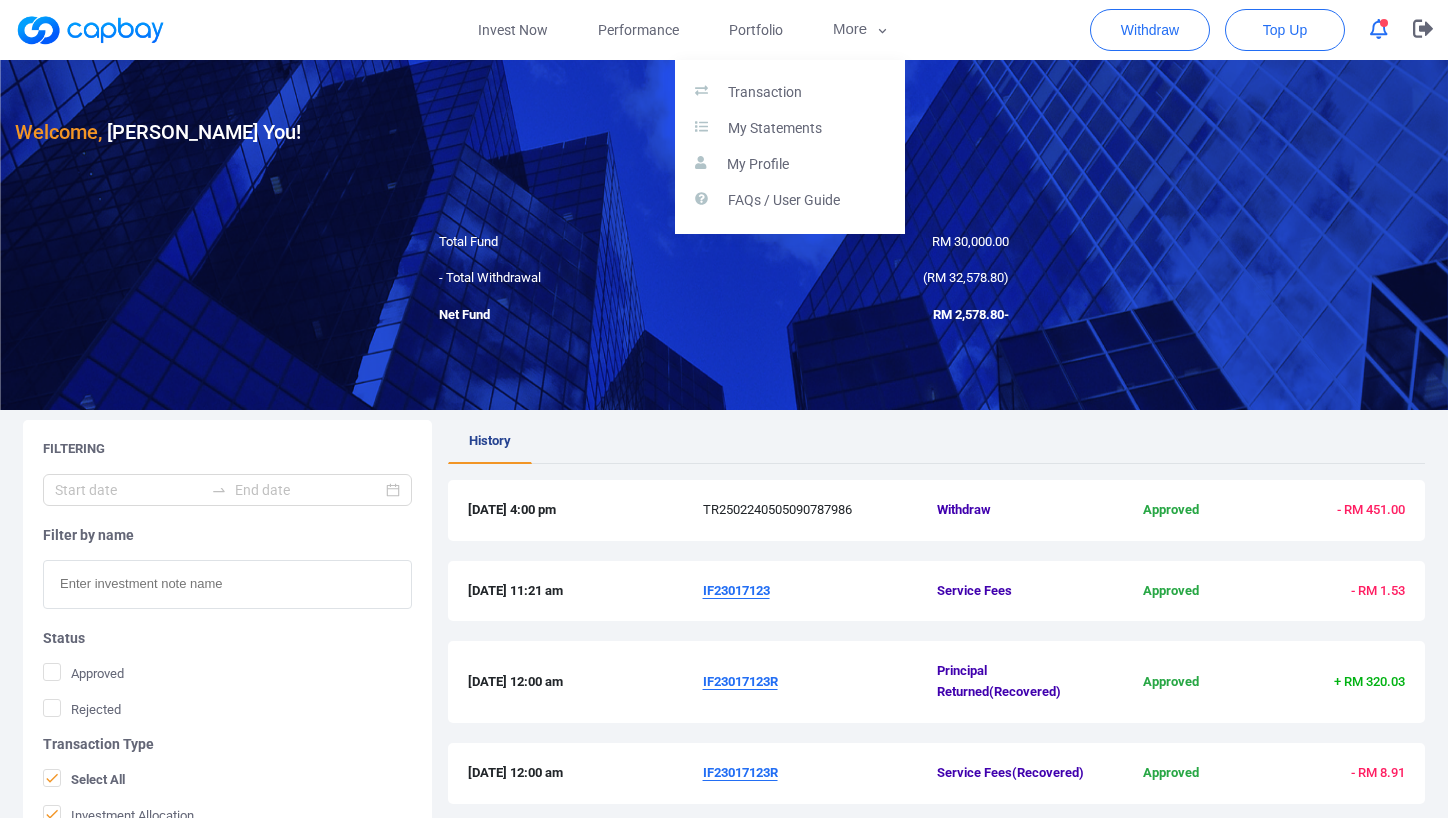 click at bounding box center (724, 409) 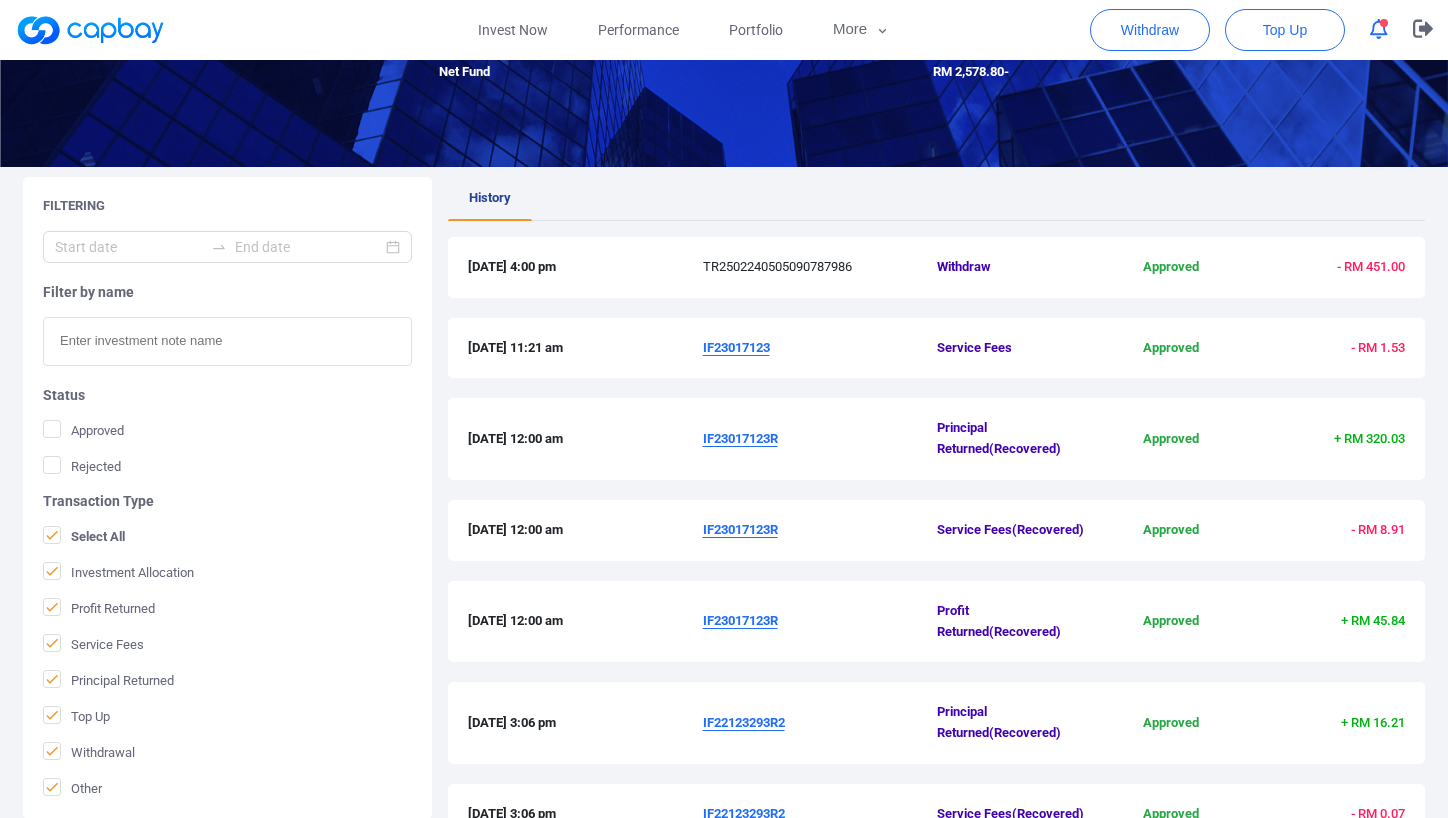scroll, scrollTop: 0, scrollLeft: 0, axis: both 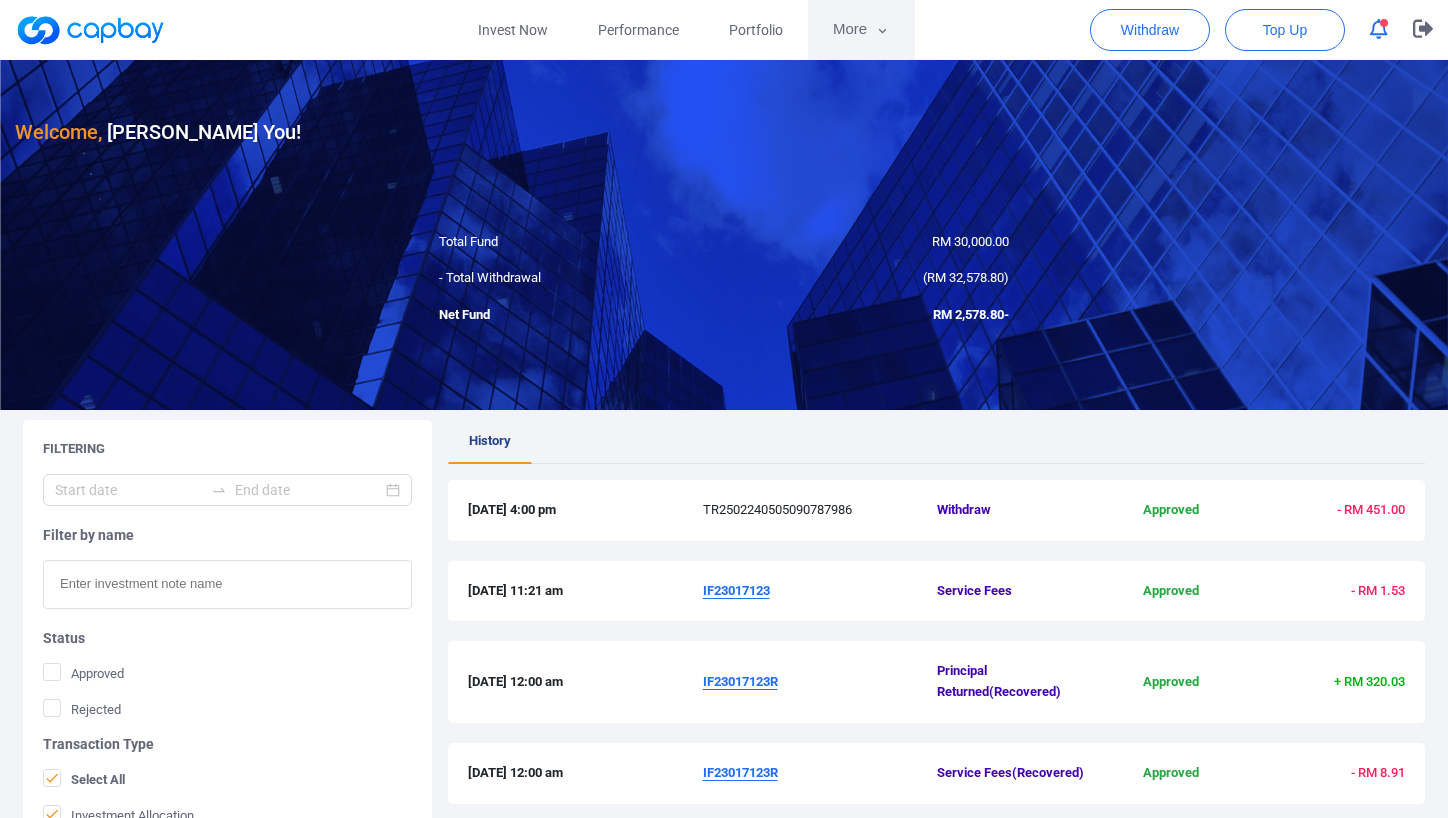 click on "More" at bounding box center [861, 30] 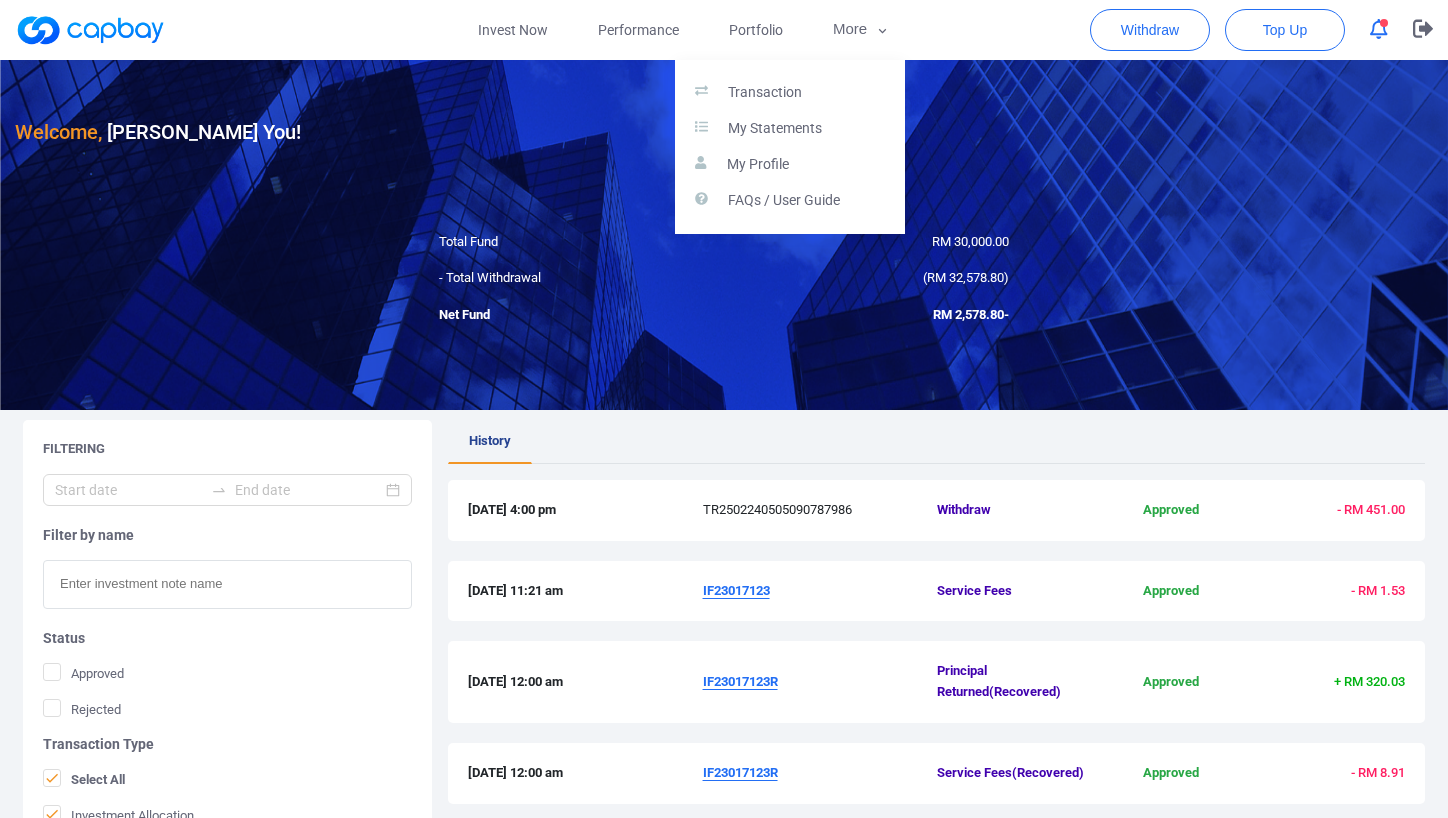 click at bounding box center [724, 409] 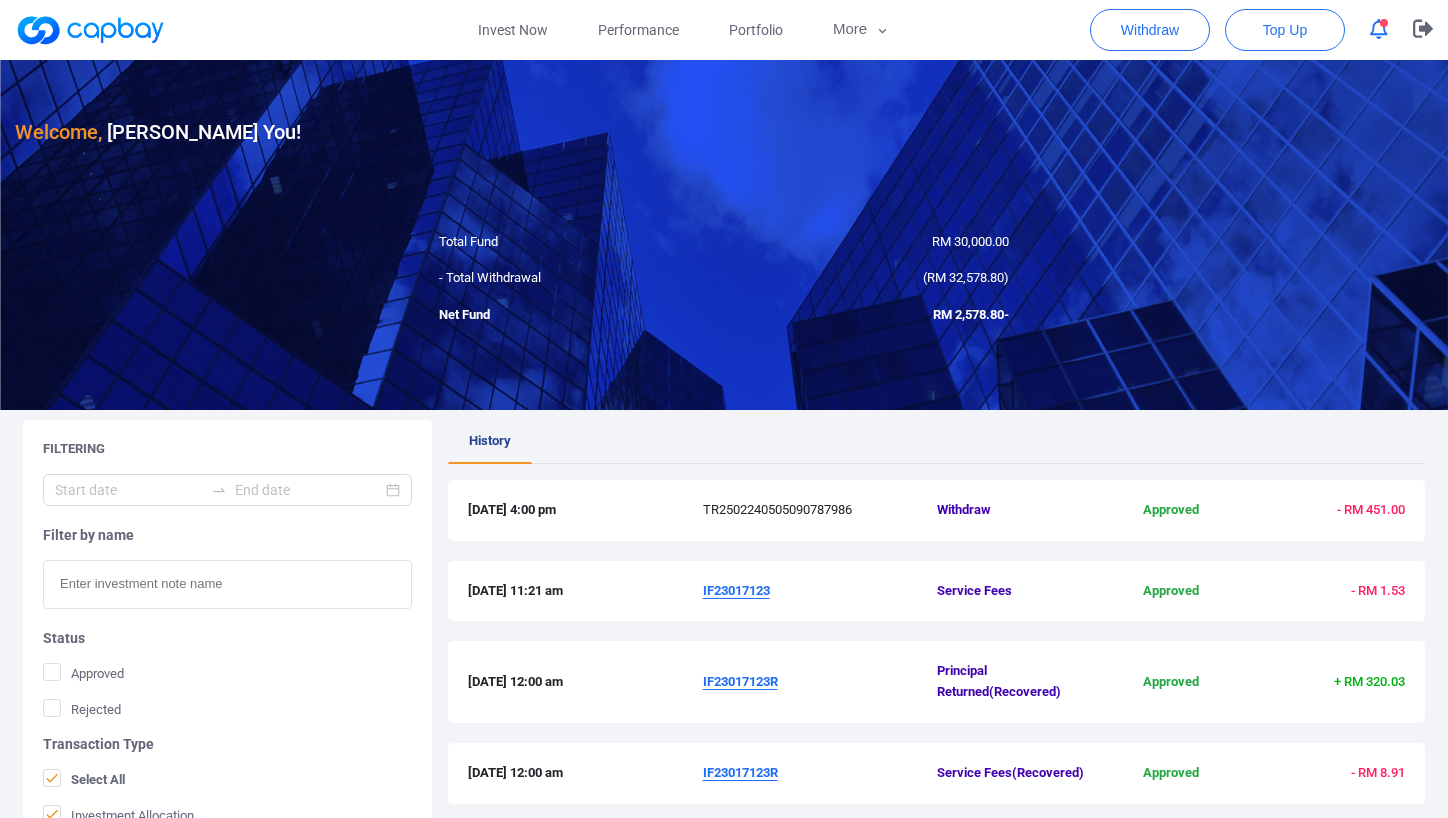 click on "Portfolio" at bounding box center [756, 30] 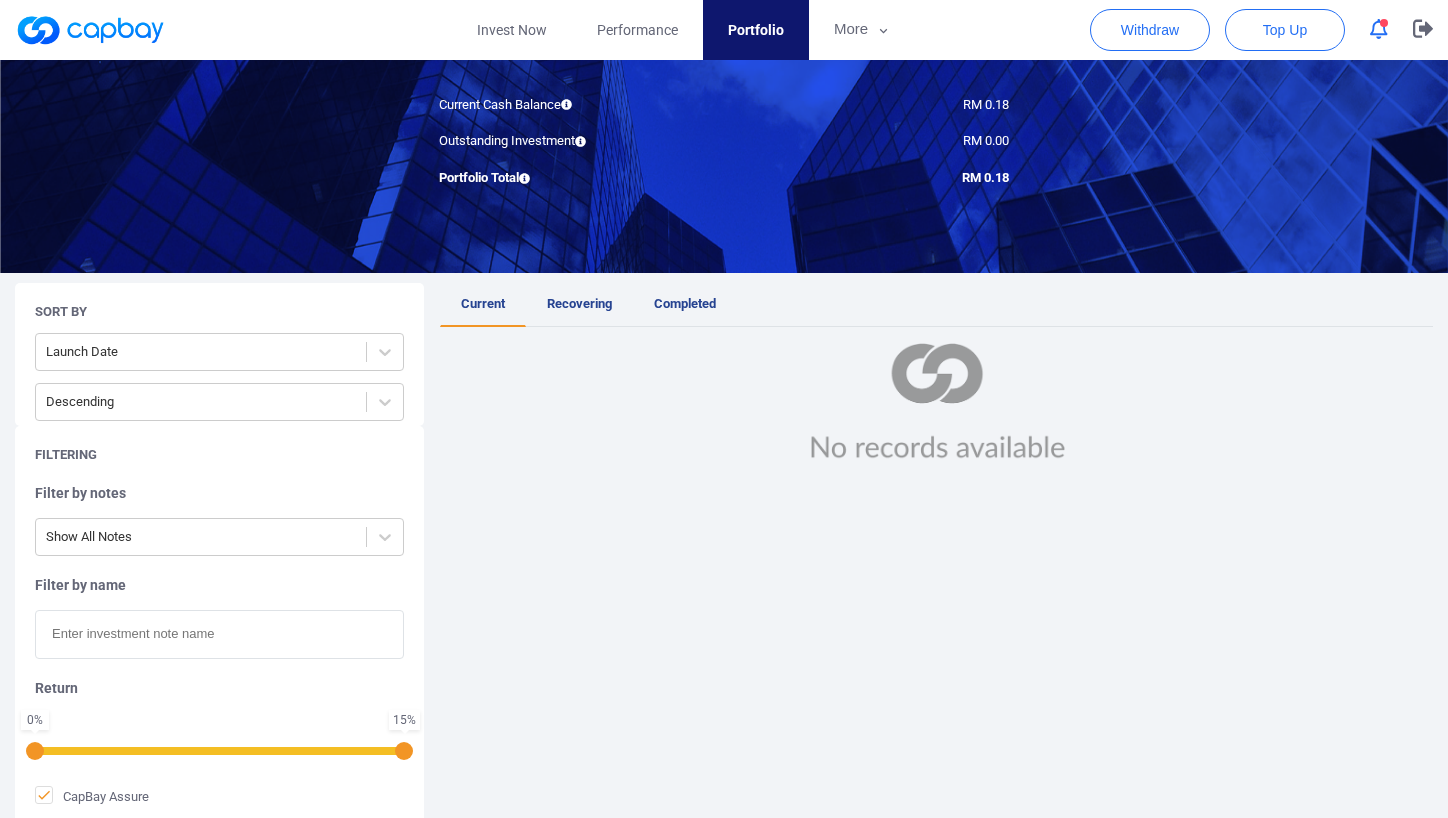 scroll, scrollTop: 251, scrollLeft: 0, axis: vertical 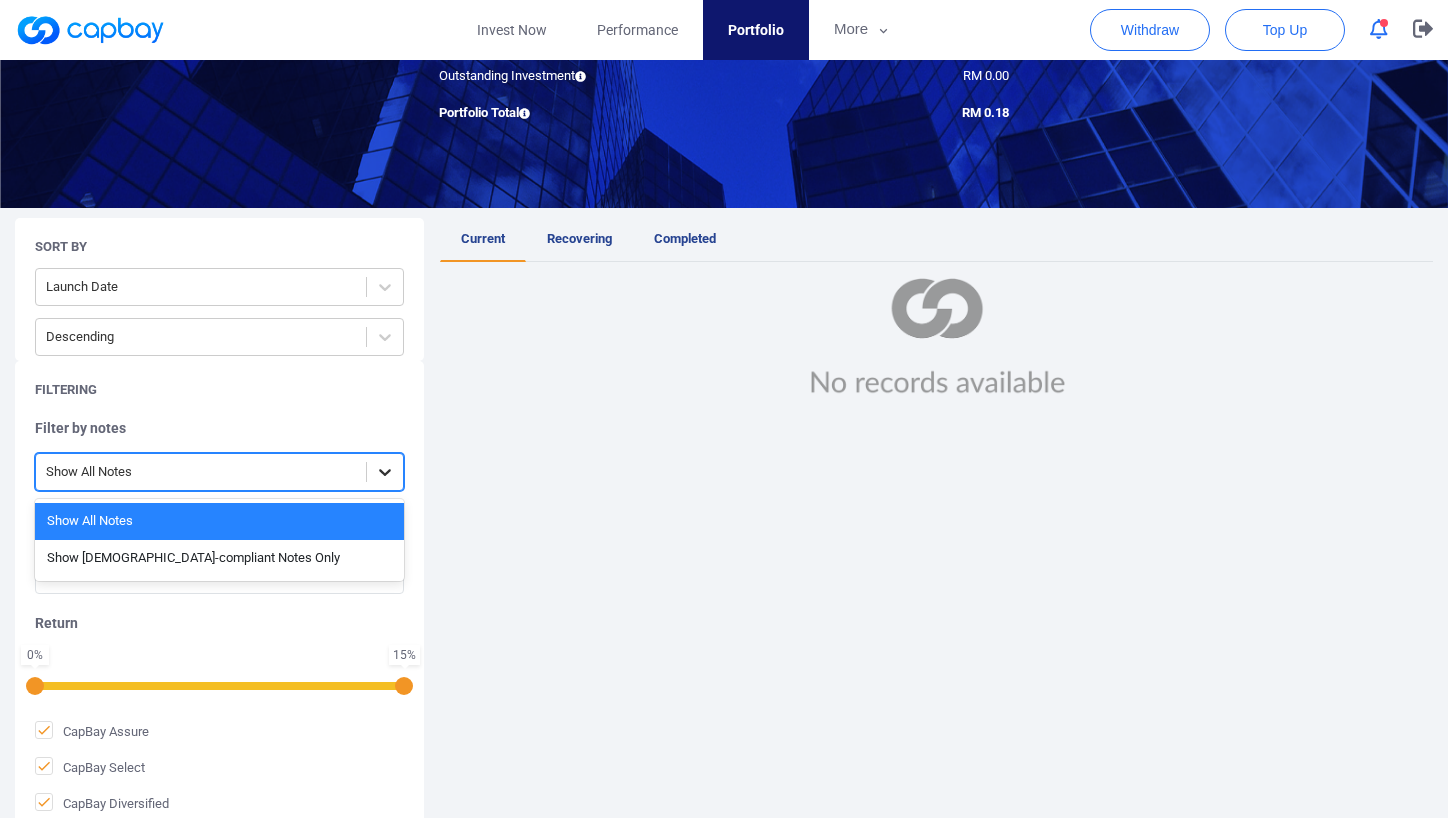 click at bounding box center [385, 472] 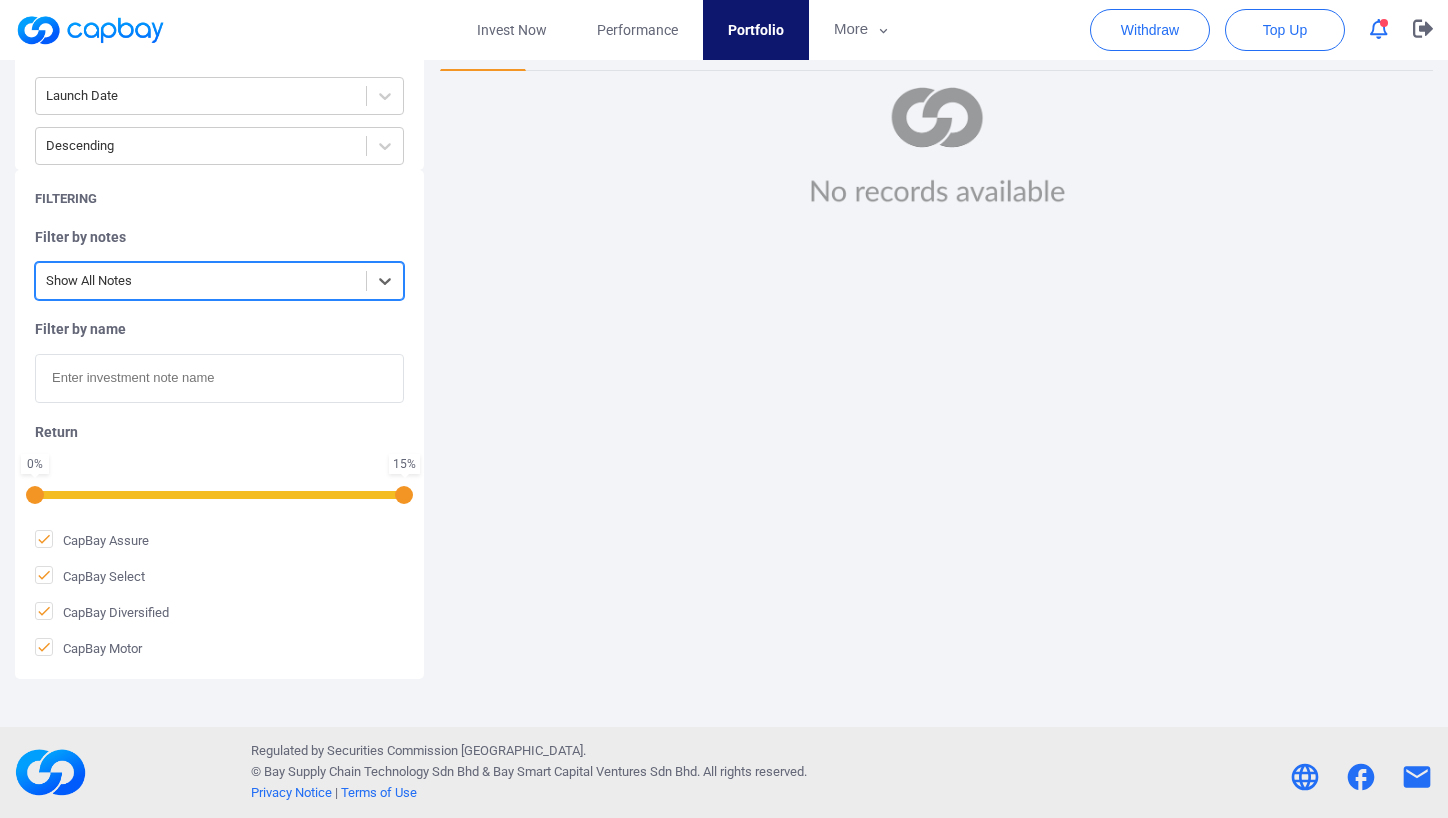 scroll, scrollTop: 16, scrollLeft: 0, axis: vertical 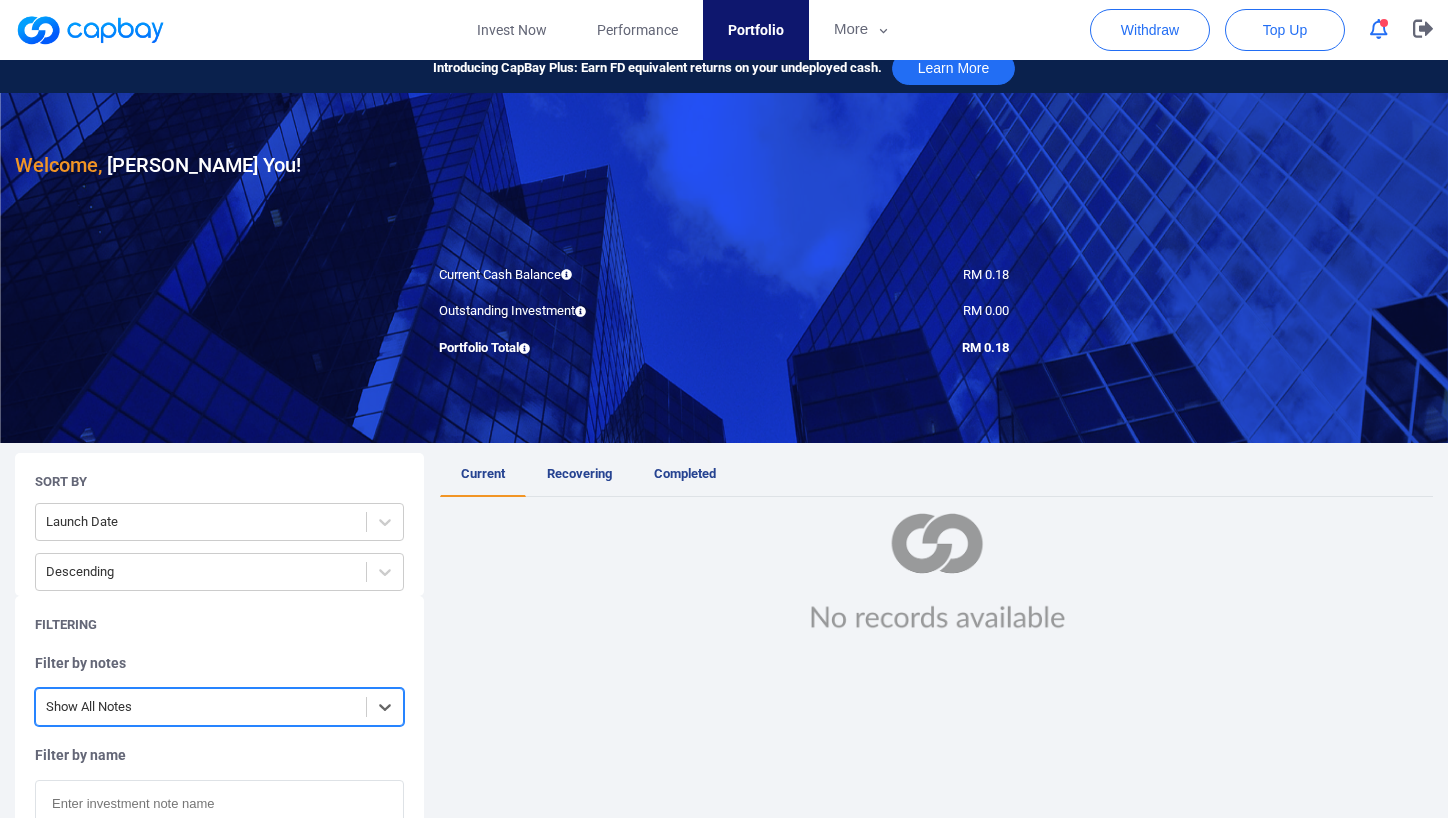 click on "Welcome,   [PERSON_NAME] You ! Current Cash Balance  RM 0.18 Outstanding Investment  RM 0.00 Portfolio Total  RM 0.18 Sort By Launch Date Descending Filtering Filter by notes Show All Notes Filter by name Return 0 % 15 % CapBay Assure CapBay Select CapBay Diversified CapBay Motor Current Recovering Completed" at bounding box center (724, 623) 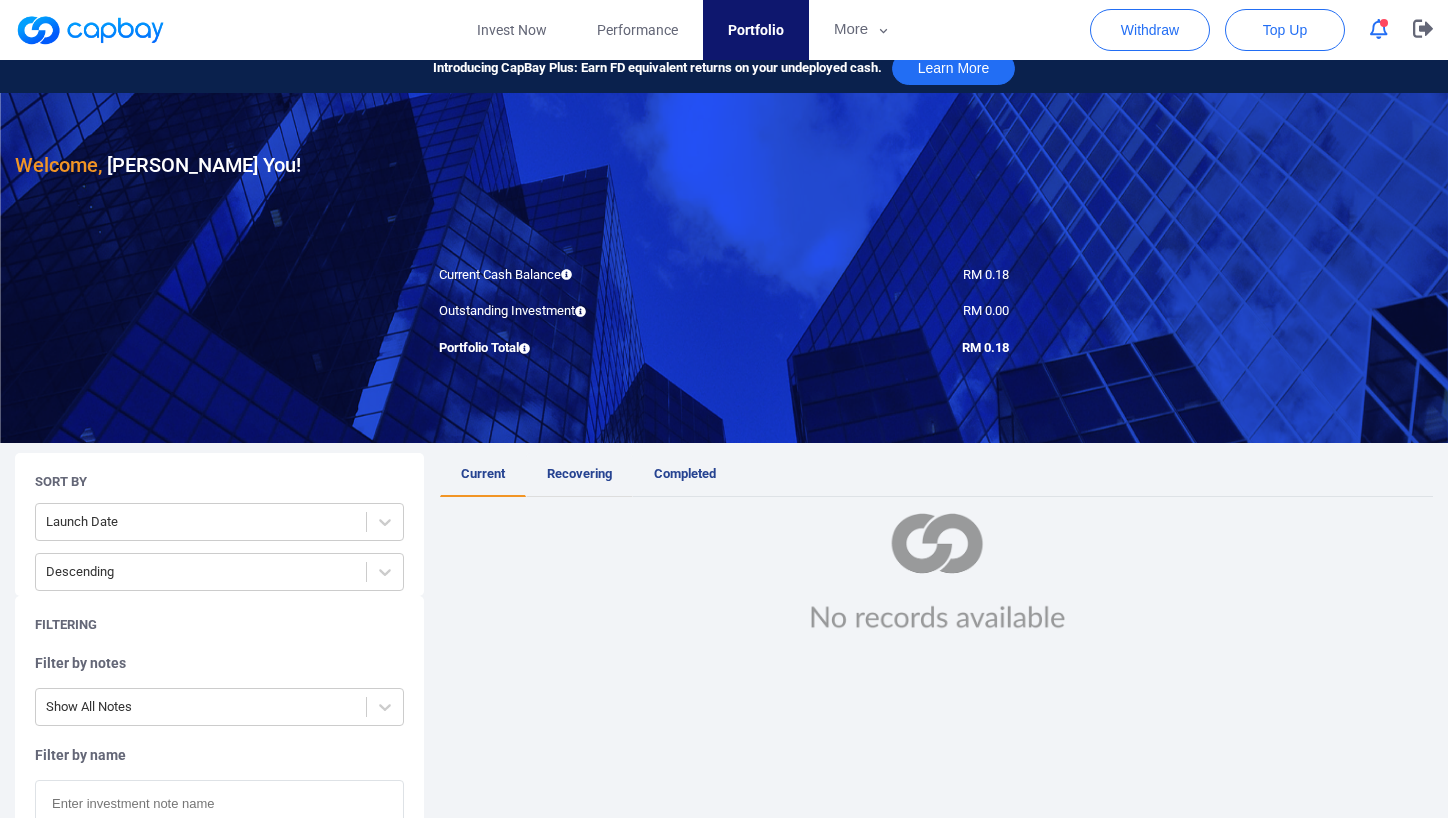 click on "Recovering" at bounding box center (579, 473) 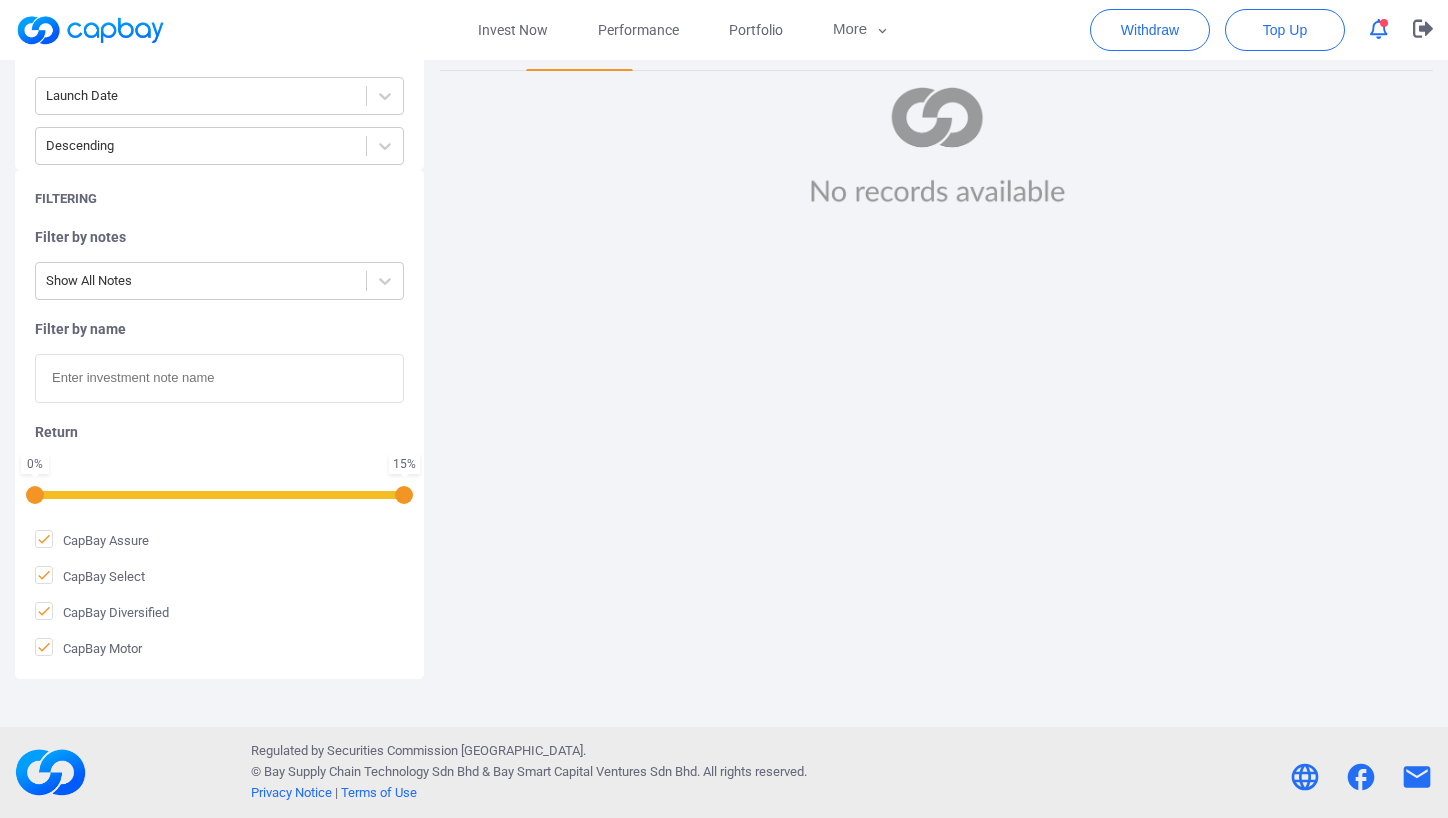 scroll, scrollTop: 0, scrollLeft: 0, axis: both 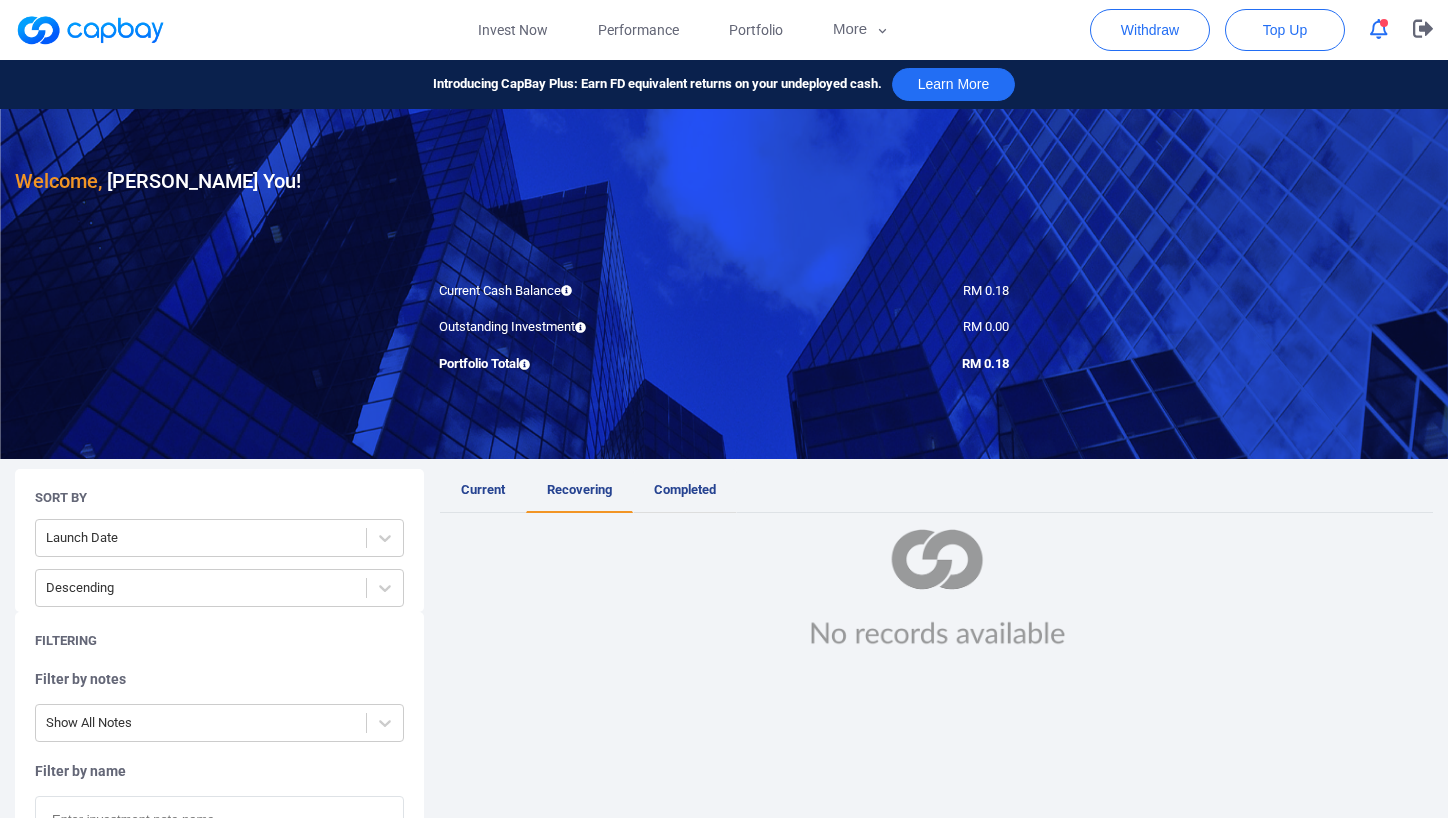 click on "Completed" at bounding box center (685, 489) 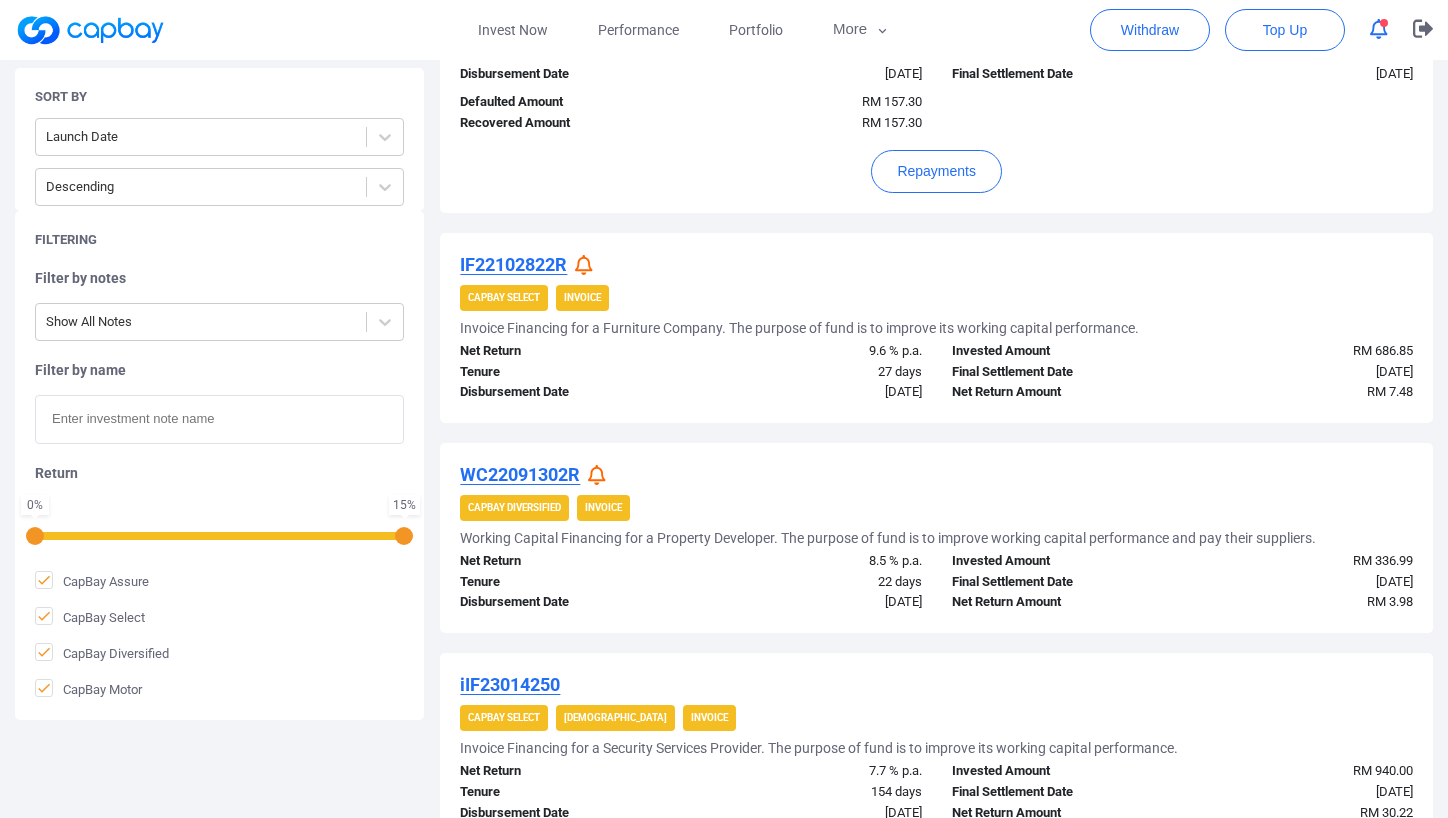 scroll, scrollTop: 1285, scrollLeft: 0, axis: vertical 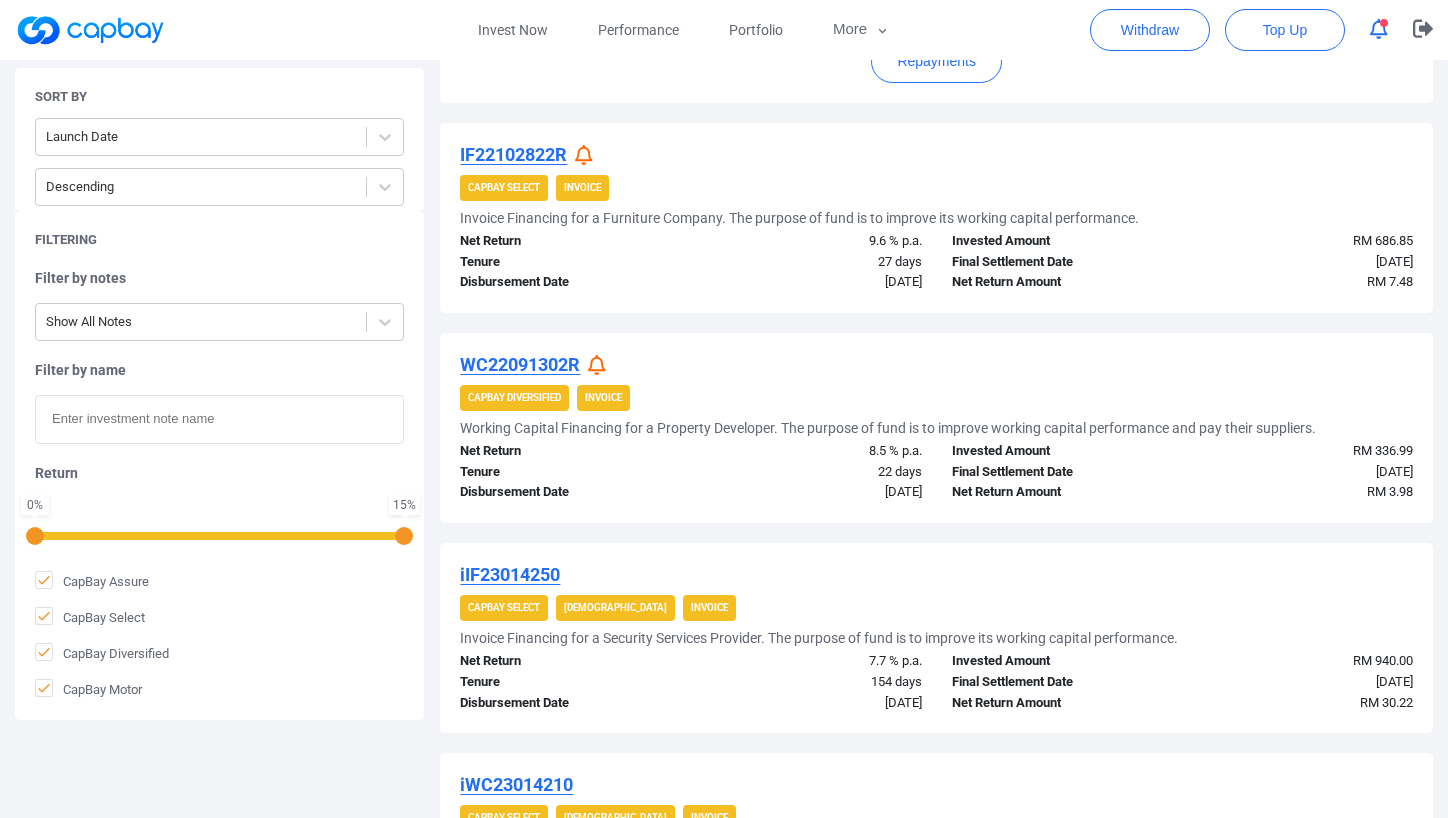 click 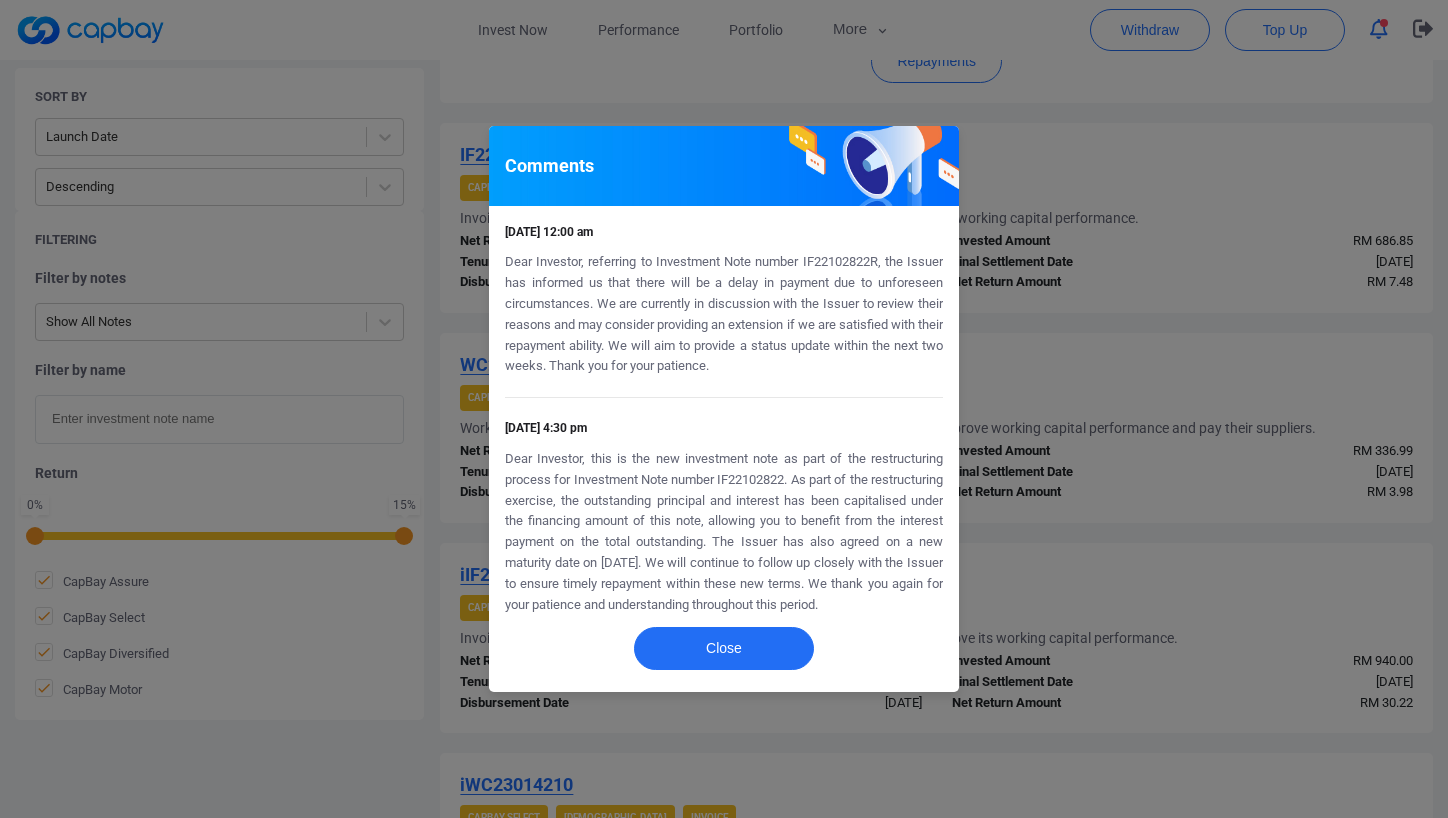 scroll, scrollTop: 1, scrollLeft: 0, axis: vertical 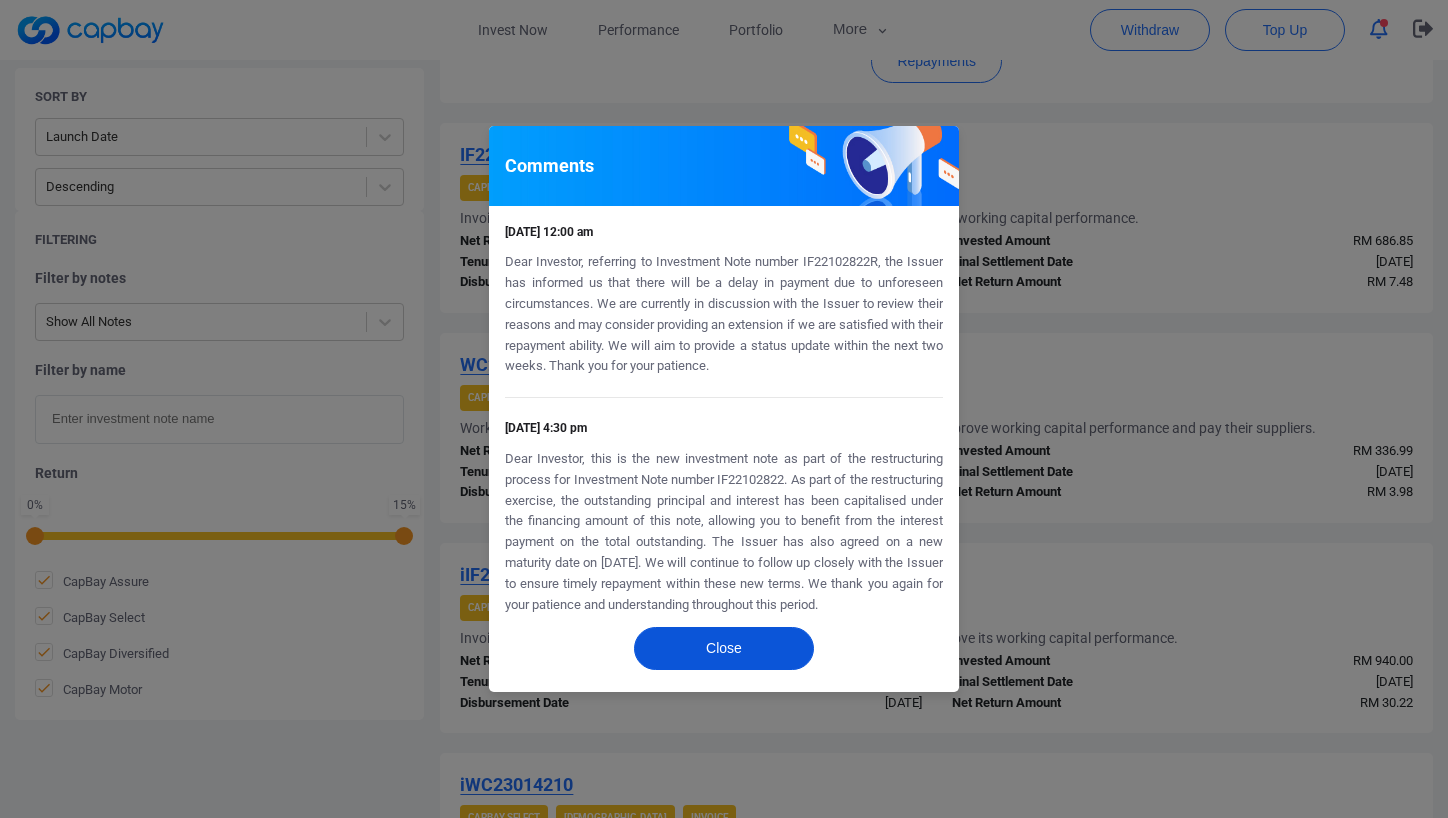 click on "Close" at bounding box center [724, 648] 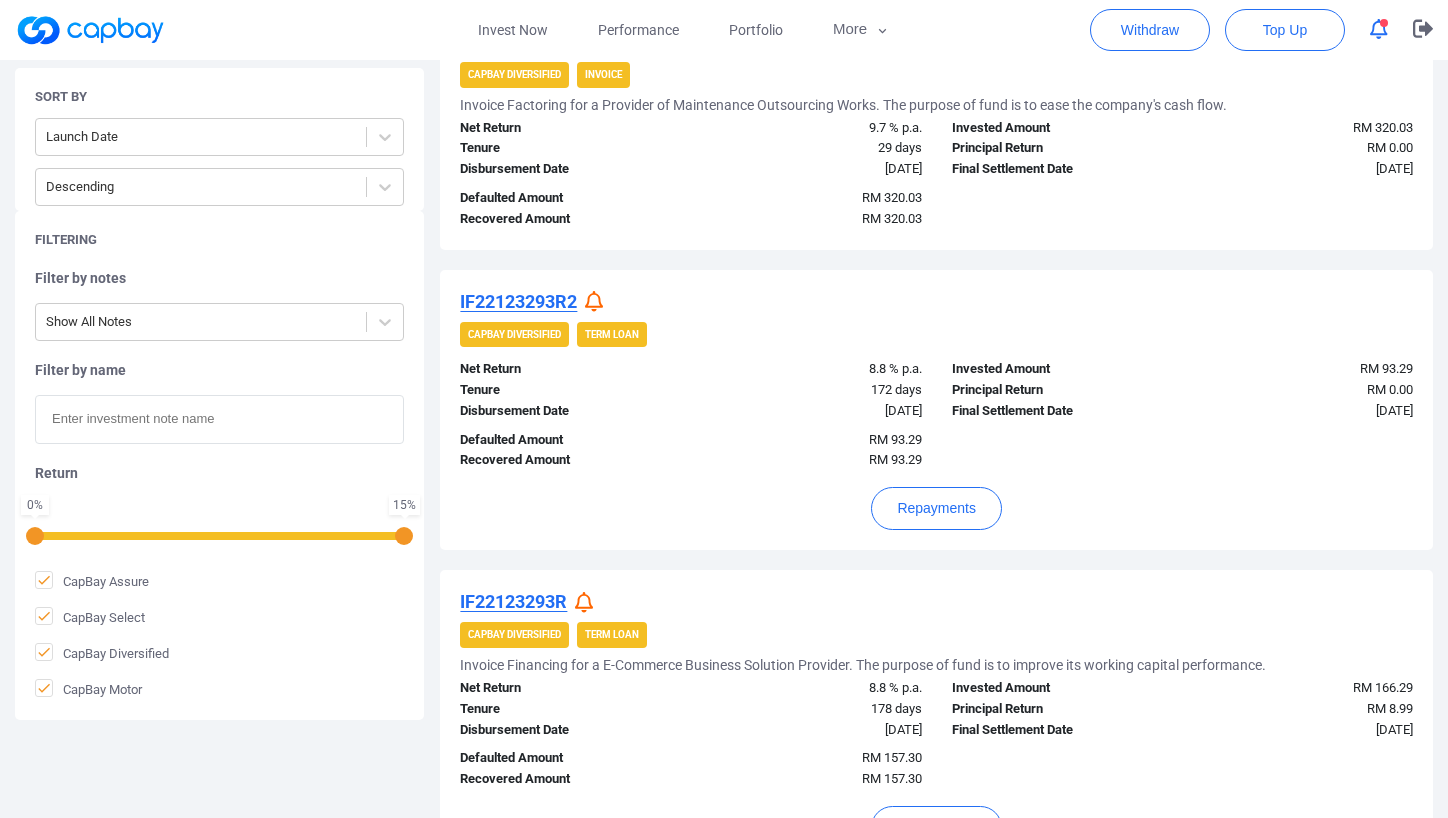 scroll, scrollTop: 95, scrollLeft: 0, axis: vertical 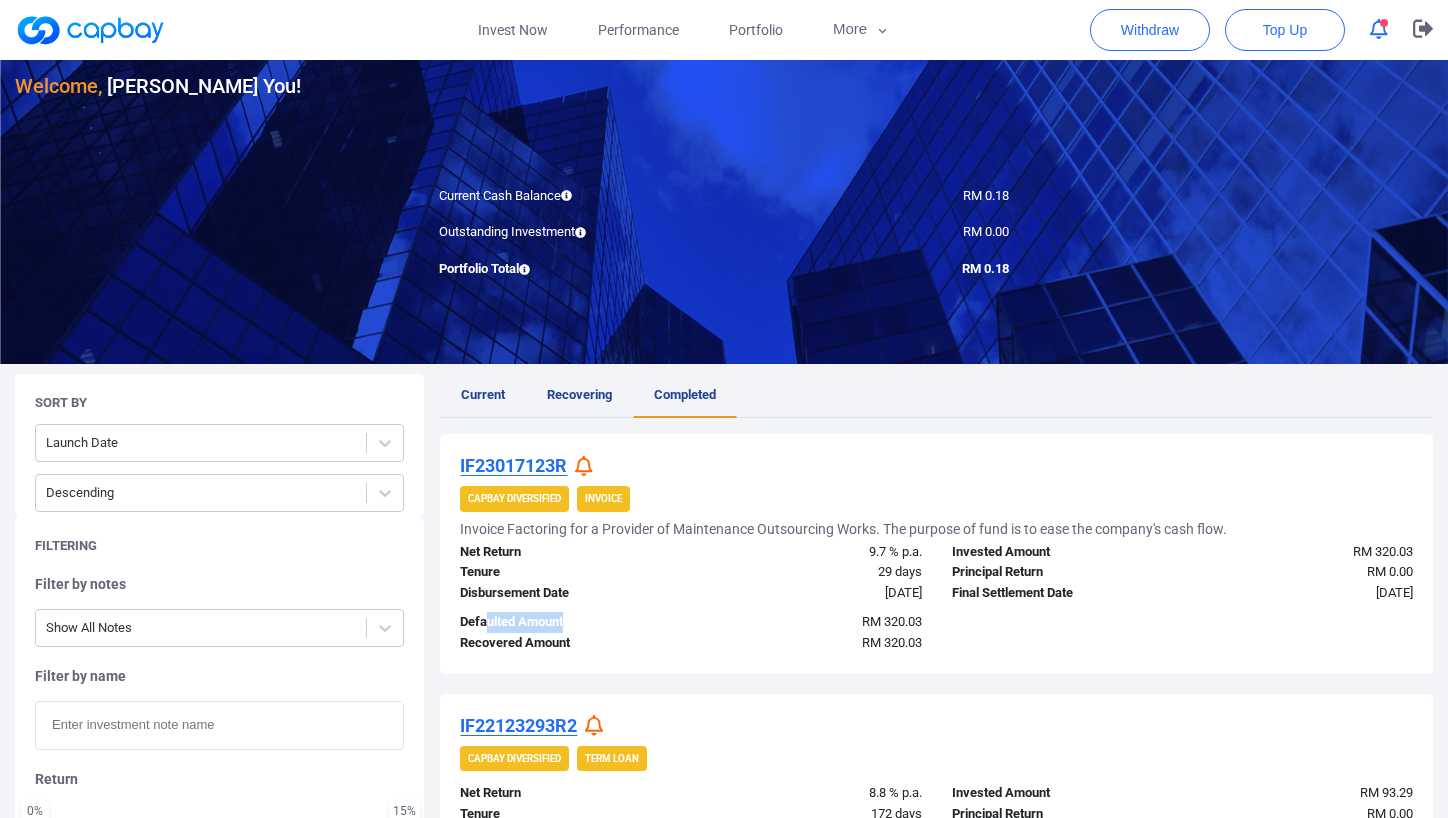 drag, startPoint x: 490, startPoint y: 613, endPoint x: 657, endPoint y: 625, distance: 167.43059 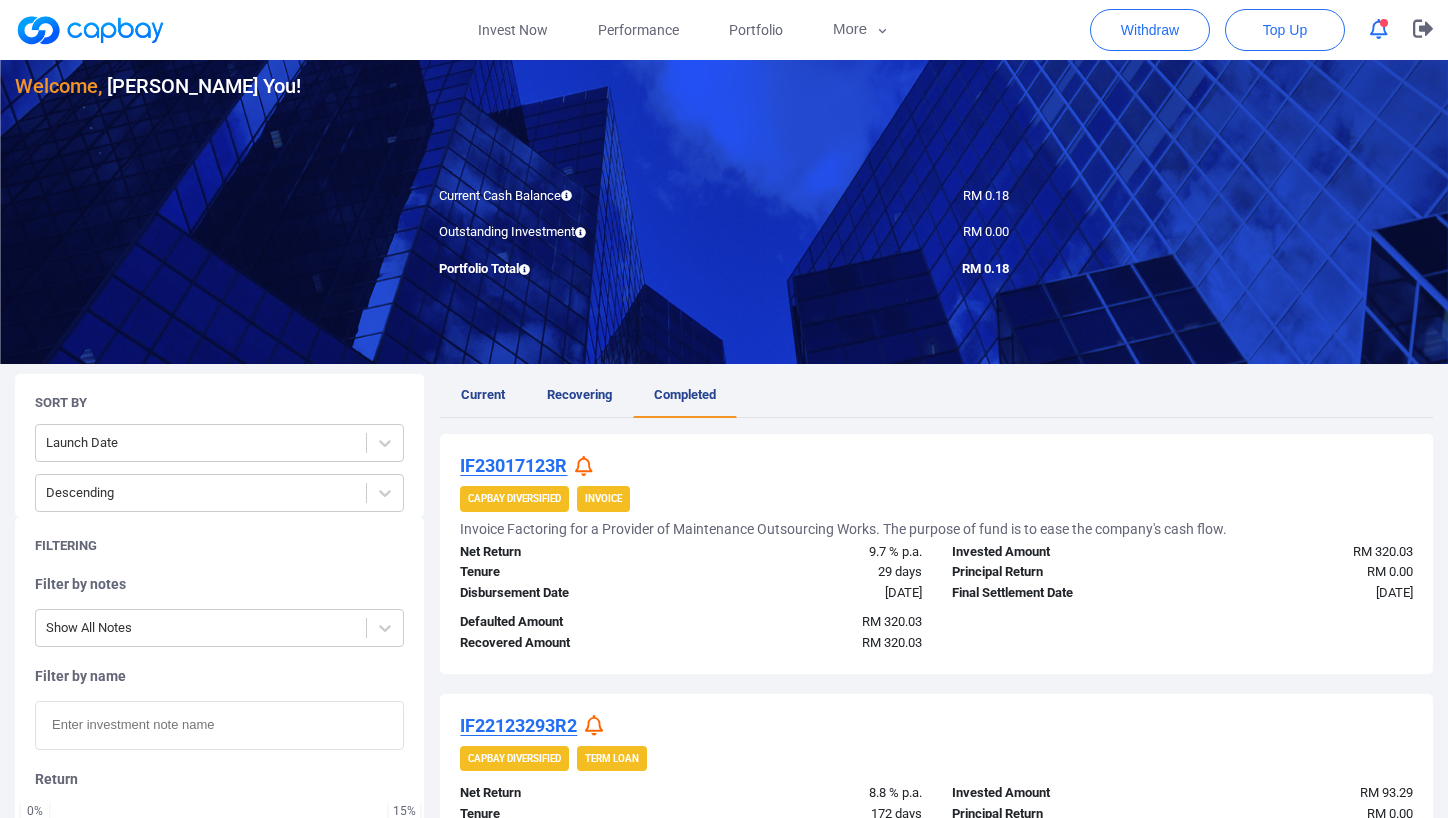 click 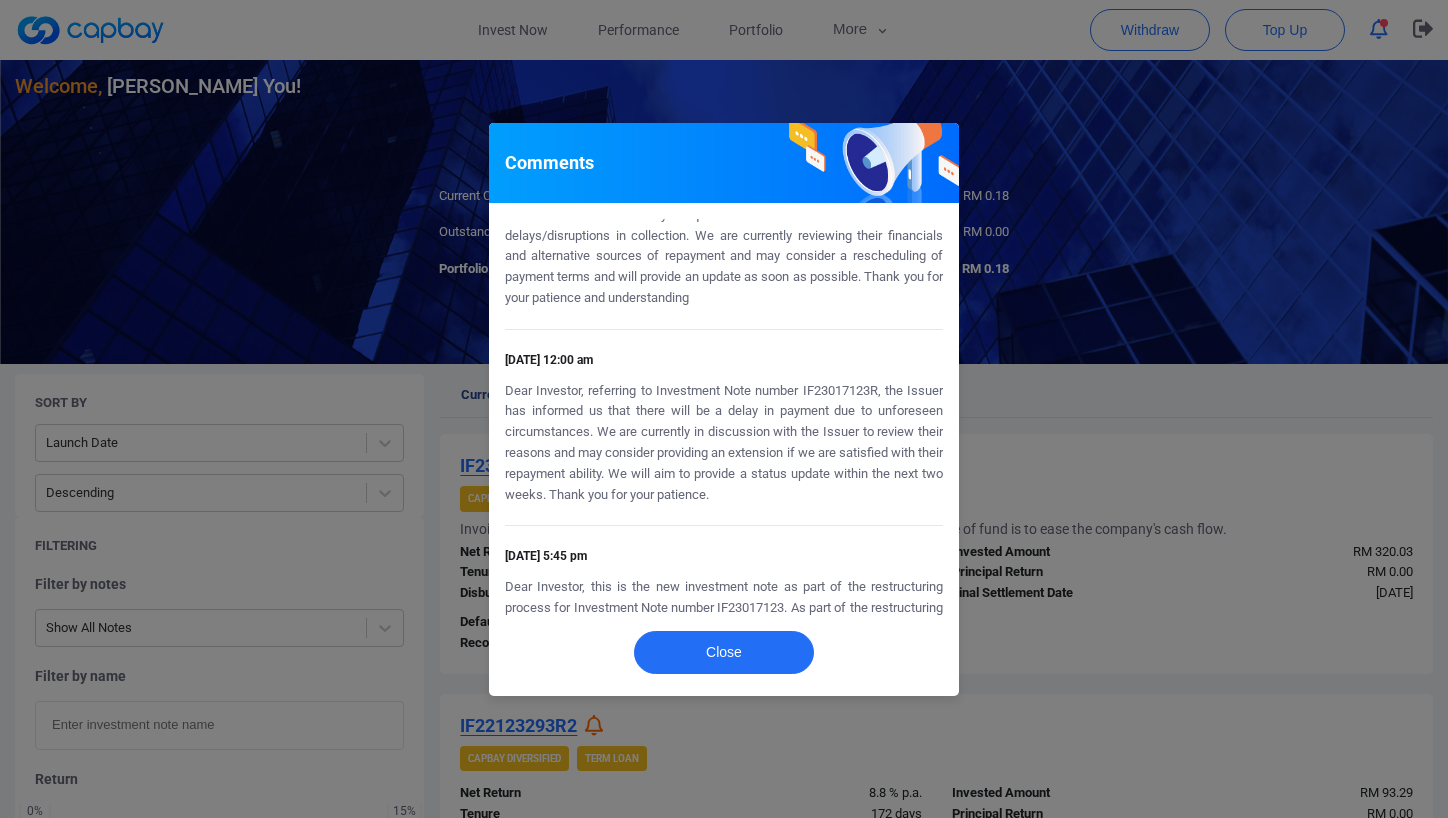 scroll, scrollTop: 1107, scrollLeft: 0, axis: vertical 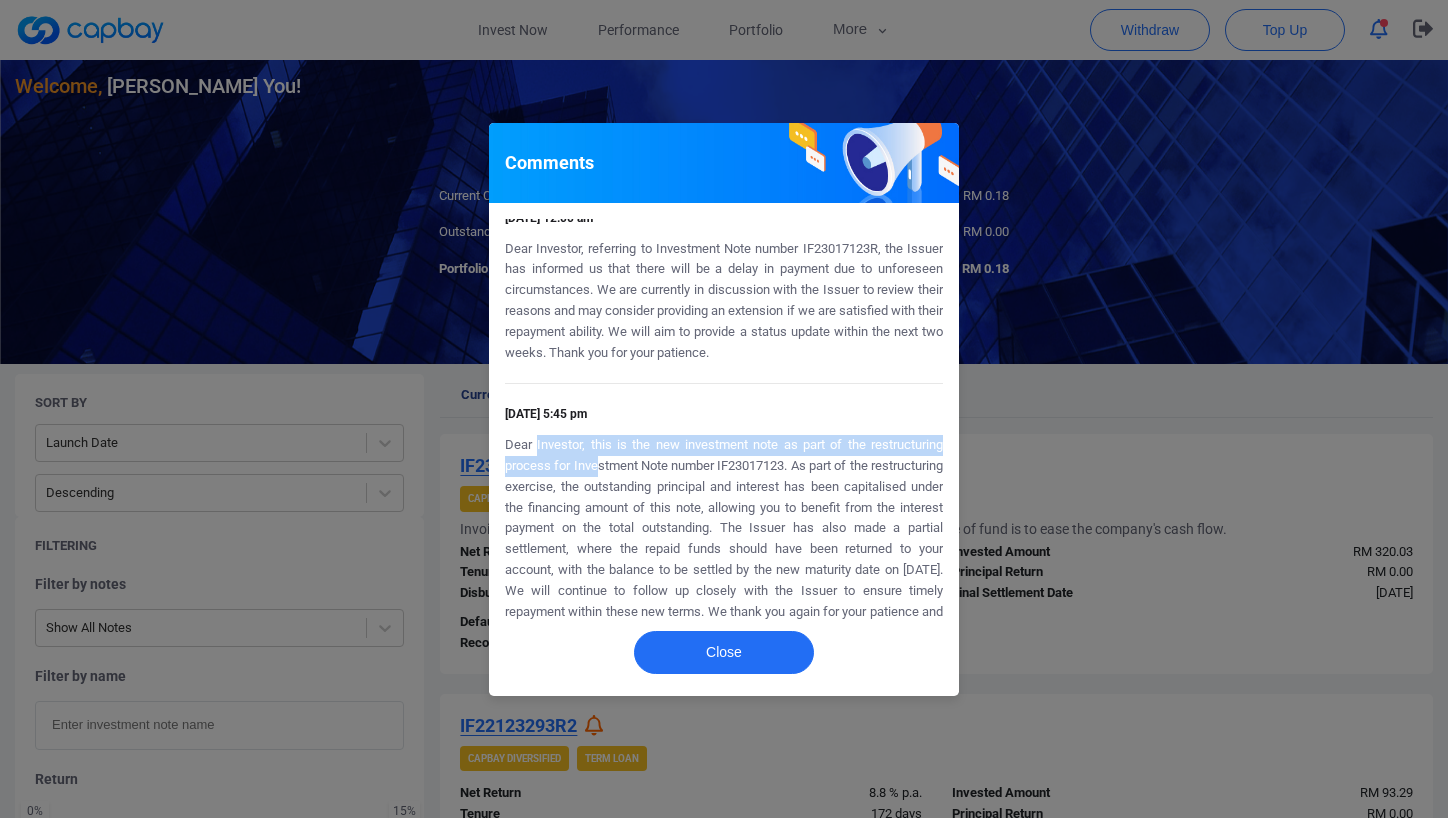 drag, startPoint x: 536, startPoint y: 426, endPoint x: 610, endPoint y: 455, distance: 79.47956 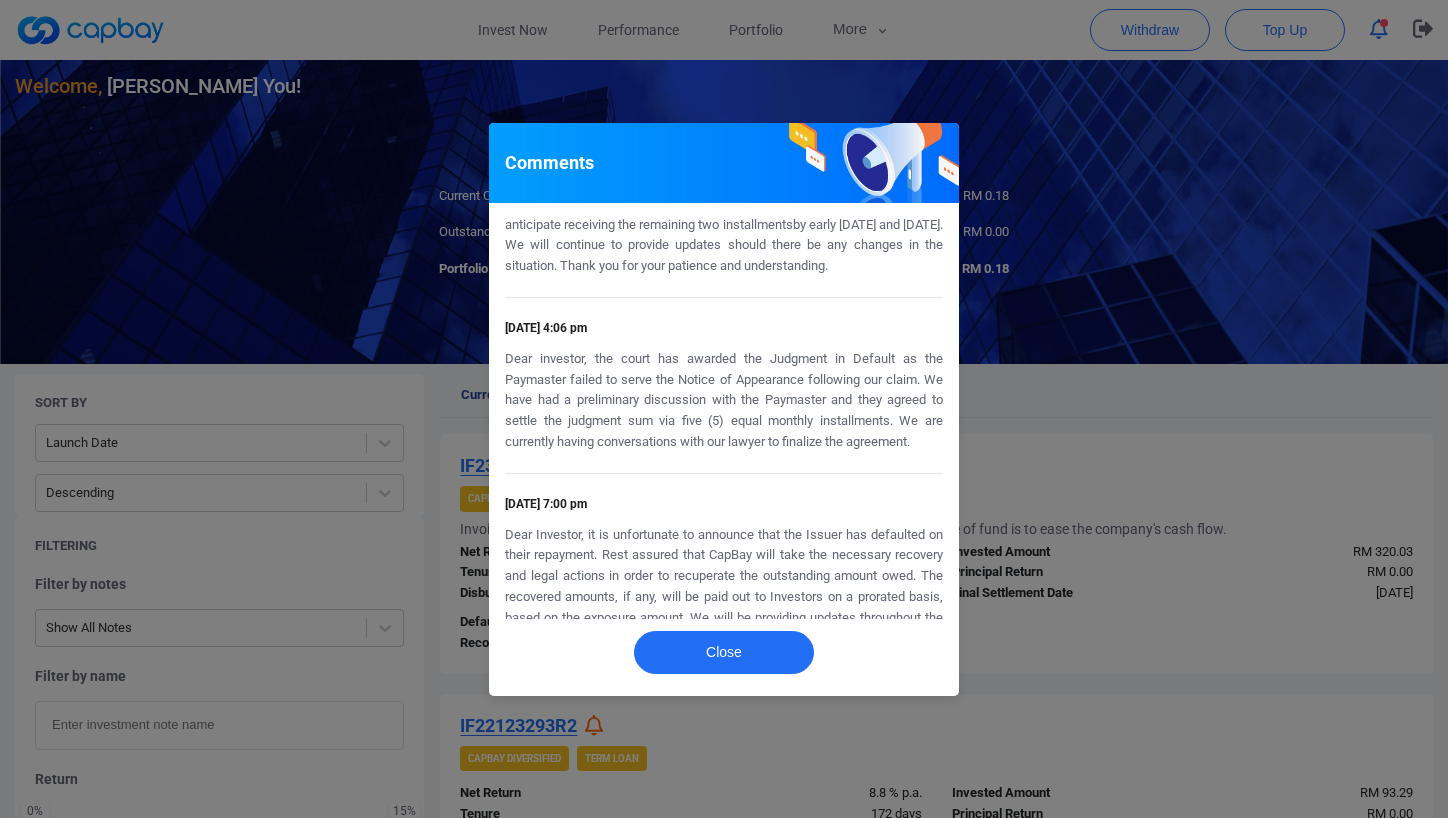 scroll, scrollTop: 0, scrollLeft: 0, axis: both 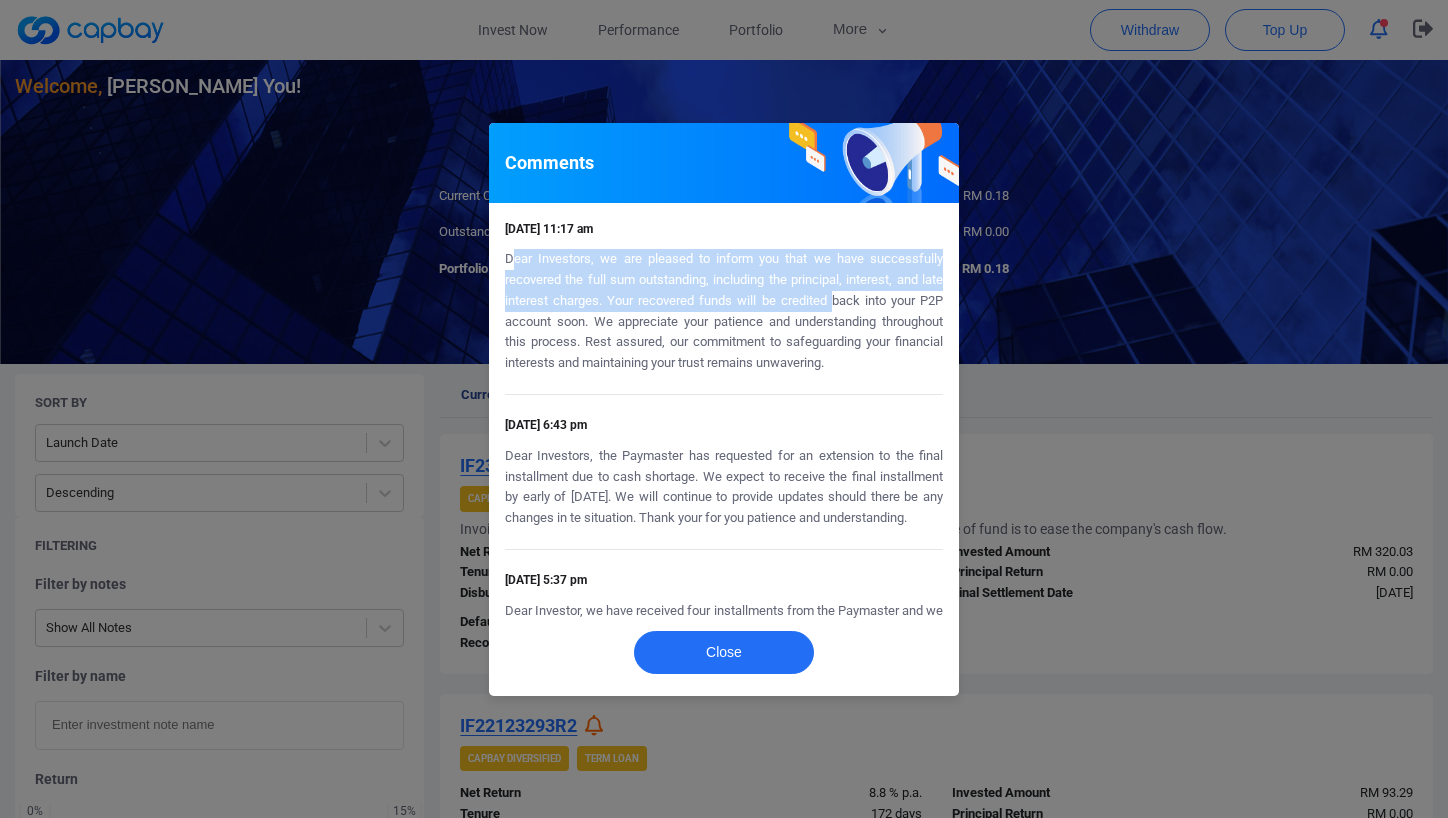 drag, startPoint x: 514, startPoint y: 251, endPoint x: 831, endPoint y: 290, distance: 319.39005 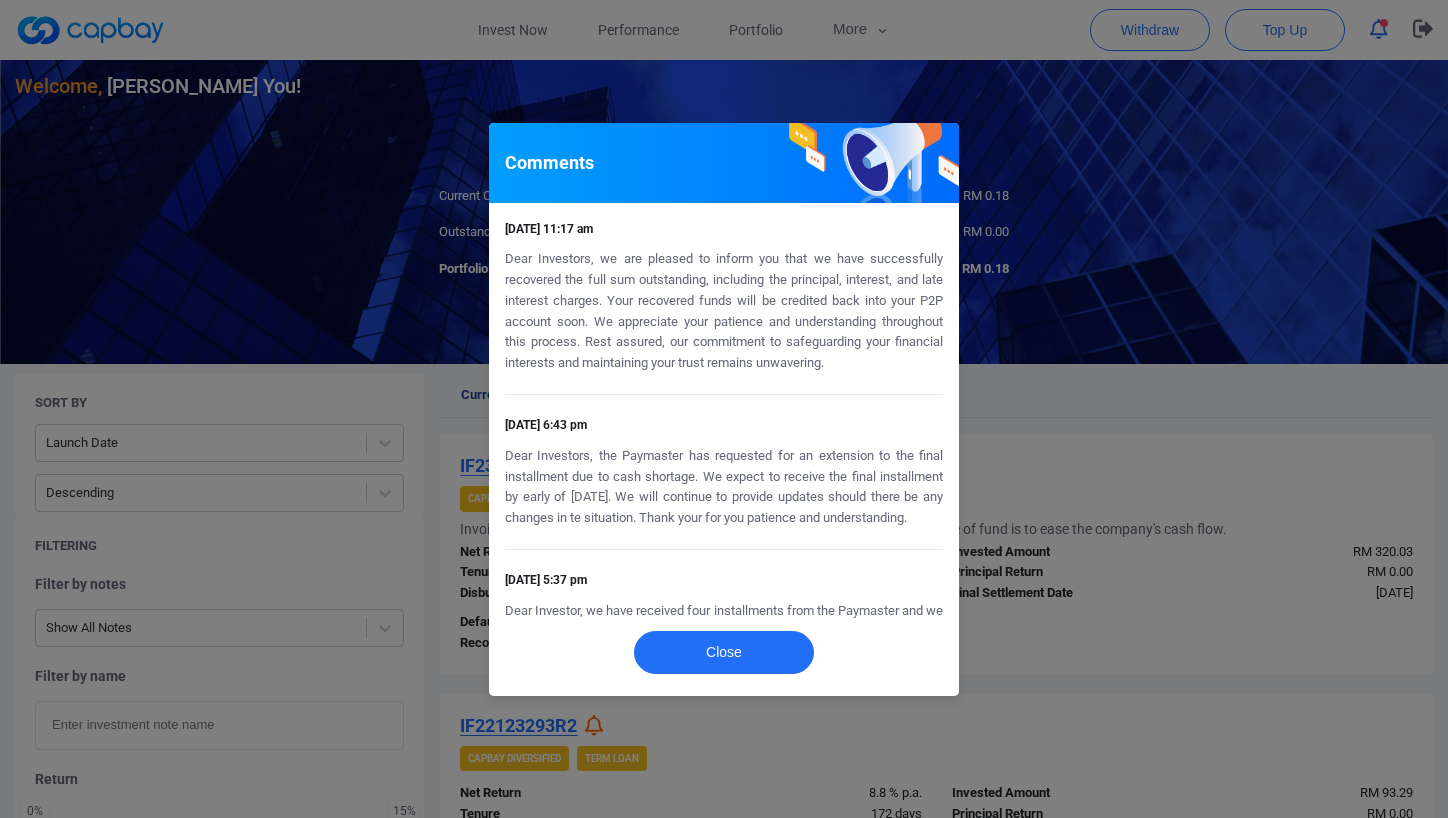 click on "Dear Investors, we are pleased to inform you that we have successfully recovered the full sum outstanding, including the principal, interest, and late interest charges. Your recovered funds will be credited back into your P2P account soon. We appreciate your patience and understanding throughout this process. Rest assured, our commitment to safeguarding your financial interests and maintaining your trust remains unwavering." at bounding box center (724, 311) 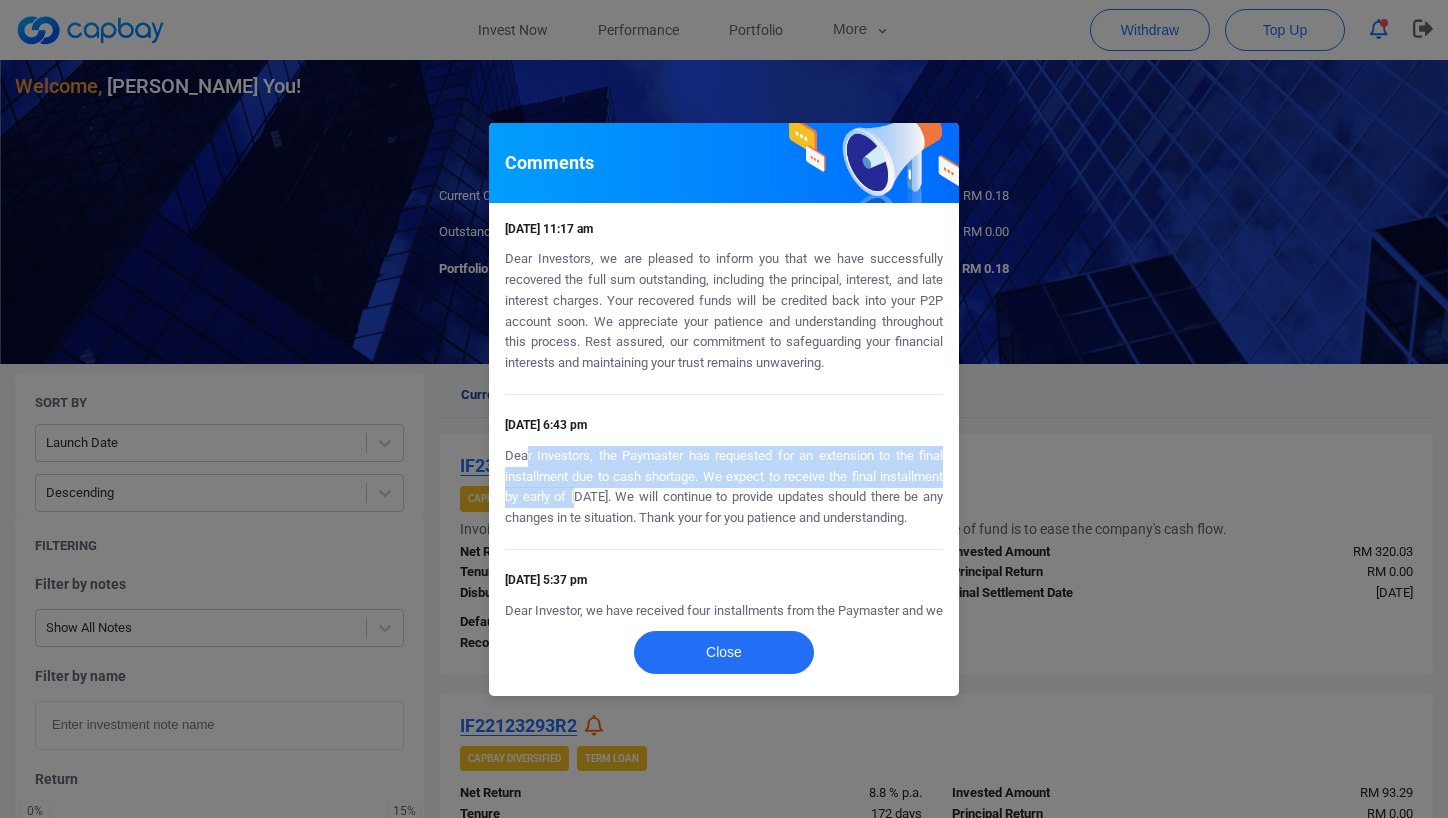 drag, startPoint x: 529, startPoint y: 445, endPoint x: 575, endPoint y: 477, distance: 56.0357 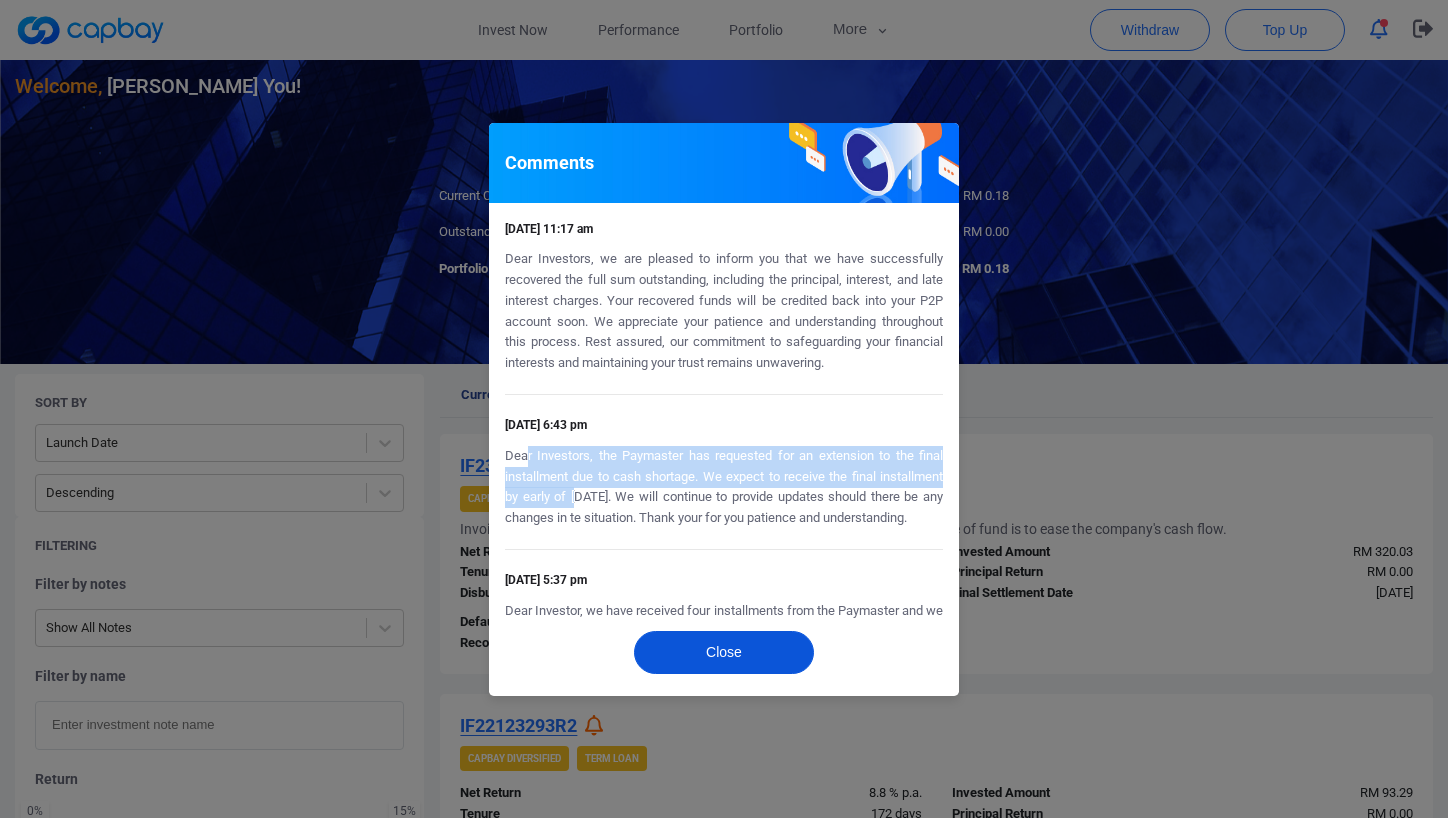 click on "Close" at bounding box center (724, 652) 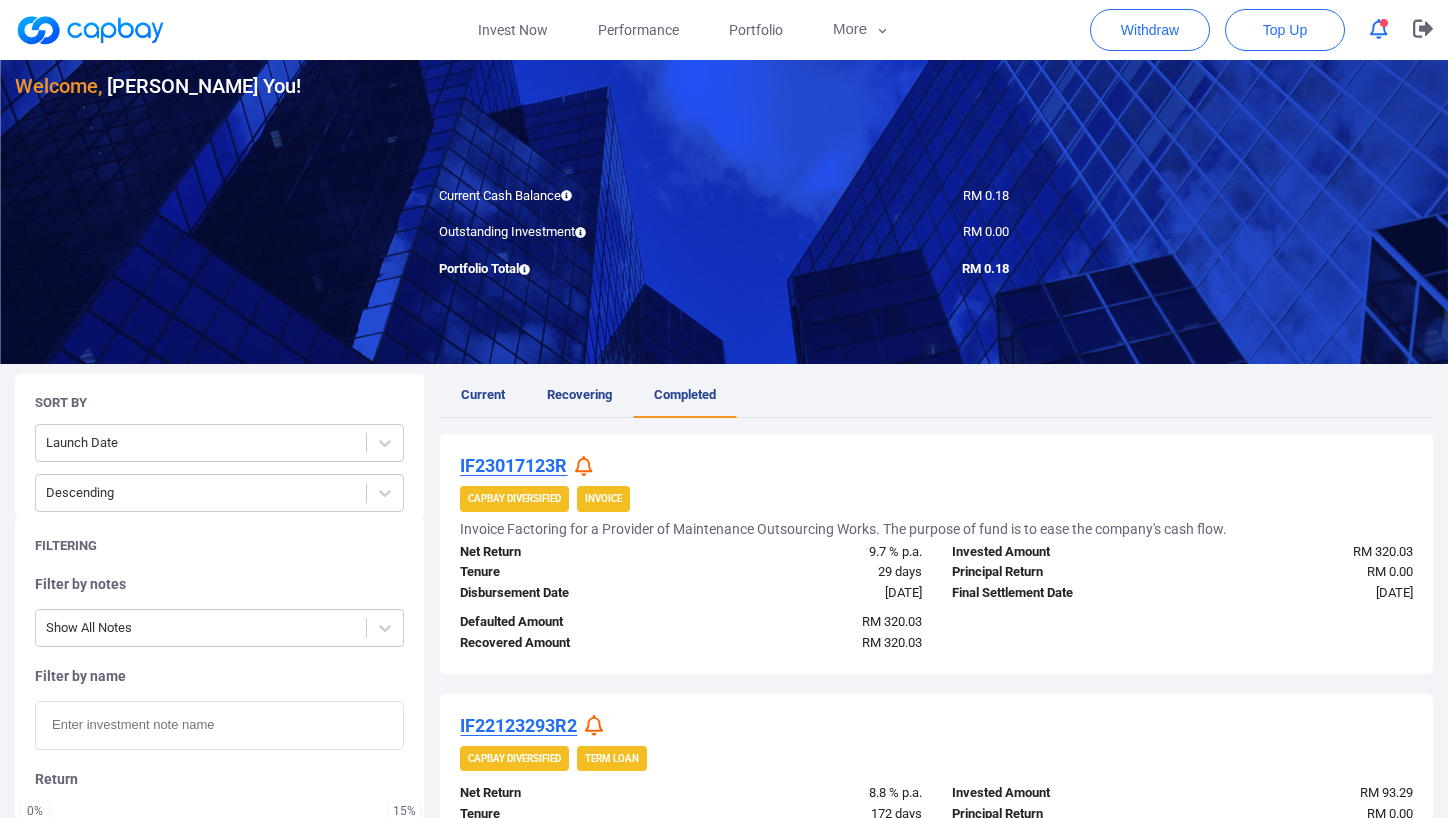 click on "IF23017123R" at bounding box center [513, 465] 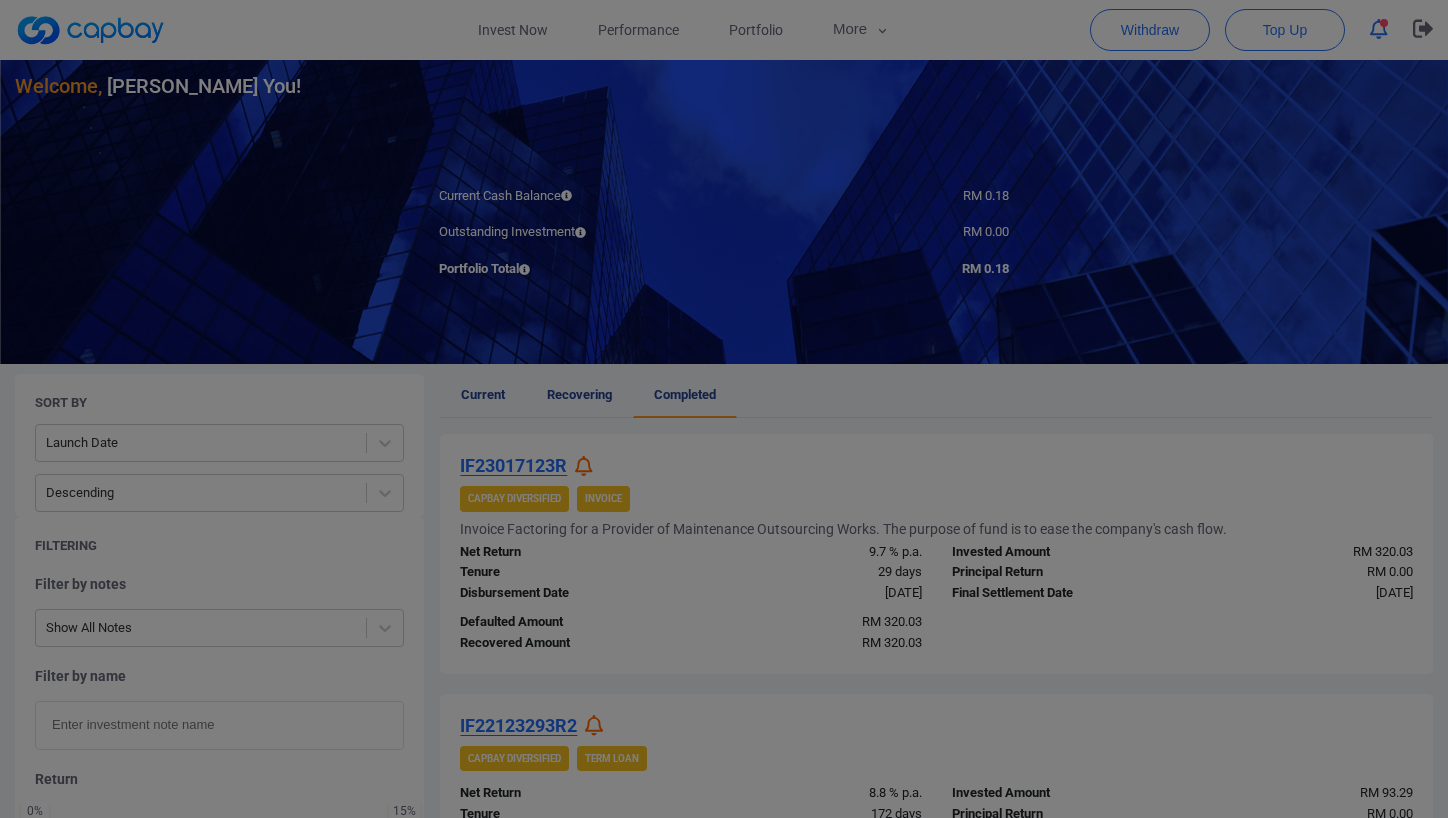 click on "Download Investment Memo" at bounding box center (724, 434) 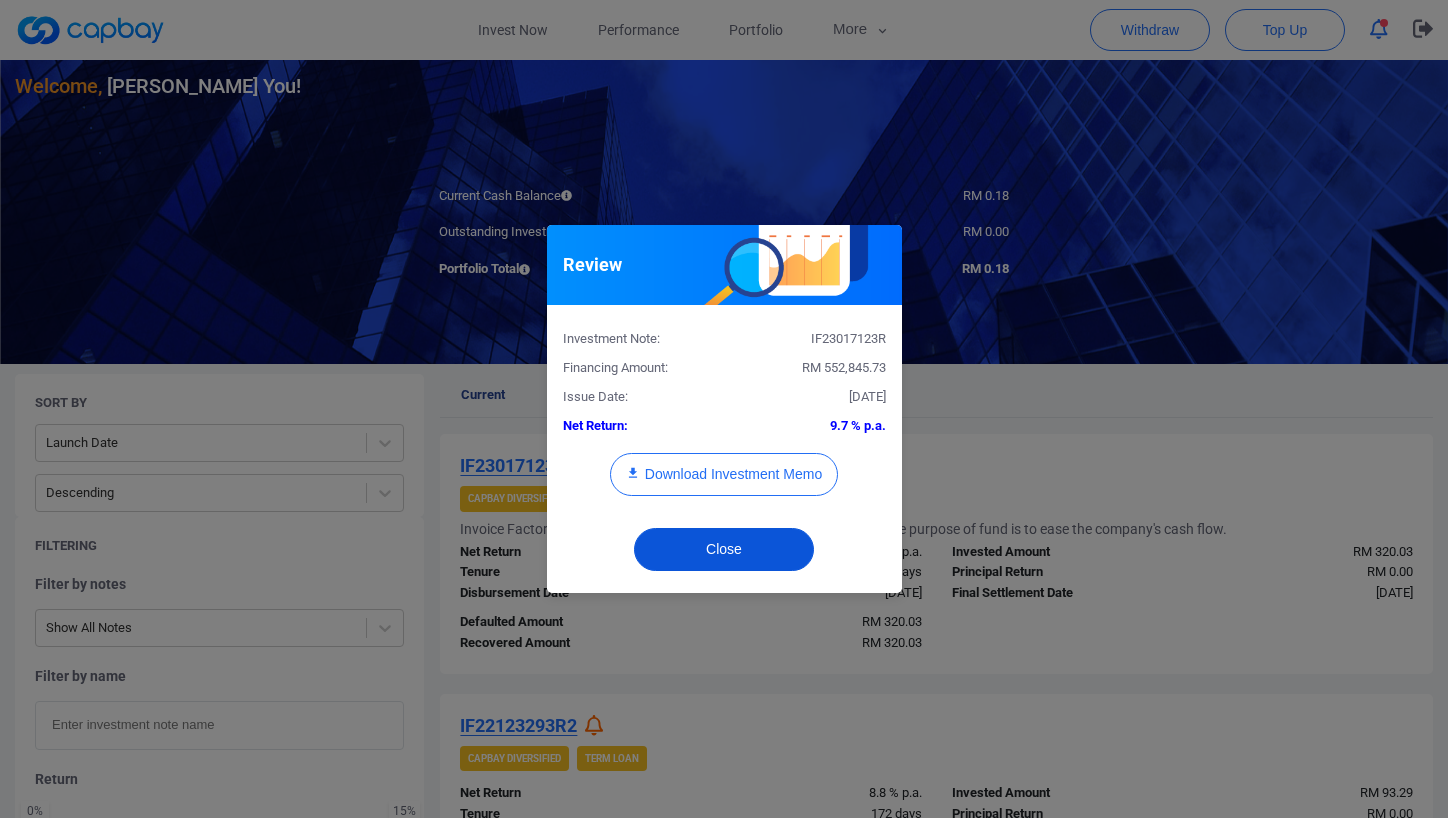 click on "Close" at bounding box center [724, 549] 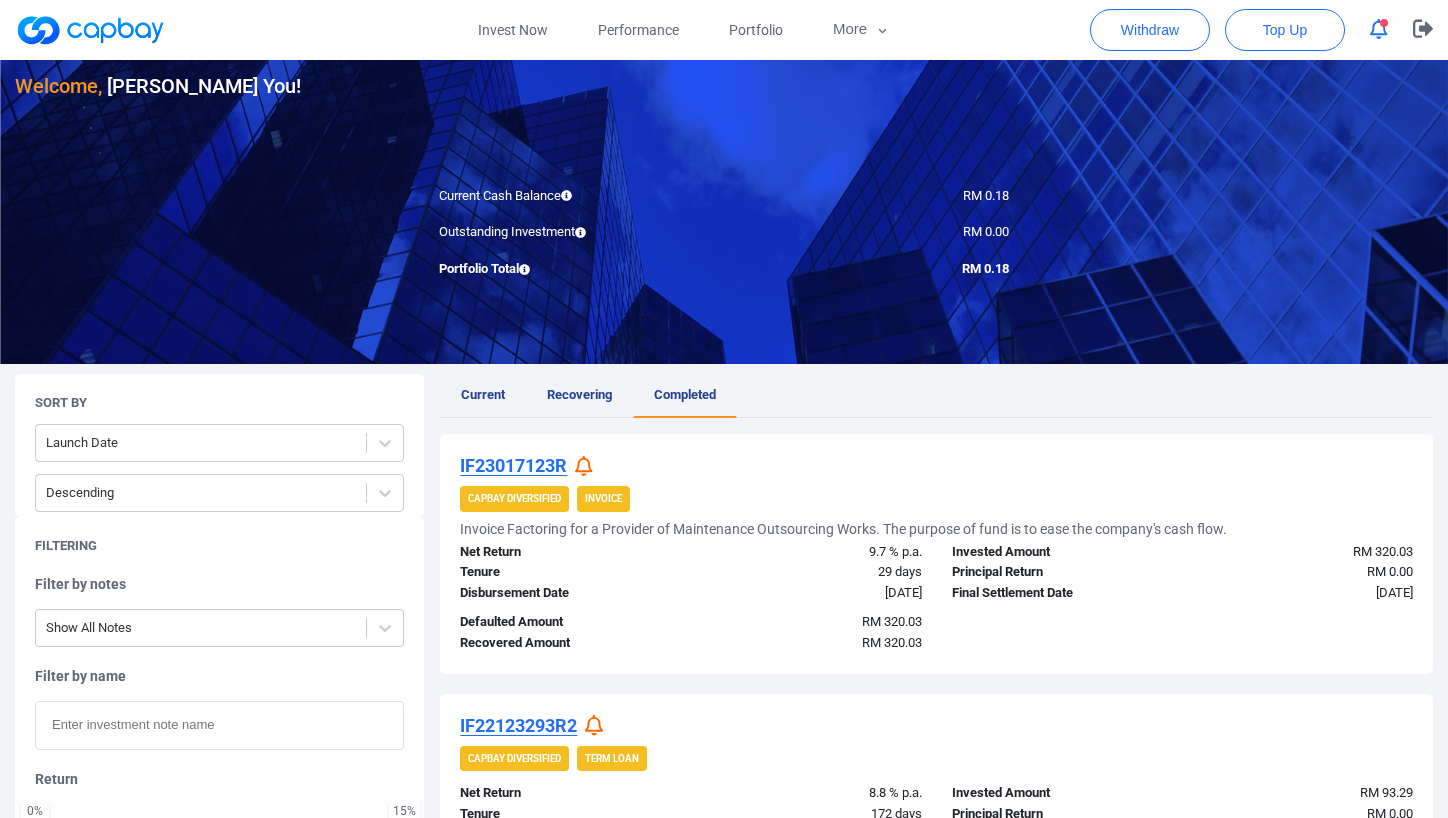 click 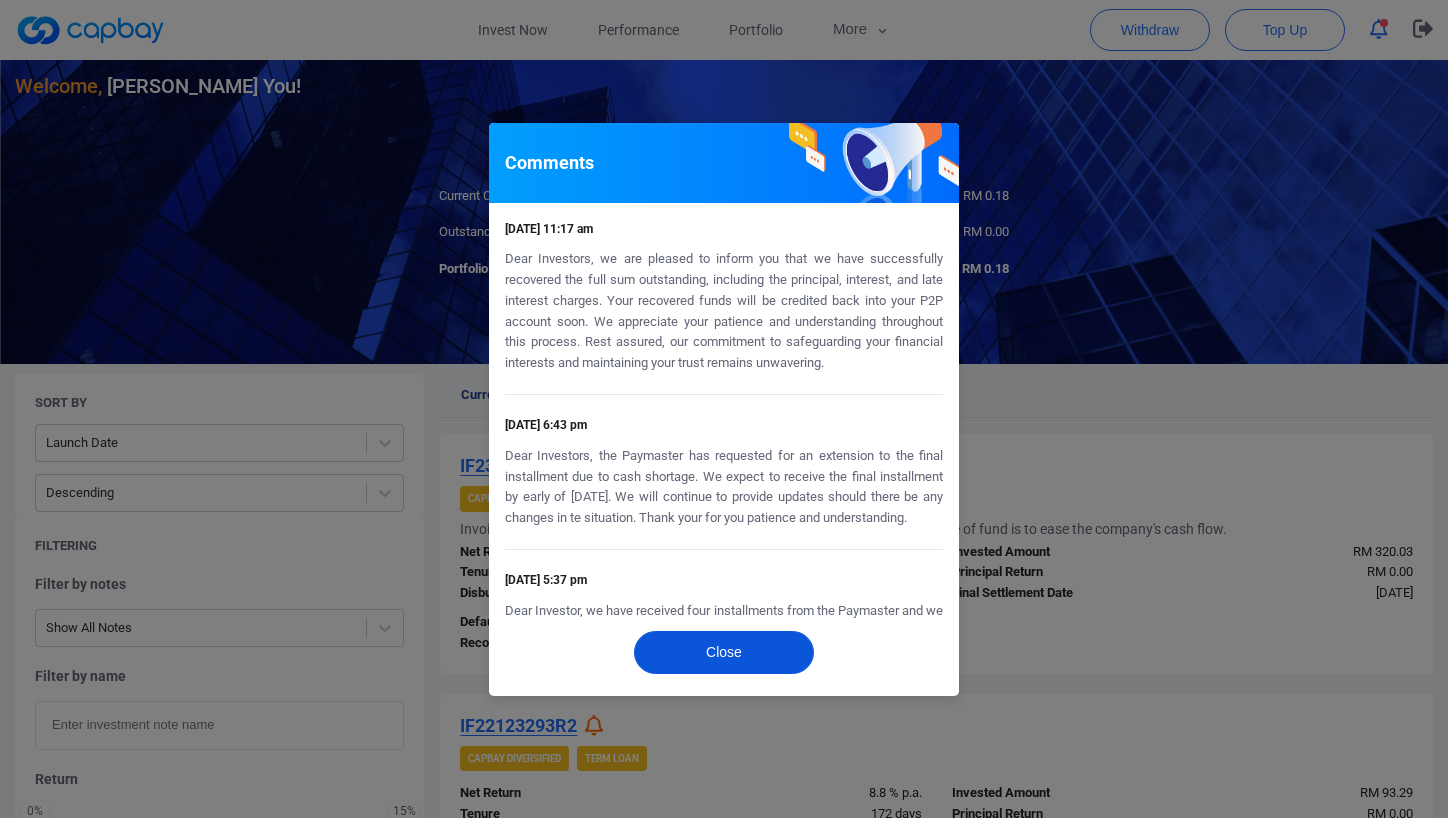 click on "Close" at bounding box center [724, 652] 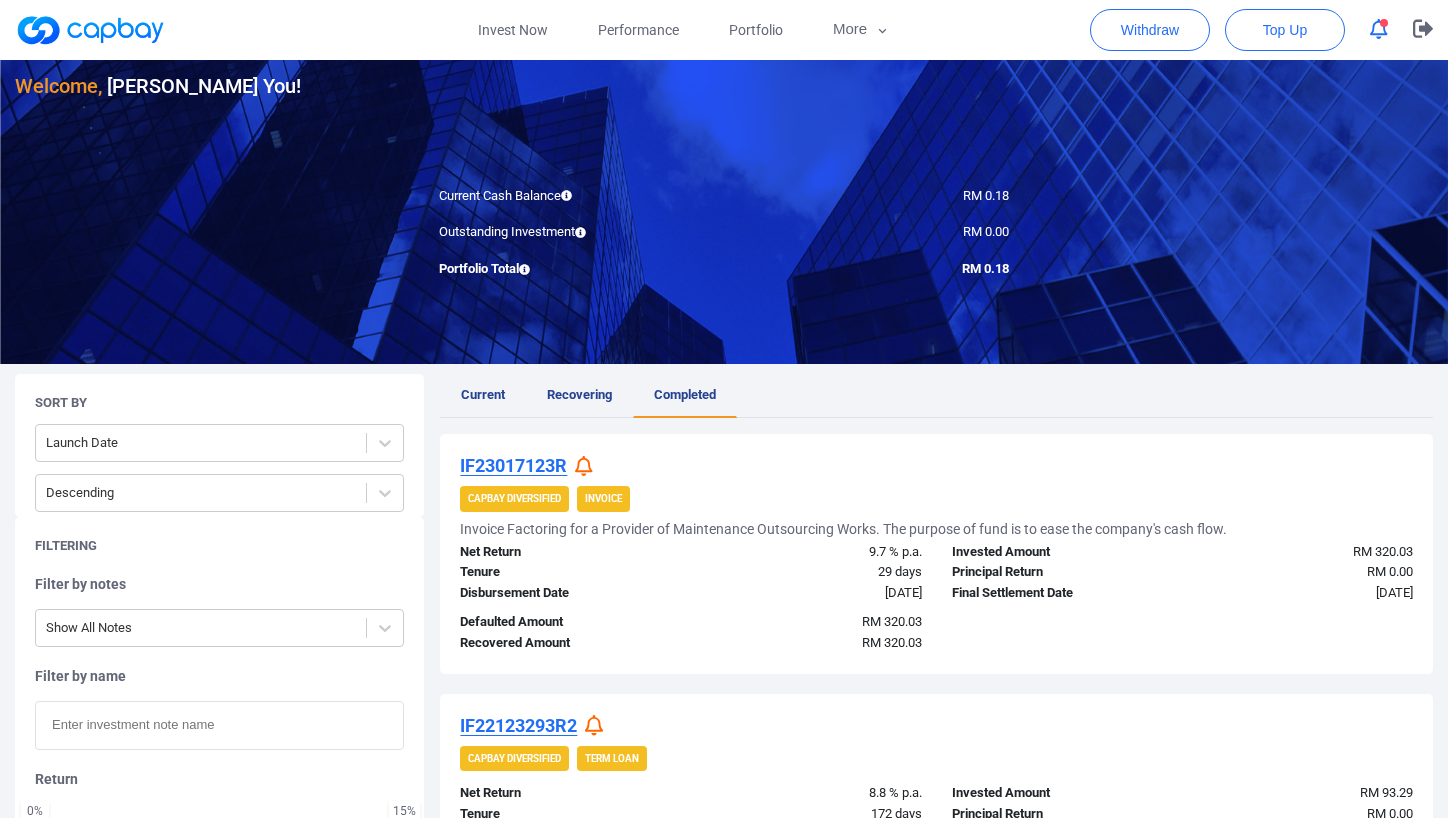 click on "Invoice" at bounding box center [603, 499] 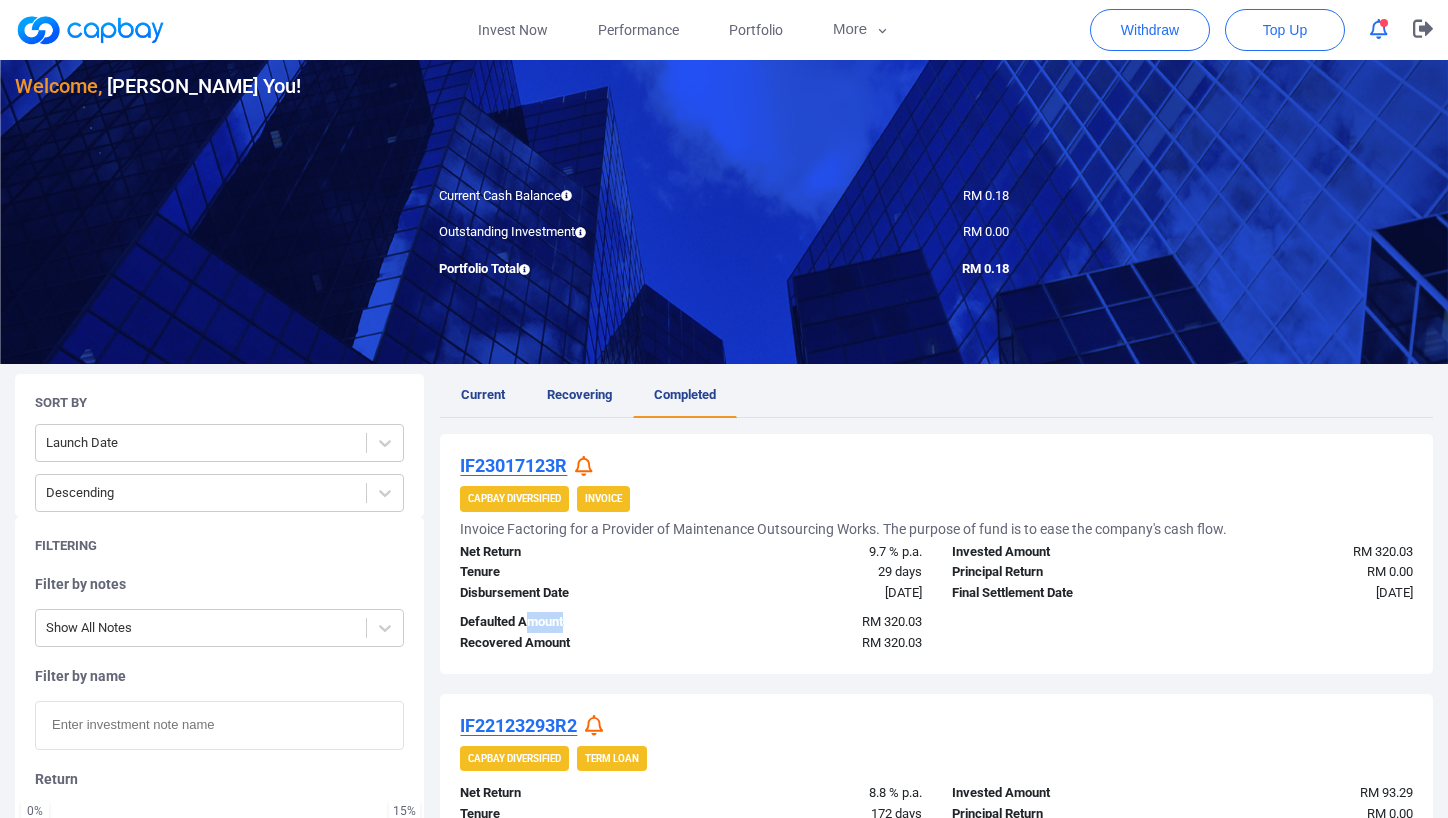 click on "Defaulted Amount" at bounding box center [568, 622] 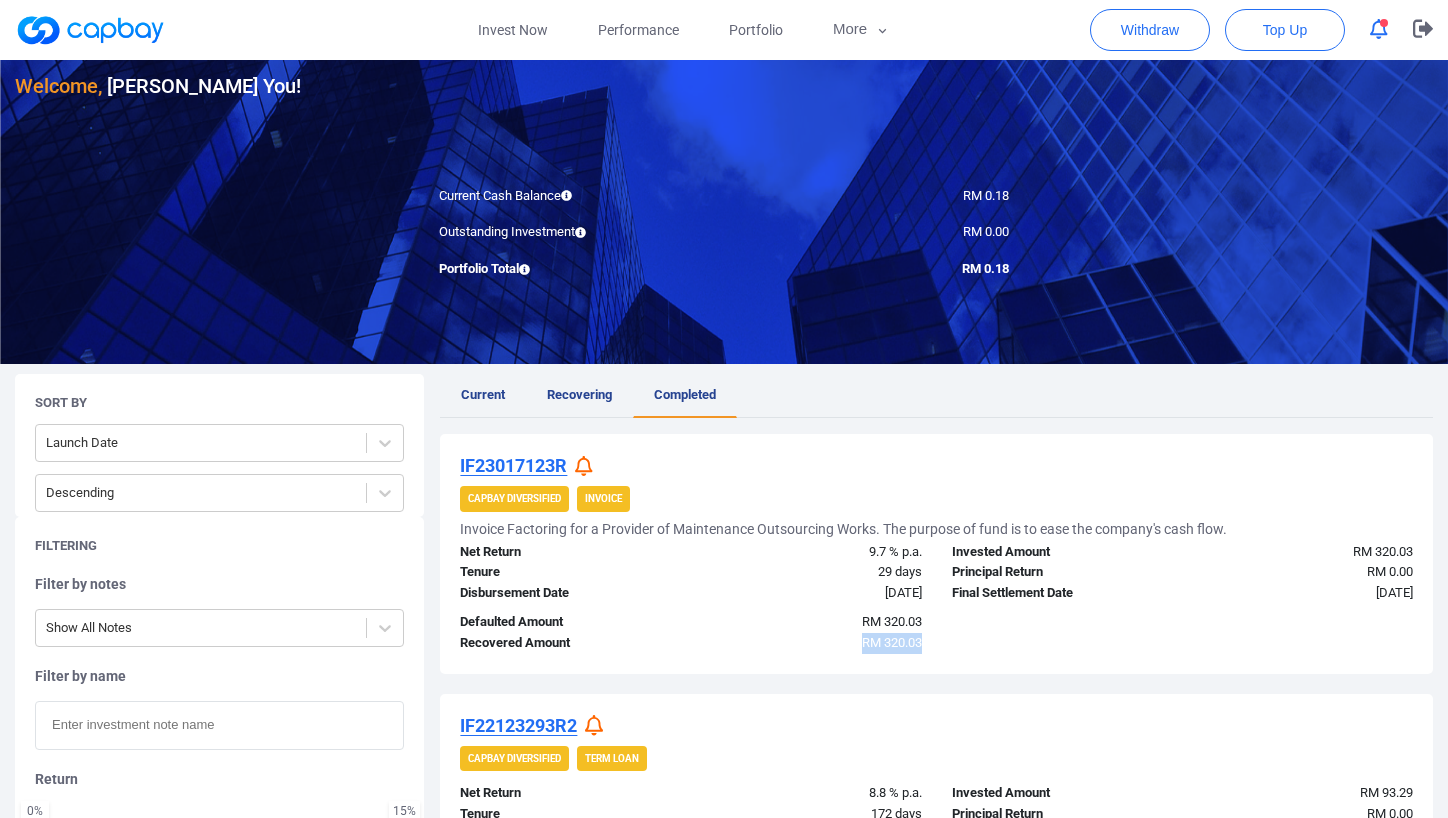 click on "Recovered Amount RM 320.03" at bounding box center [690, 643] 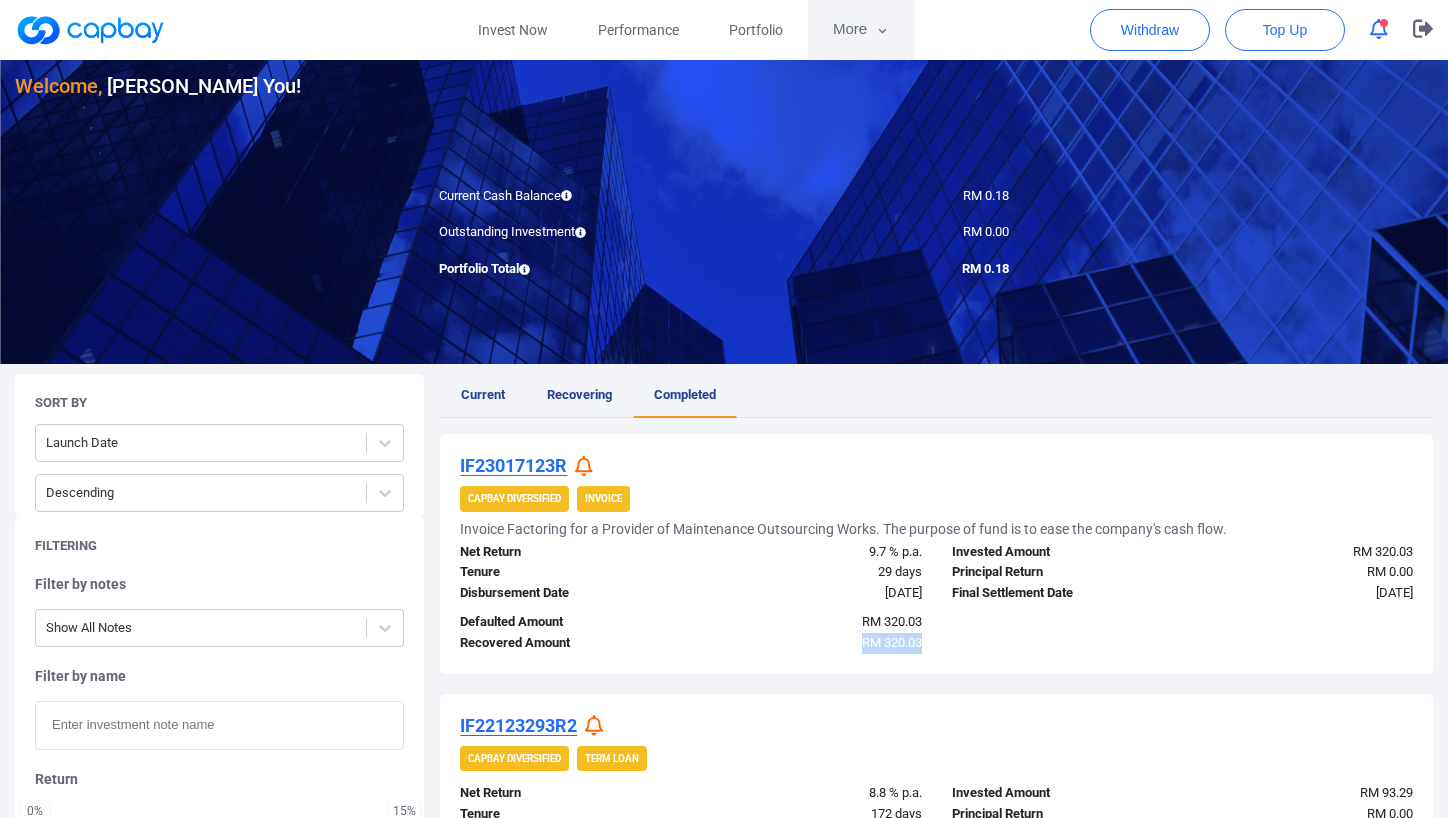 click on "More" at bounding box center (861, 30) 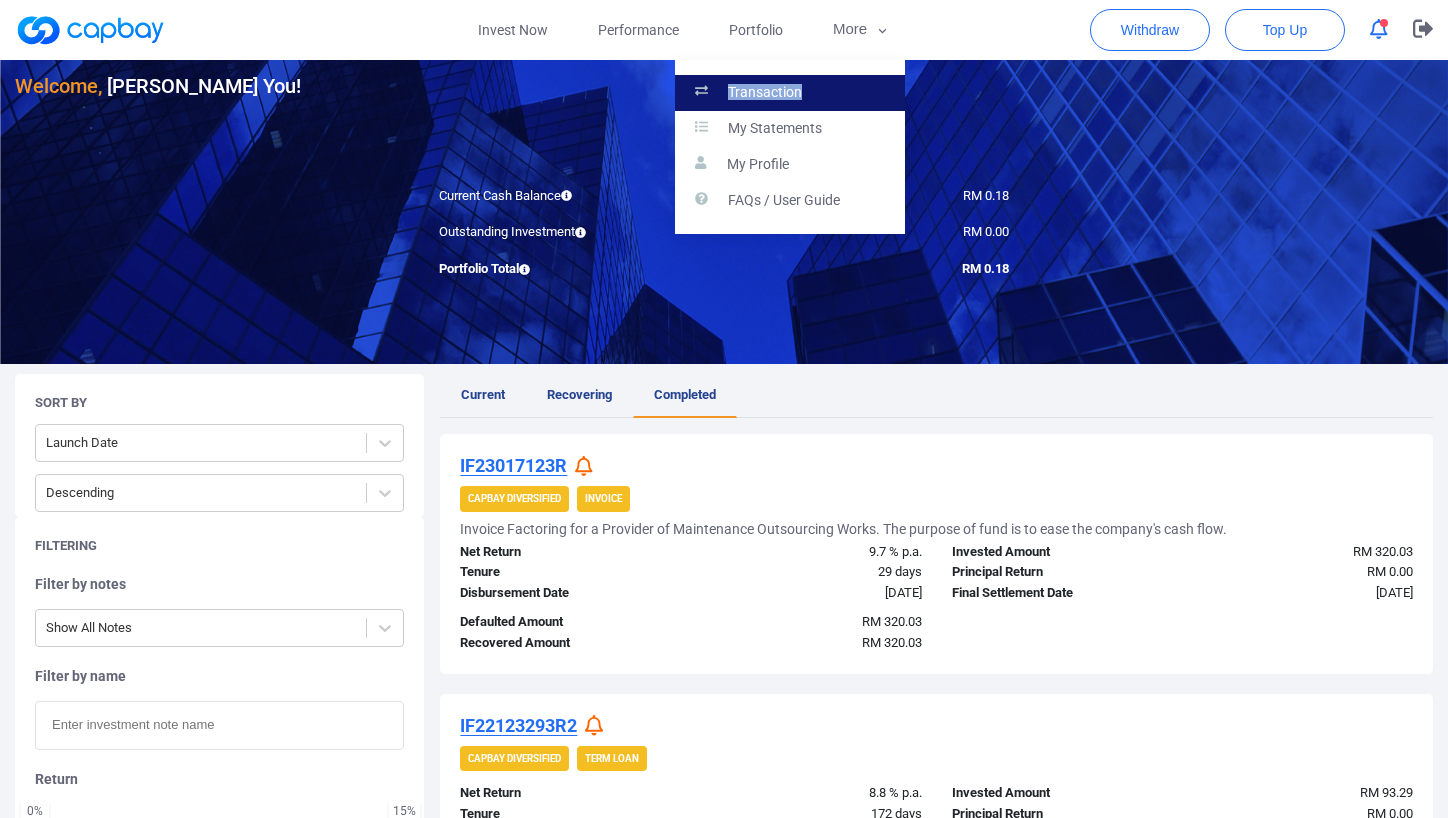 click on "Transaction" at bounding box center [790, 93] 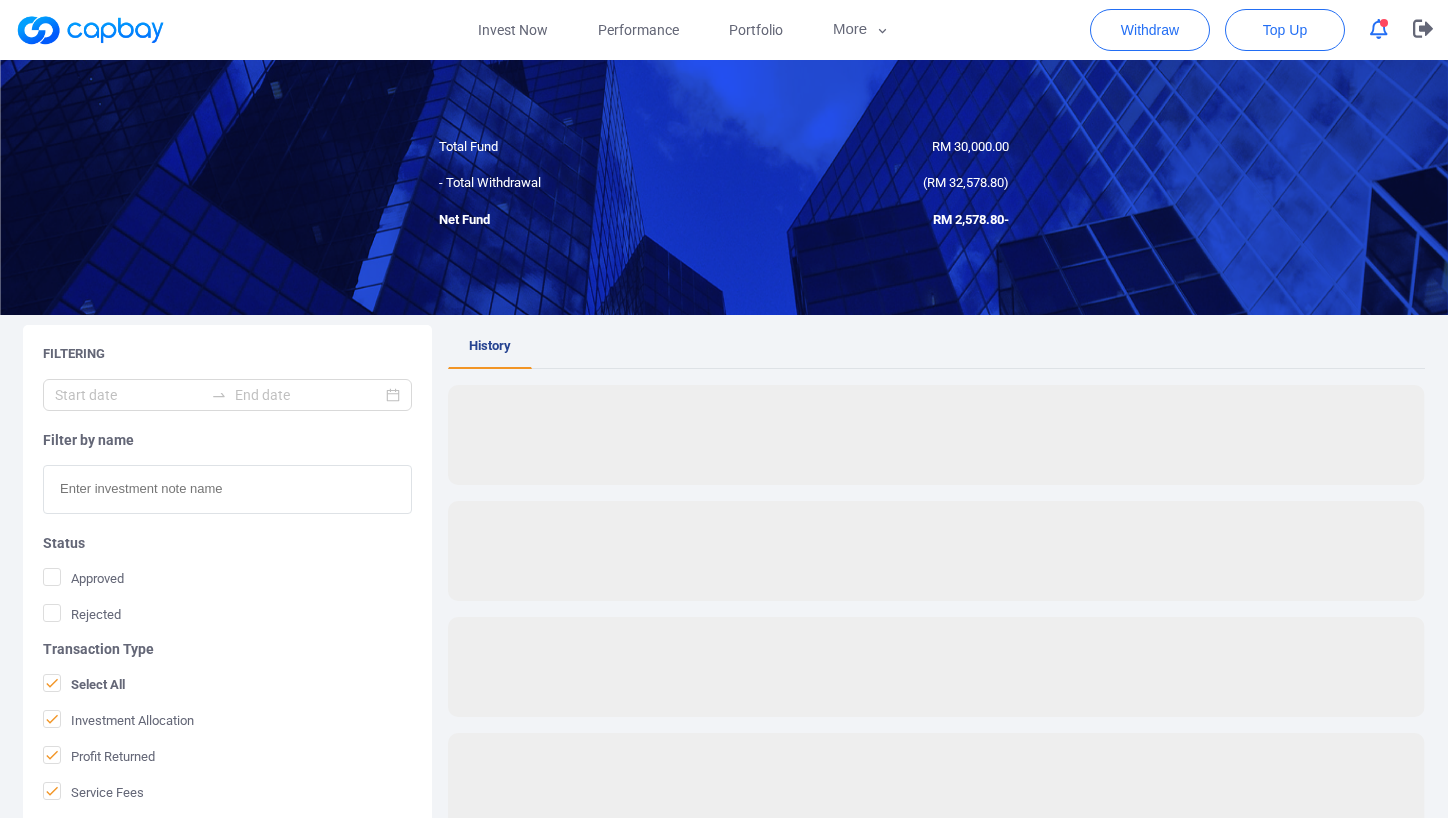 scroll, scrollTop: 0, scrollLeft: 0, axis: both 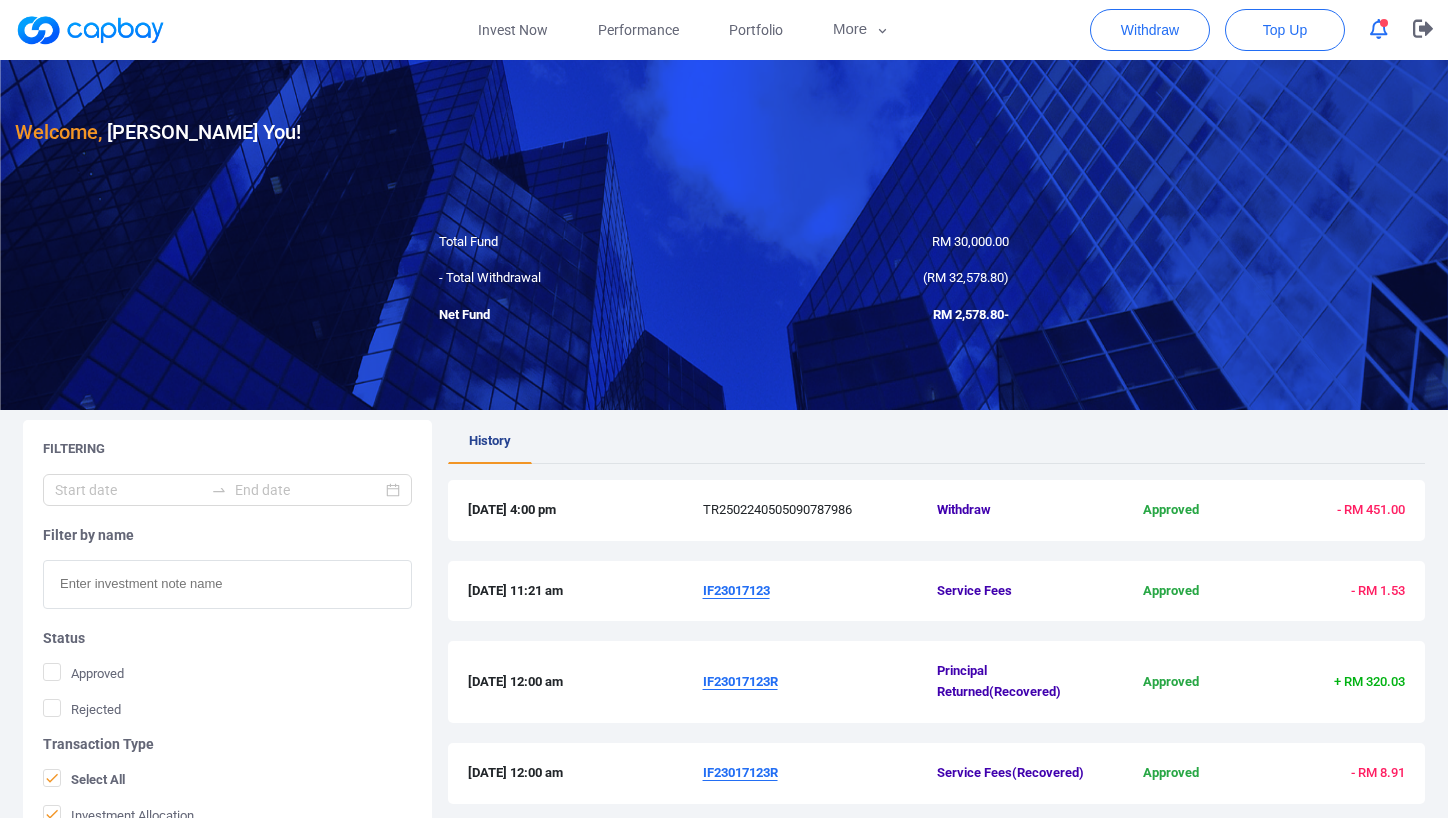 click on "[DATE] 4:00 pm TR2502240505090787986 Withdraw Approved - RM 451.00" at bounding box center [936, 510] 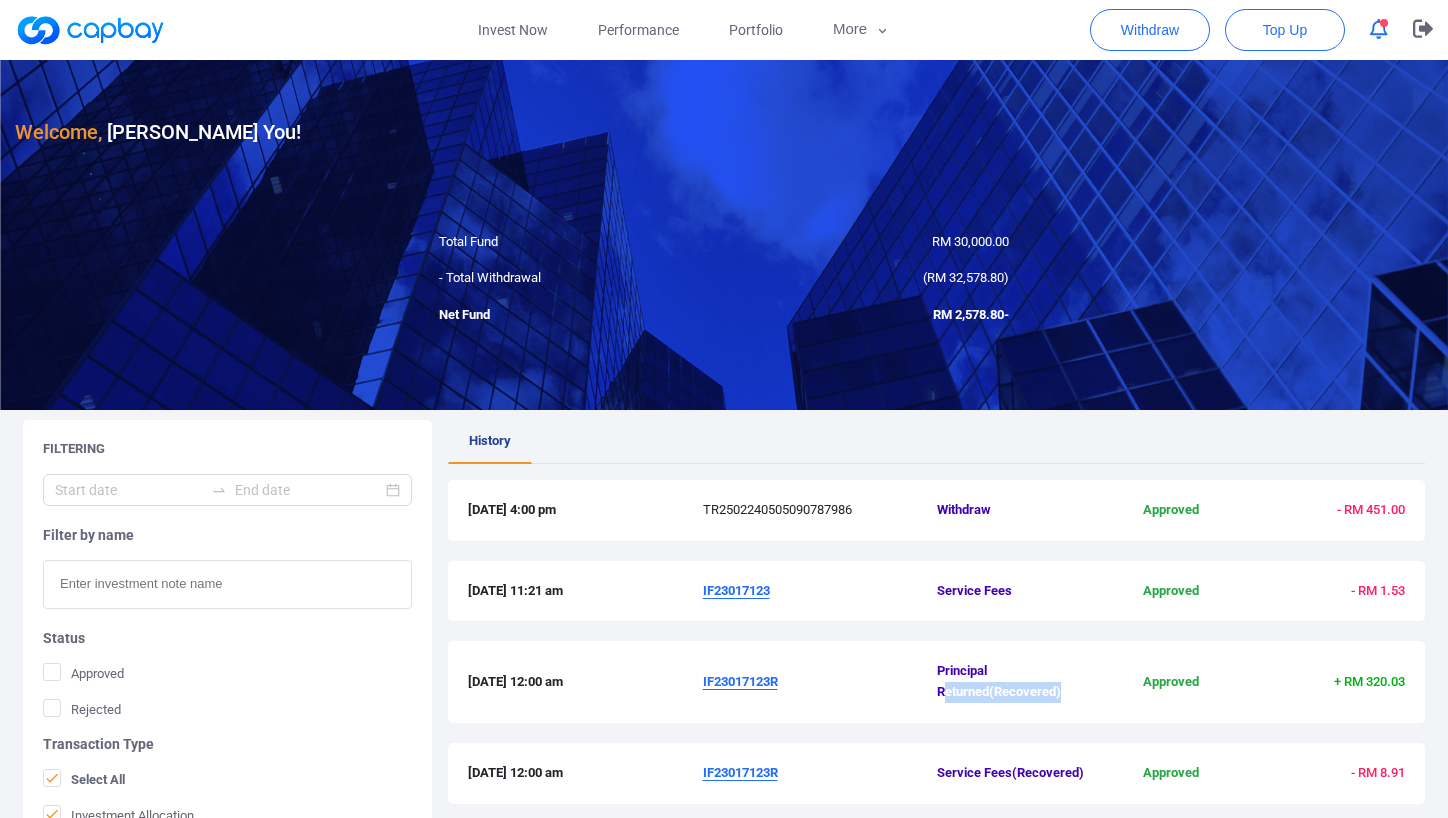 drag, startPoint x: 943, startPoint y: 676, endPoint x: 1065, endPoint y: 678, distance: 122.016396 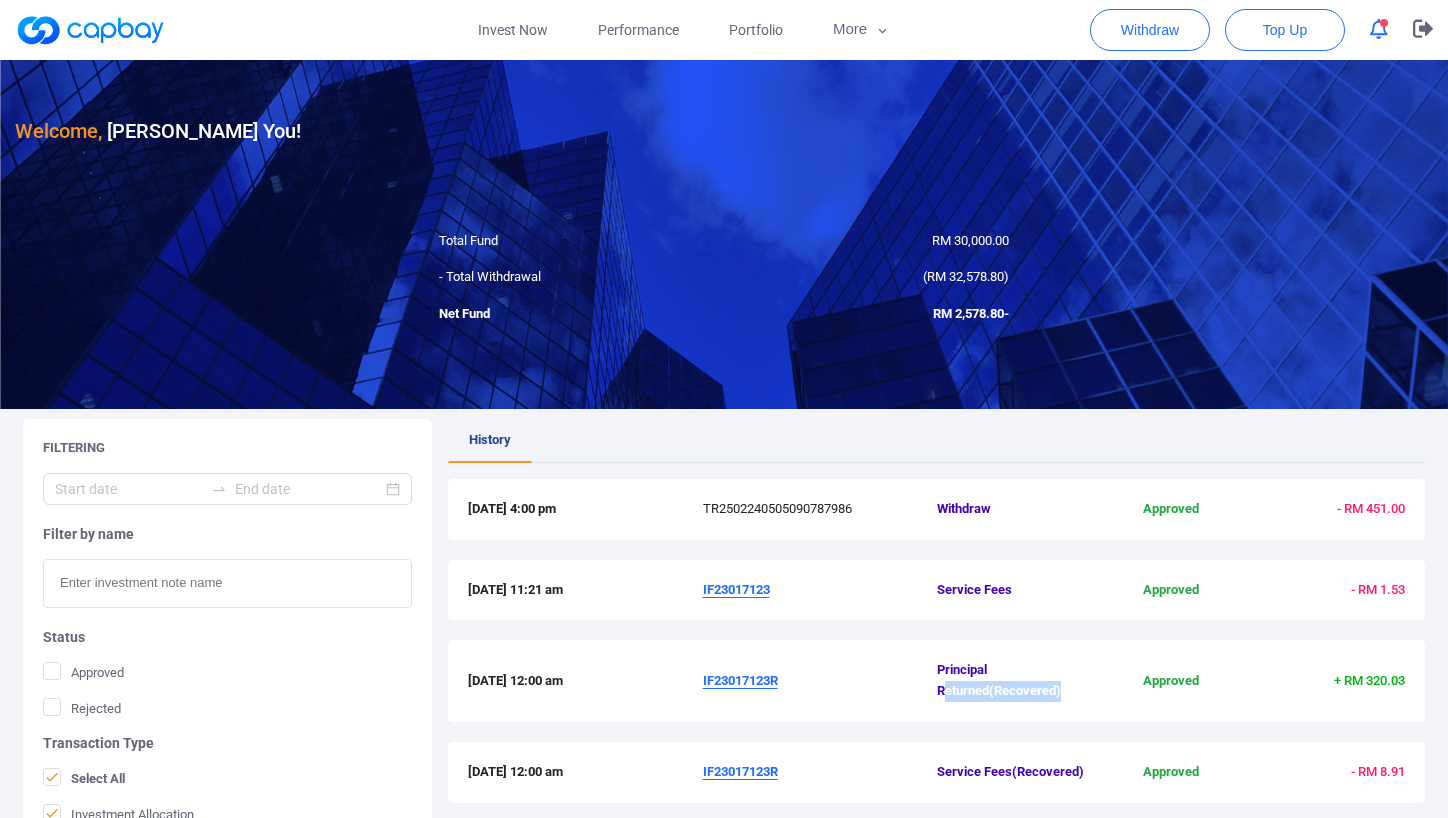scroll, scrollTop: 0, scrollLeft: 0, axis: both 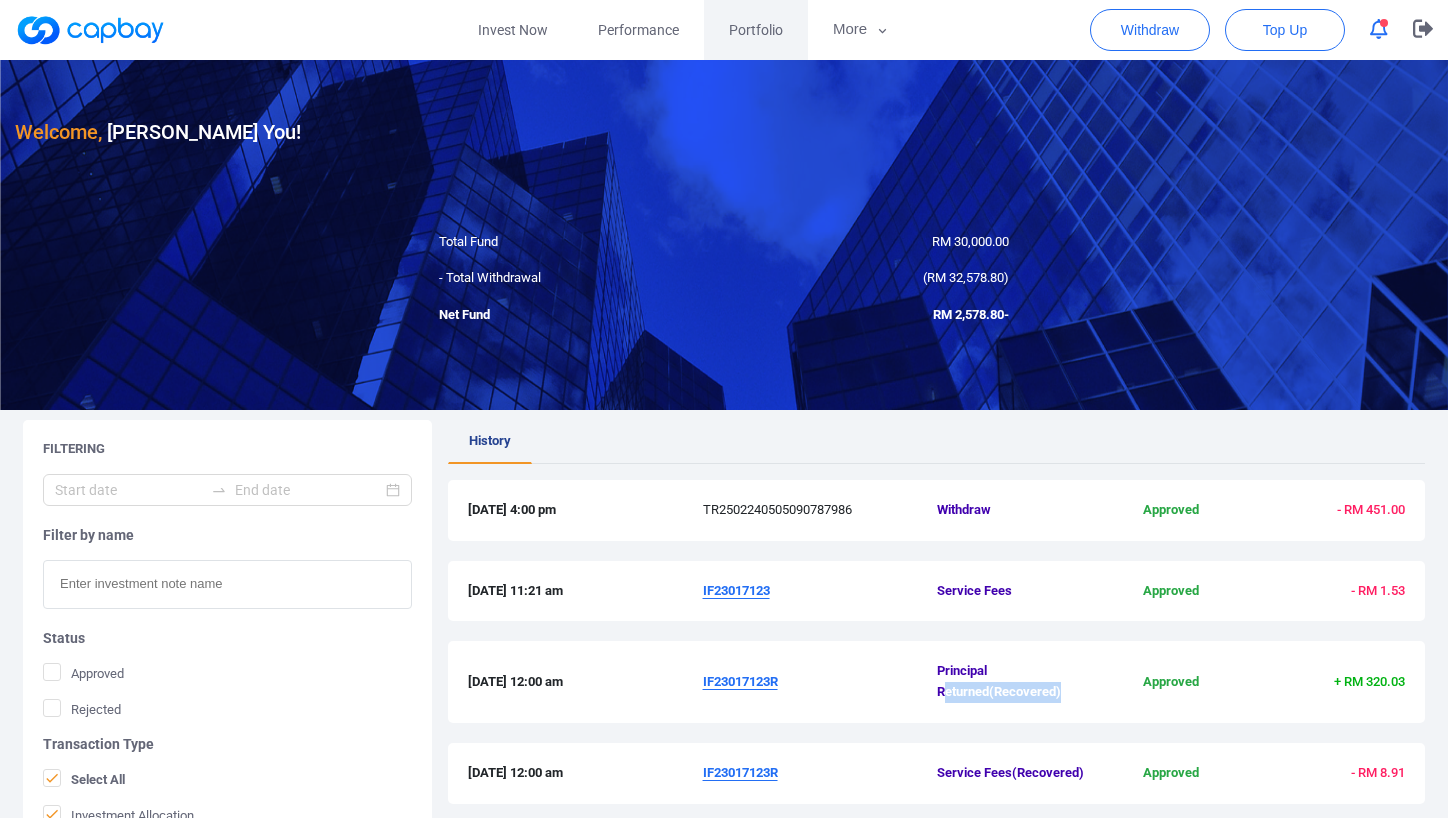 click on "Portfolio" at bounding box center [756, 30] 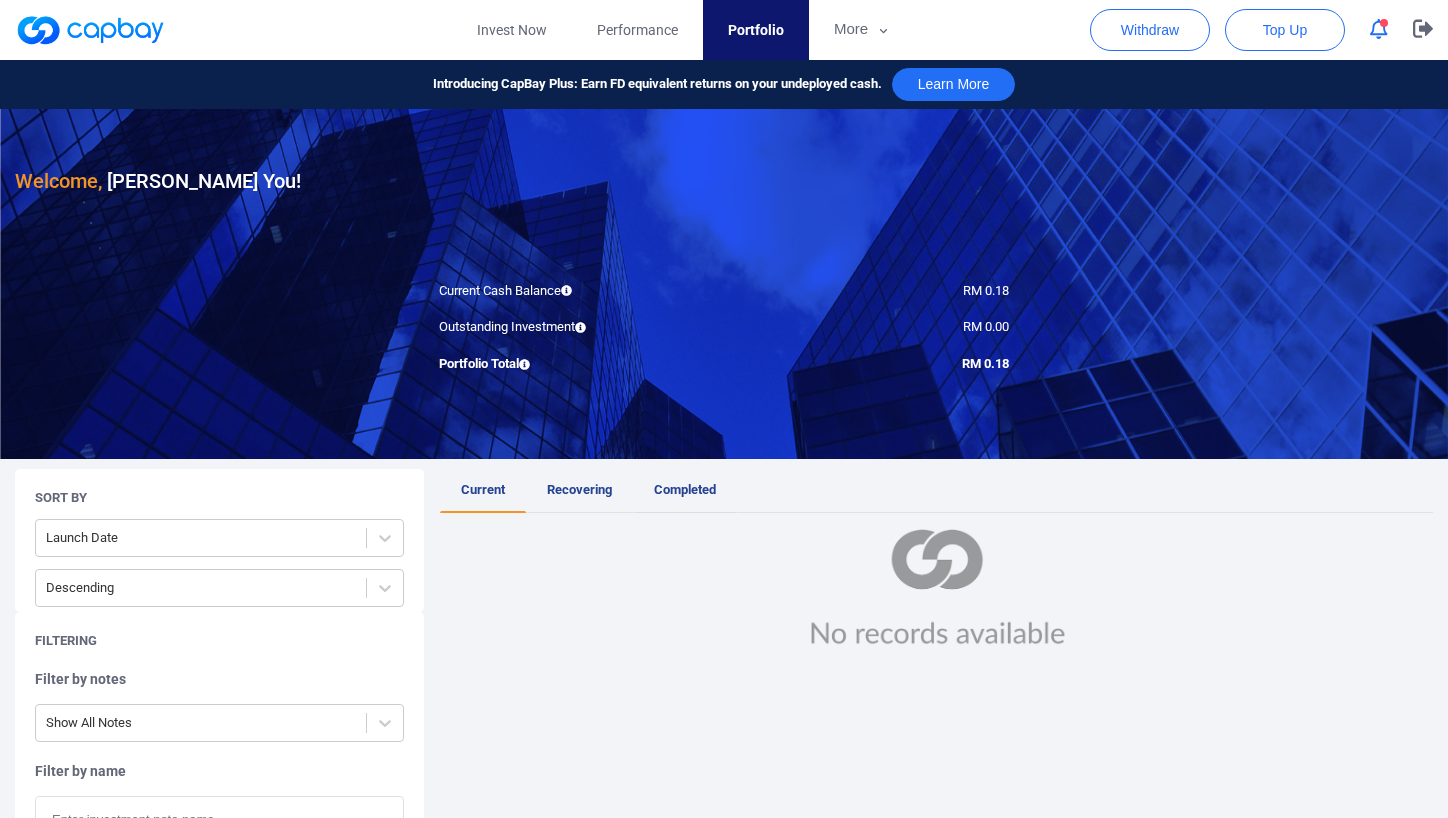 click on "Completed" at bounding box center (685, 489) 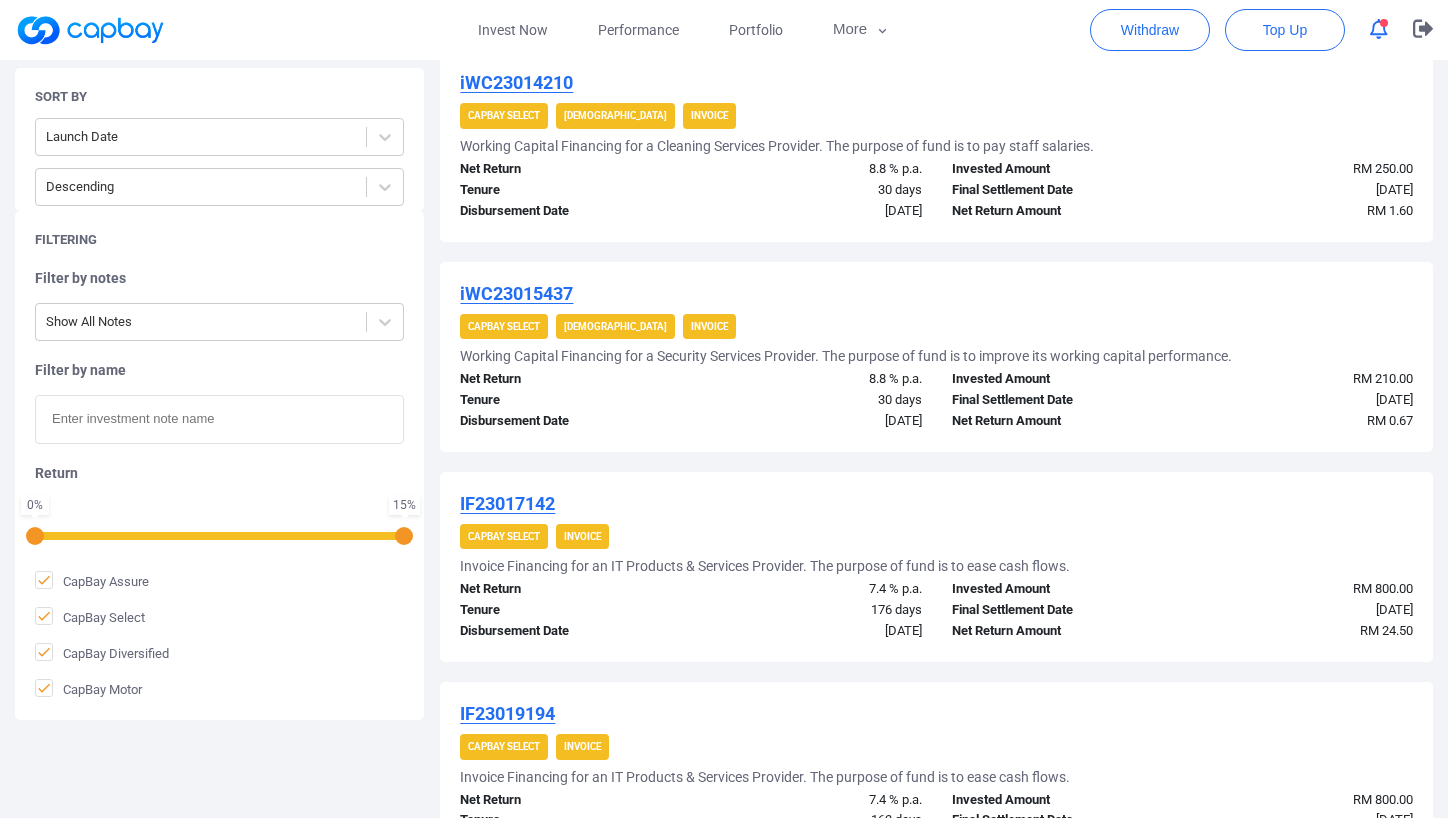 scroll, scrollTop: 2194, scrollLeft: 0, axis: vertical 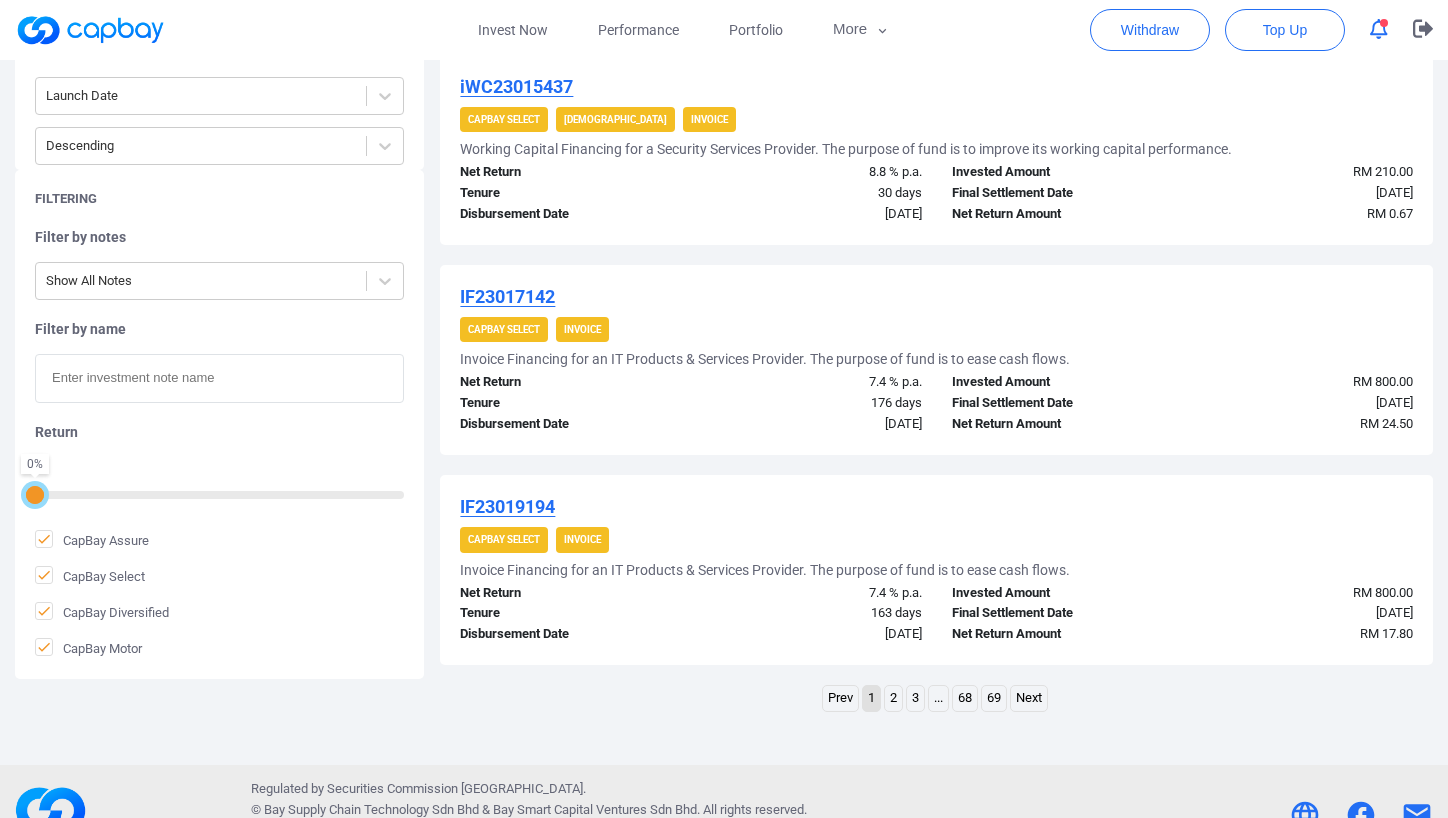 drag, startPoint x: 408, startPoint y: 495, endPoint x: 7, endPoint y: 523, distance: 401.97638 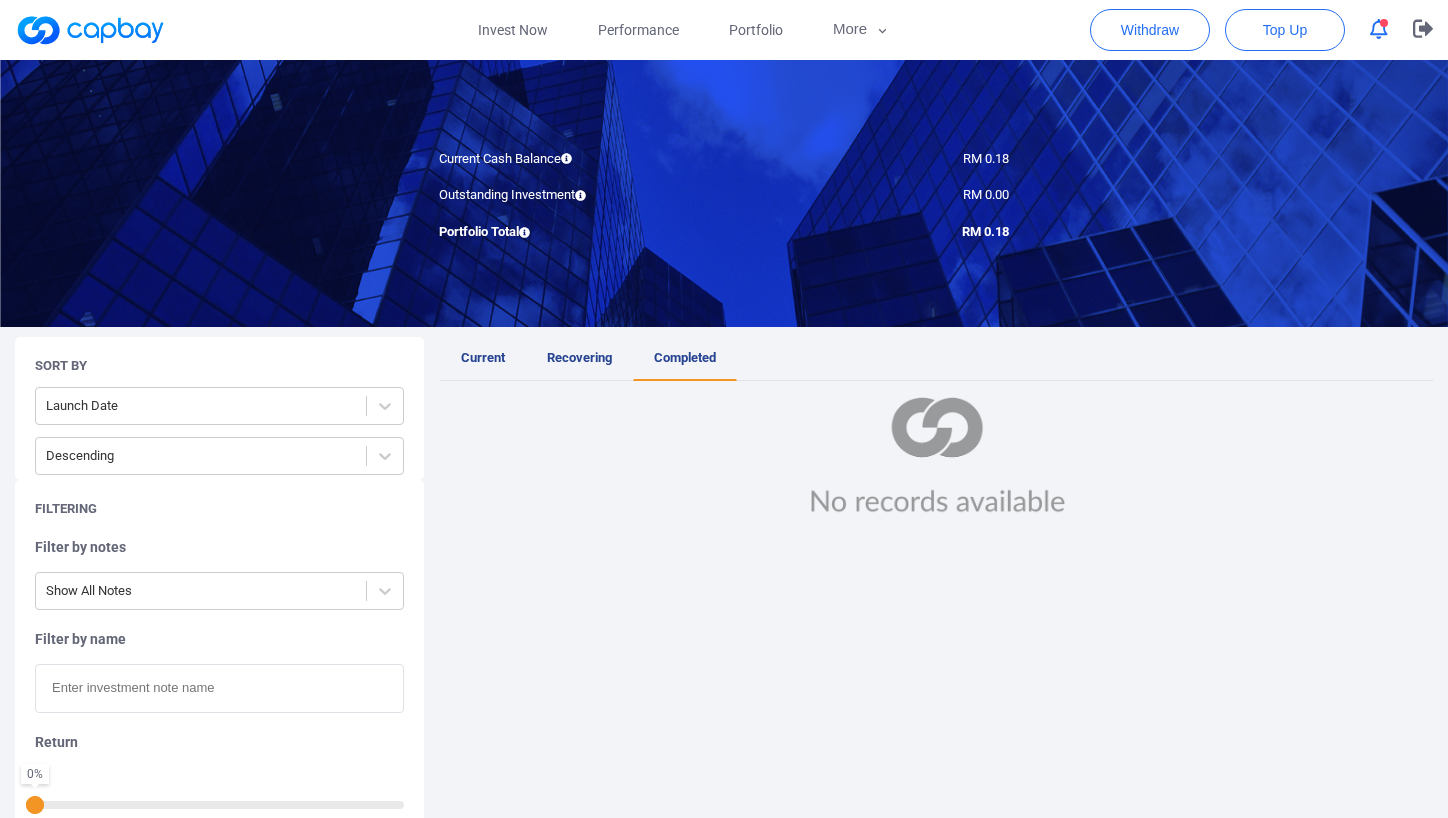 scroll, scrollTop: 179, scrollLeft: 0, axis: vertical 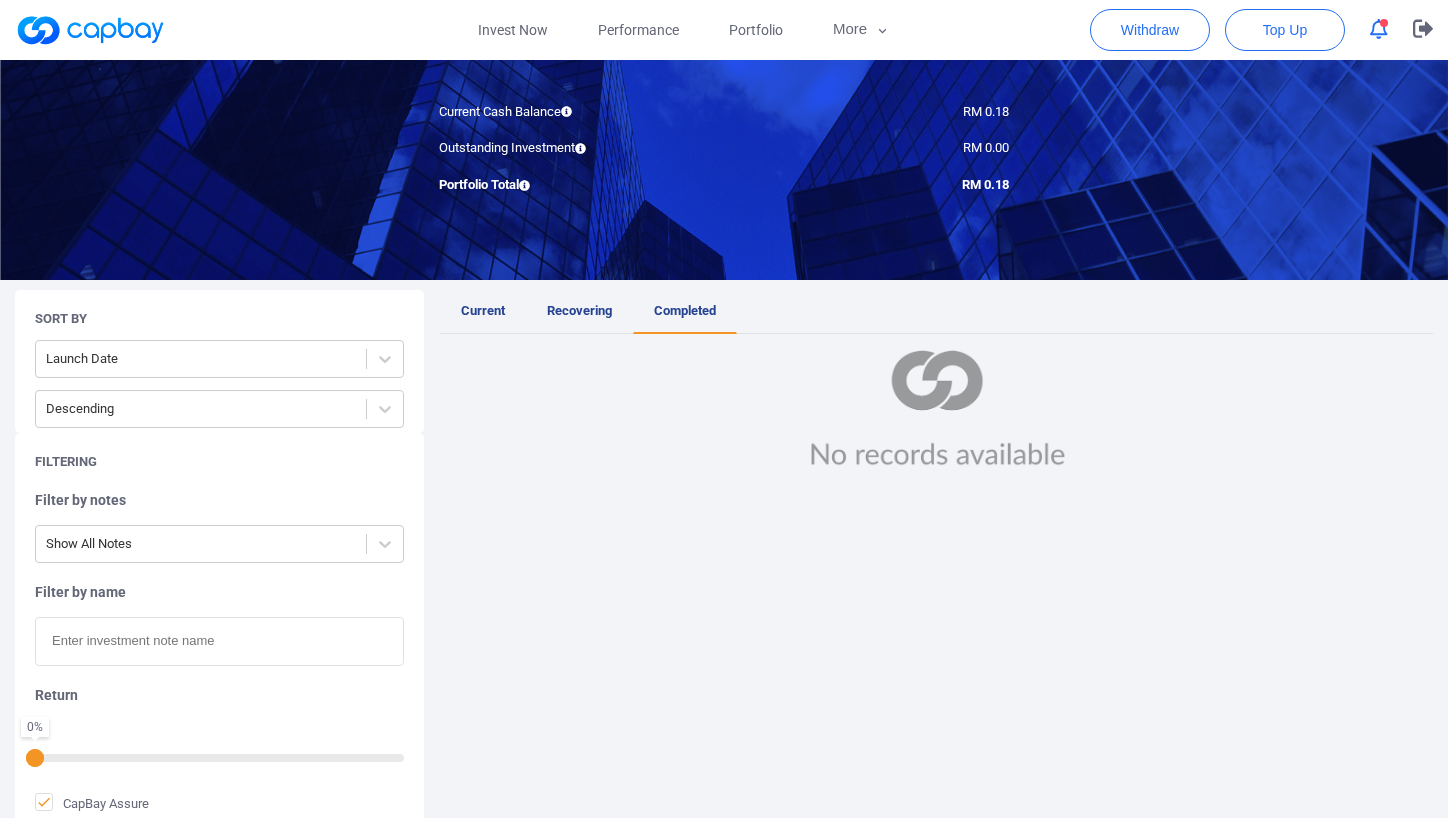 click on "0 % 0 %" at bounding box center [219, 756] 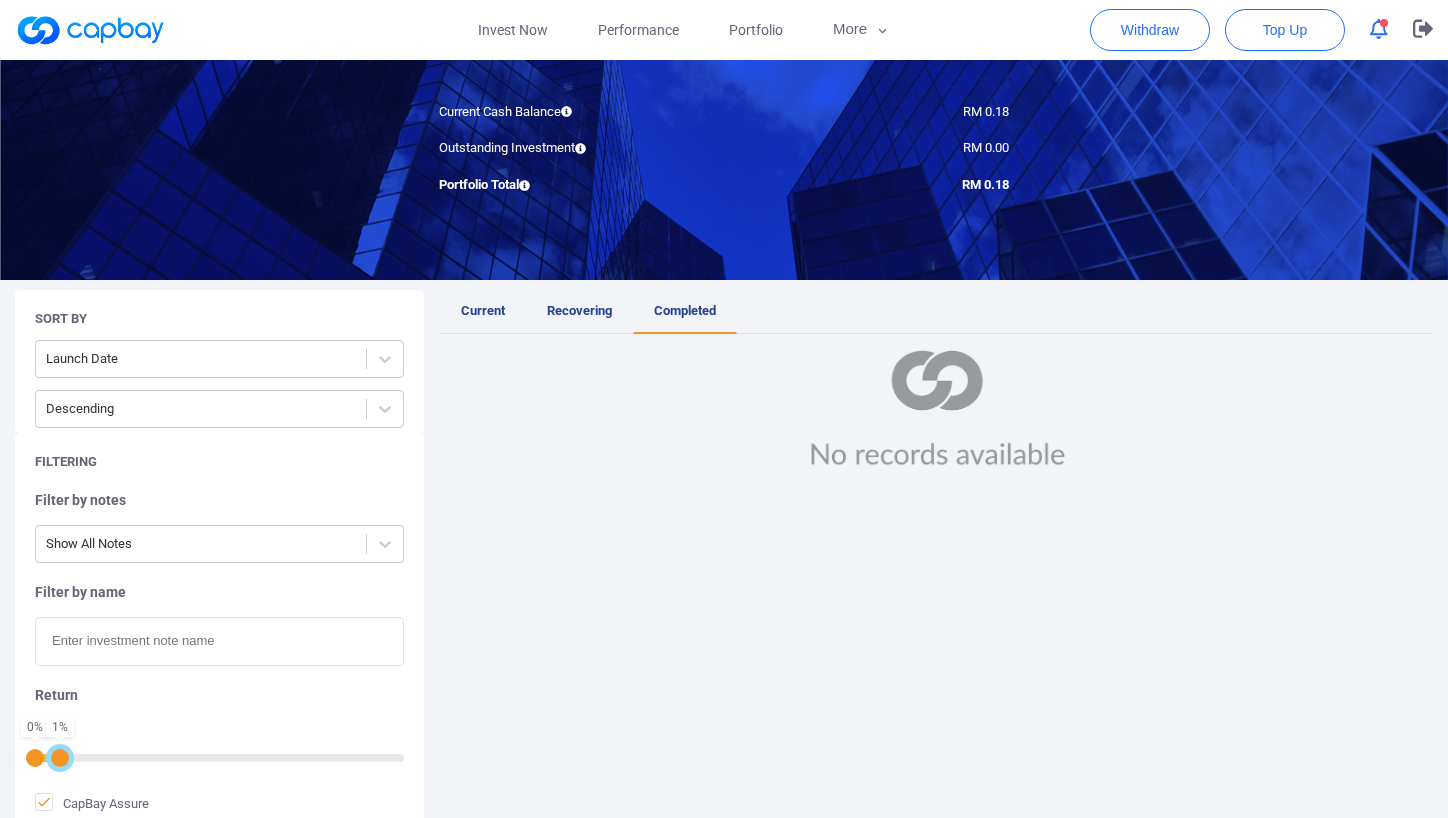 click at bounding box center [60, 758] 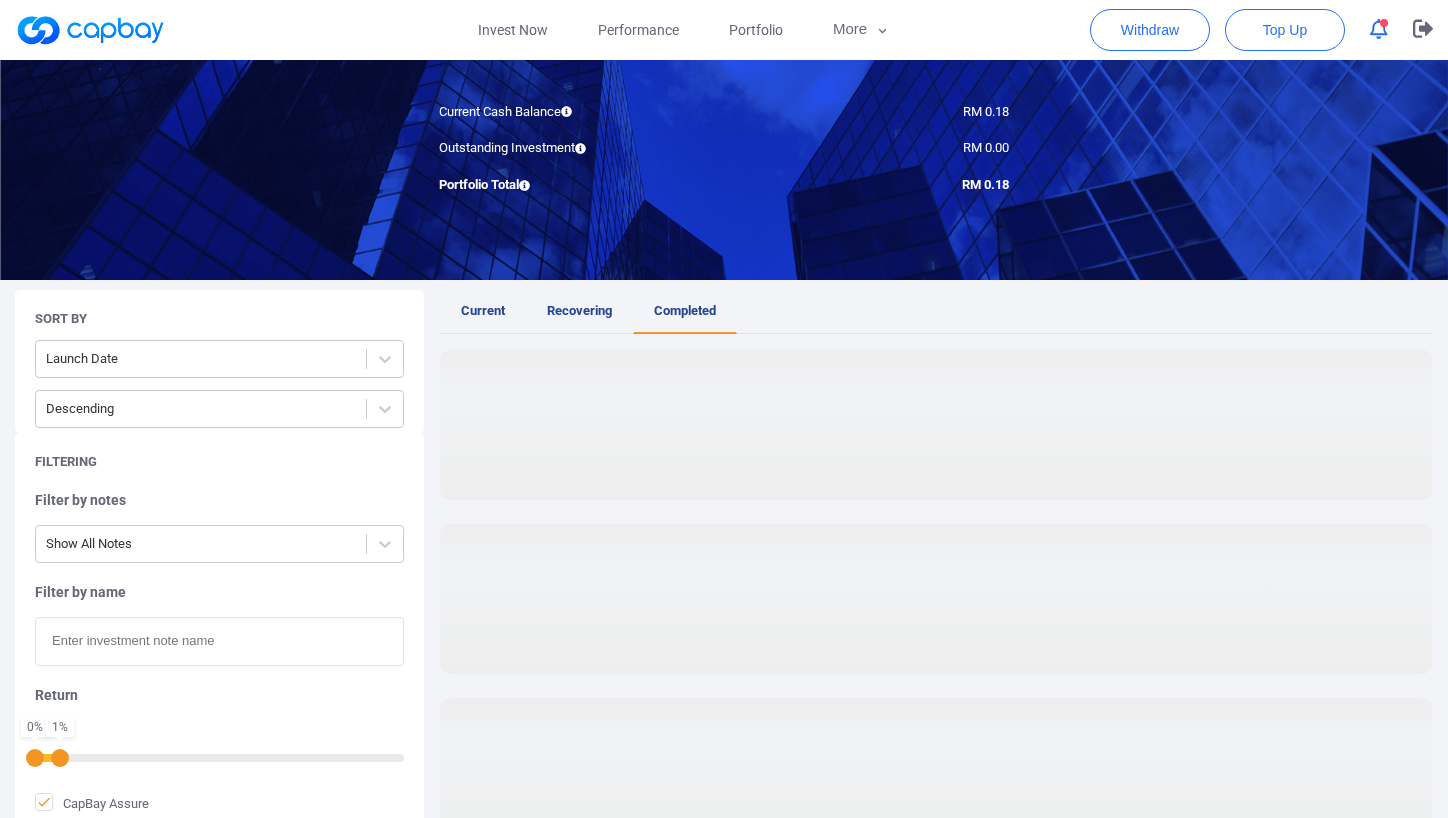 click on "0 % 1 %" at bounding box center (219, 756) 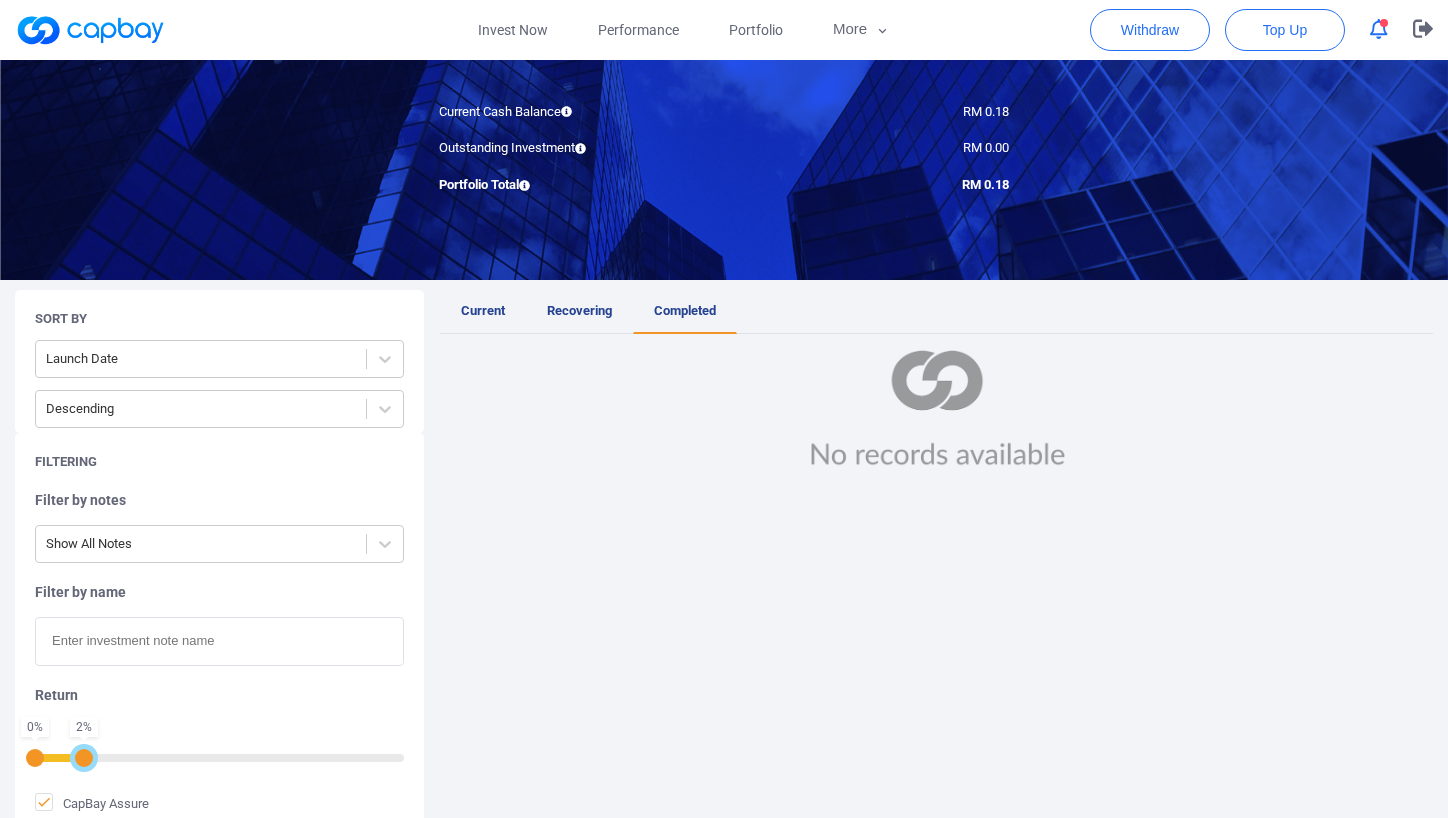 click on "0 % 2 %" at bounding box center (219, 756) 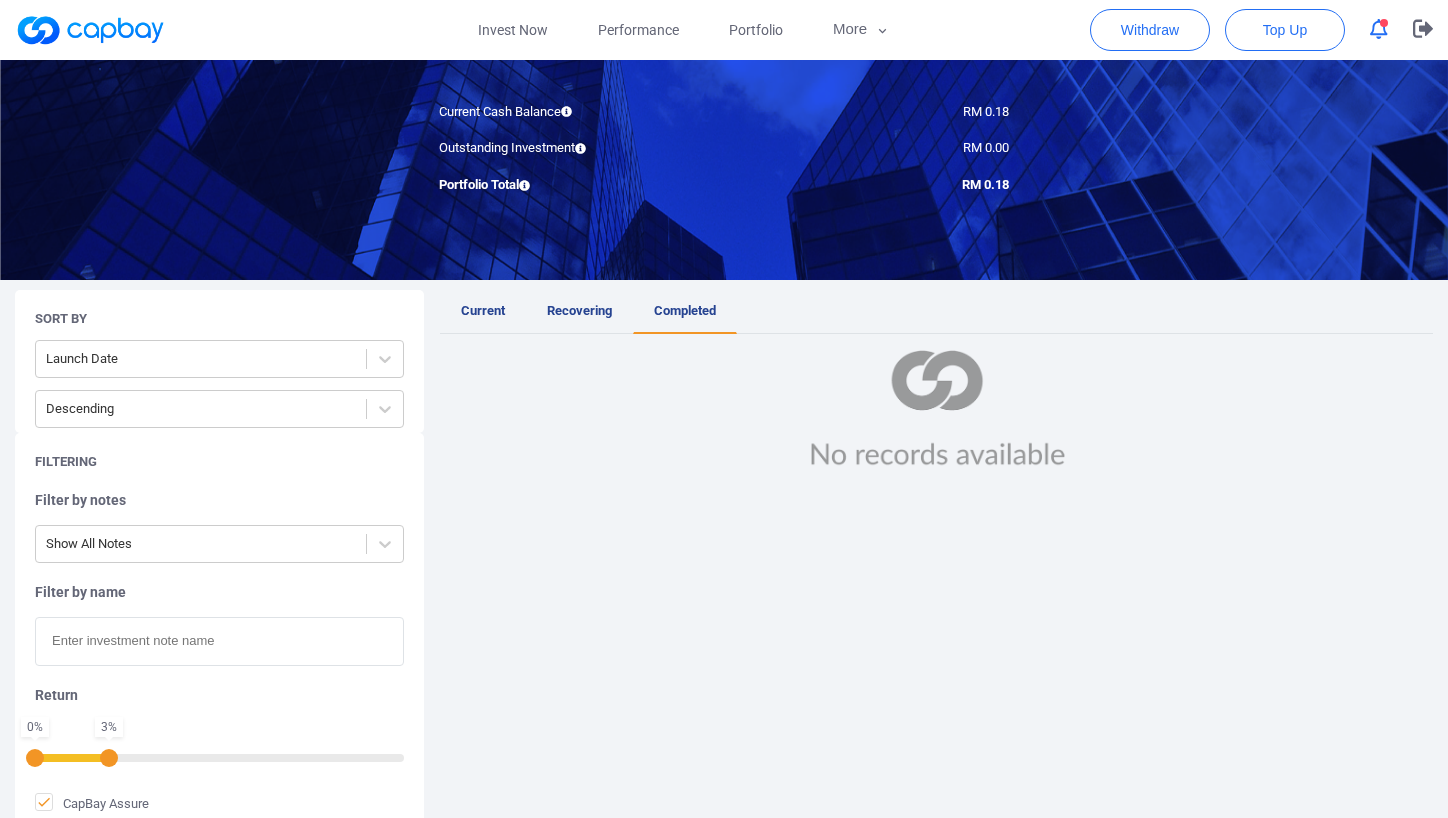 click at bounding box center [219, 756] 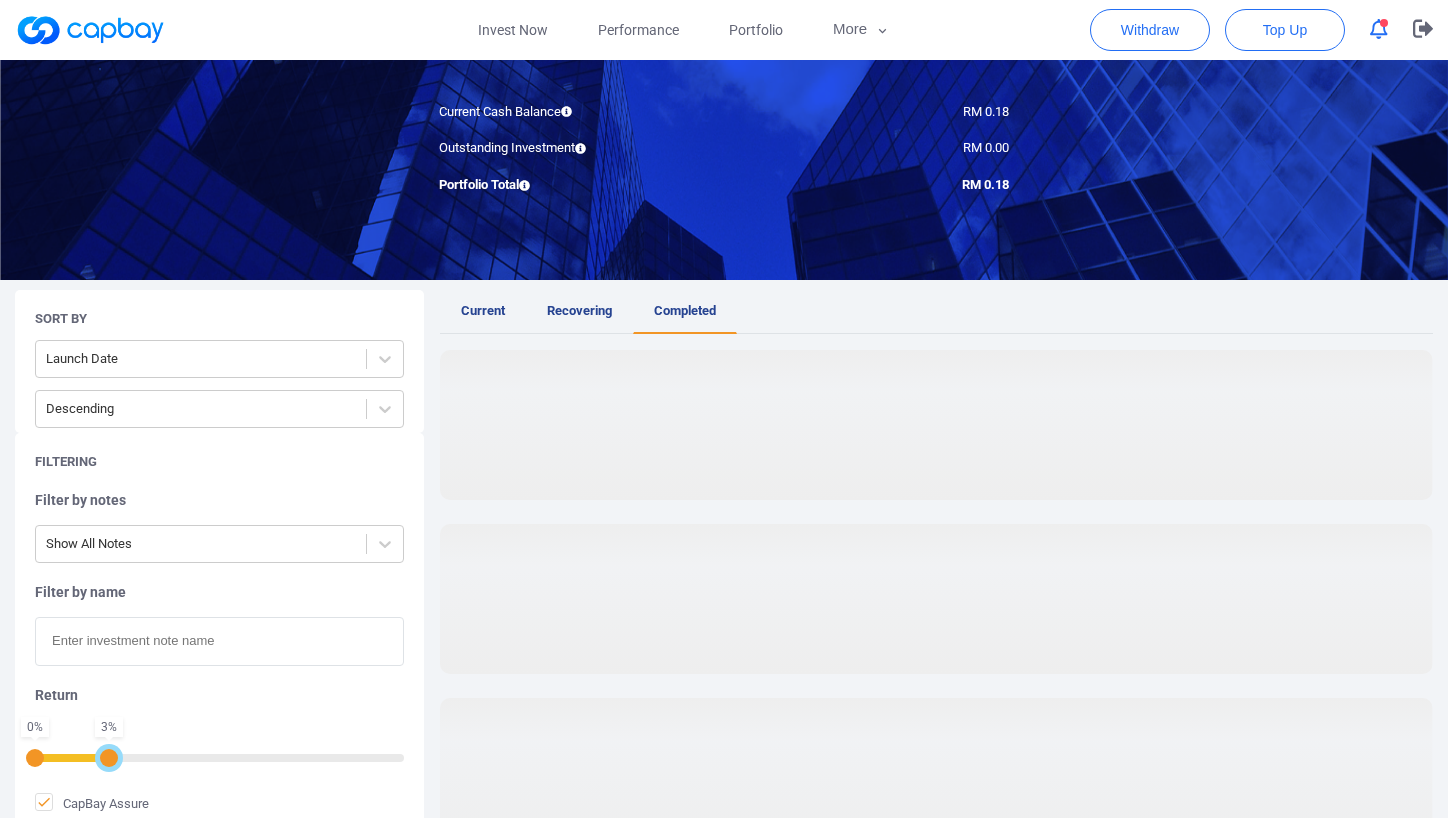 click on "0 % 3 %" at bounding box center [219, 756] 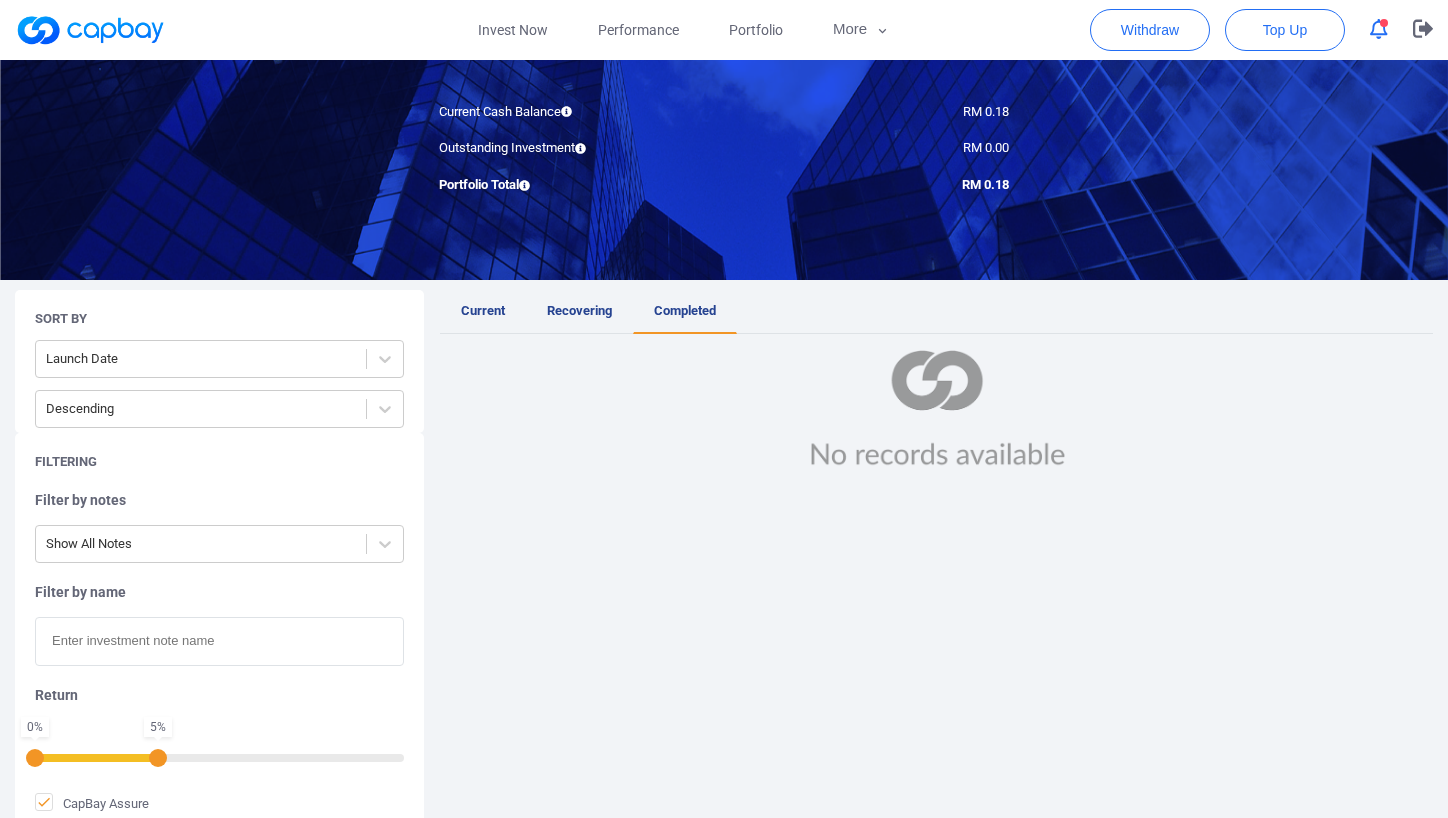 drag, startPoint x: 152, startPoint y: 755, endPoint x: 436, endPoint y: 731, distance: 285.01227 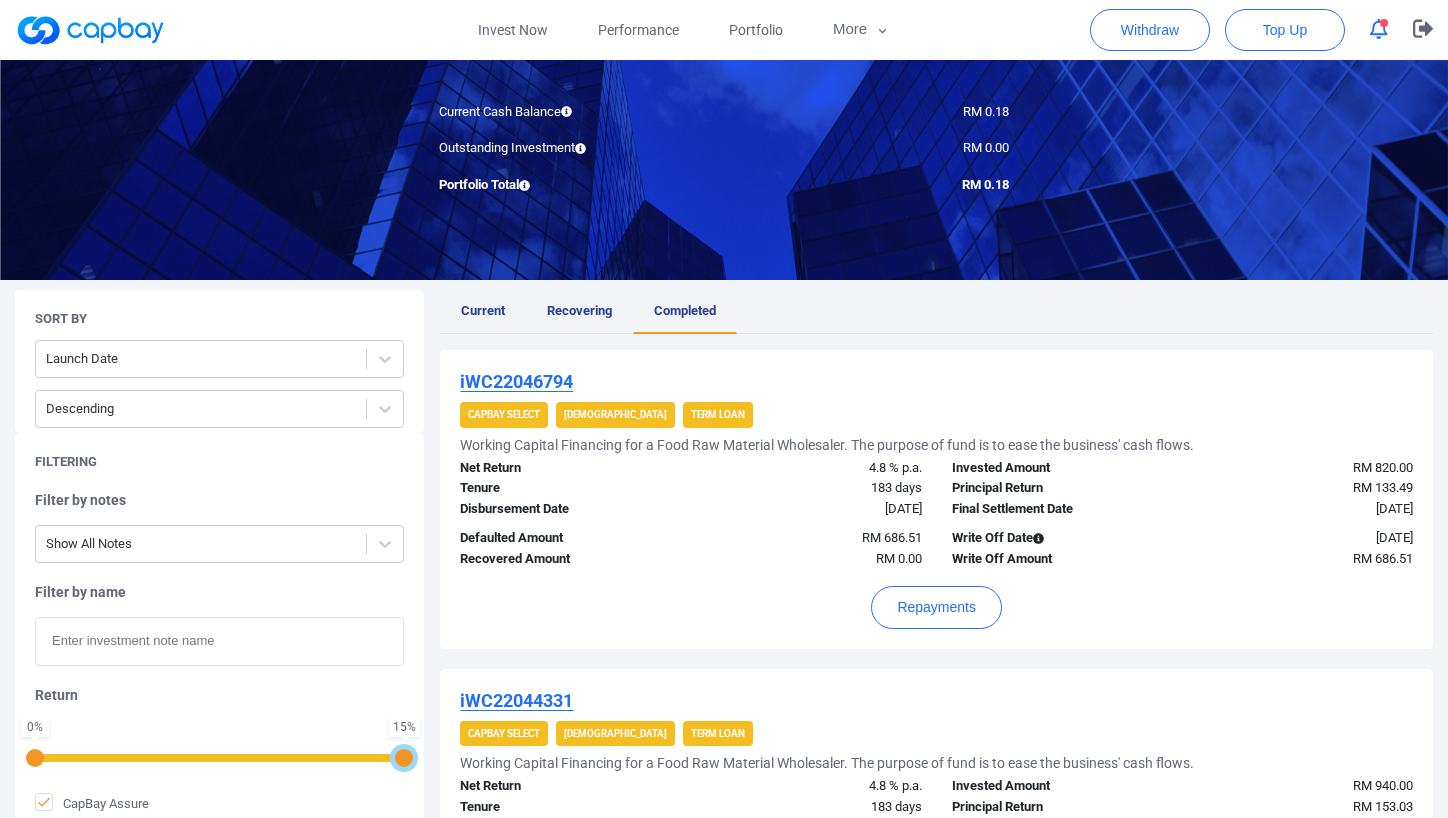 drag, startPoint x: 159, startPoint y: 758, endPoint x: 423, endPoint y: 719, distance: 266.86514 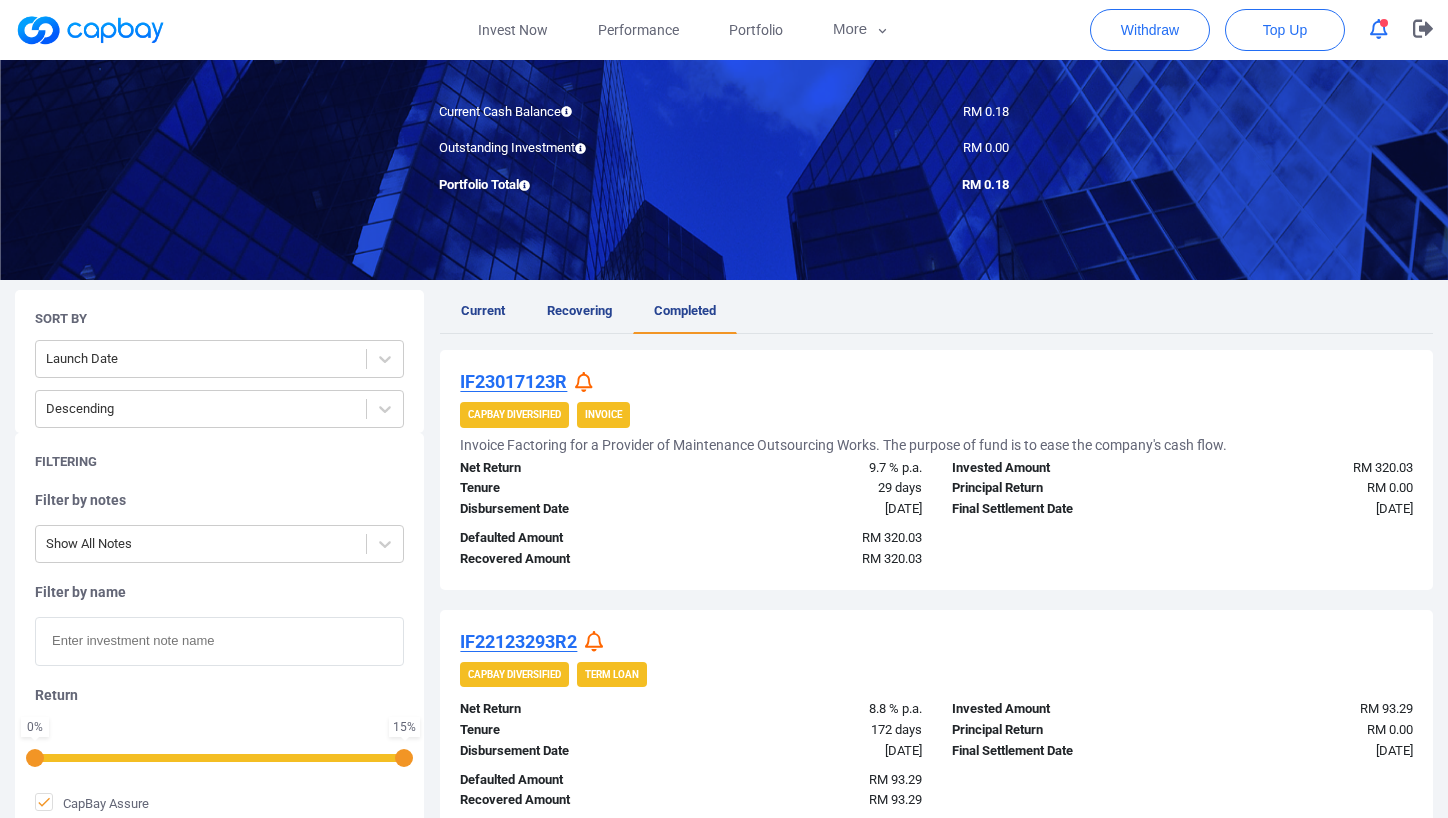 click on "Return 0 % 15 %" at bounding box center [219, 724] 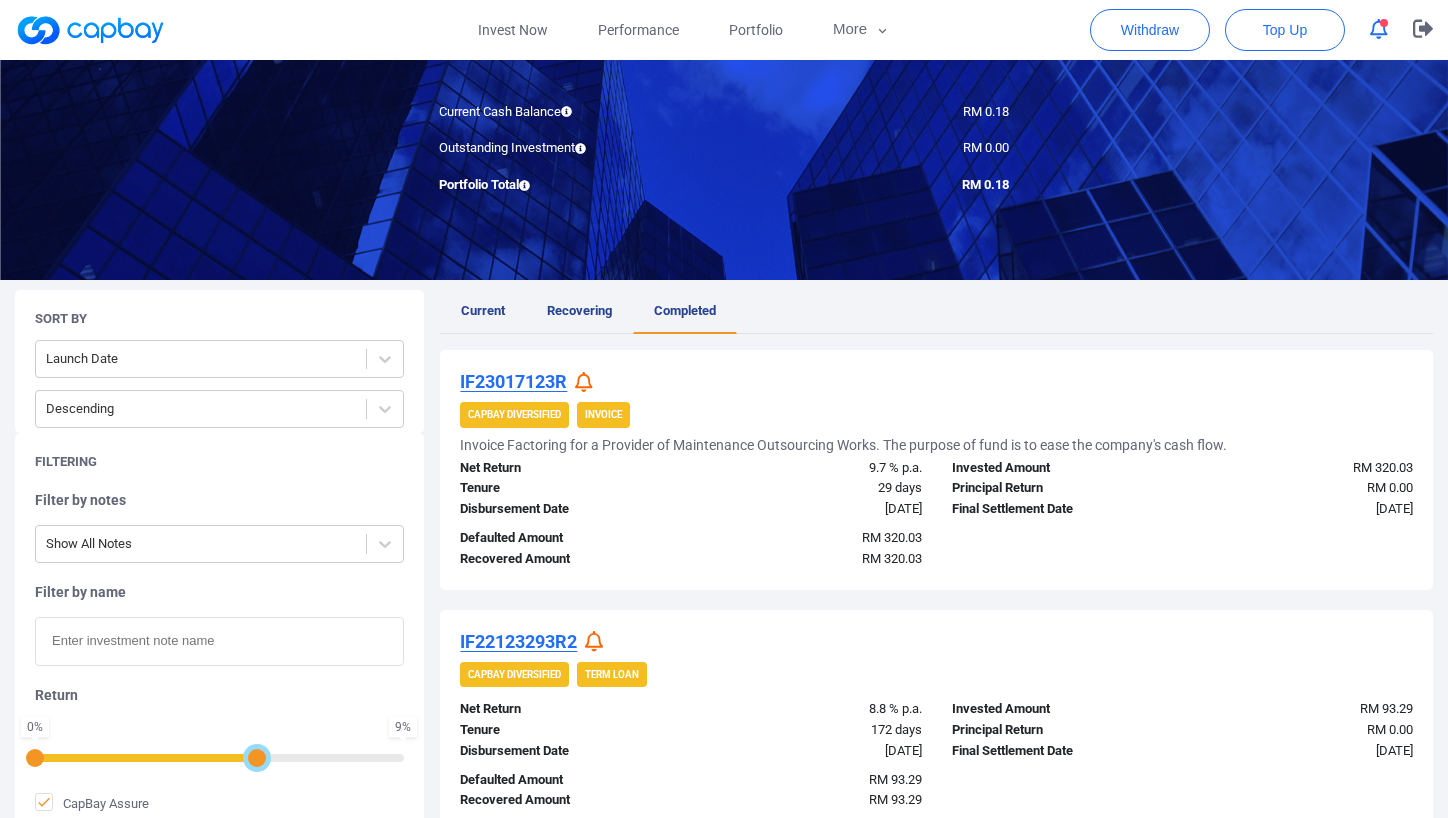 click on "0 % 9 %" at bounding box center [219, 756] 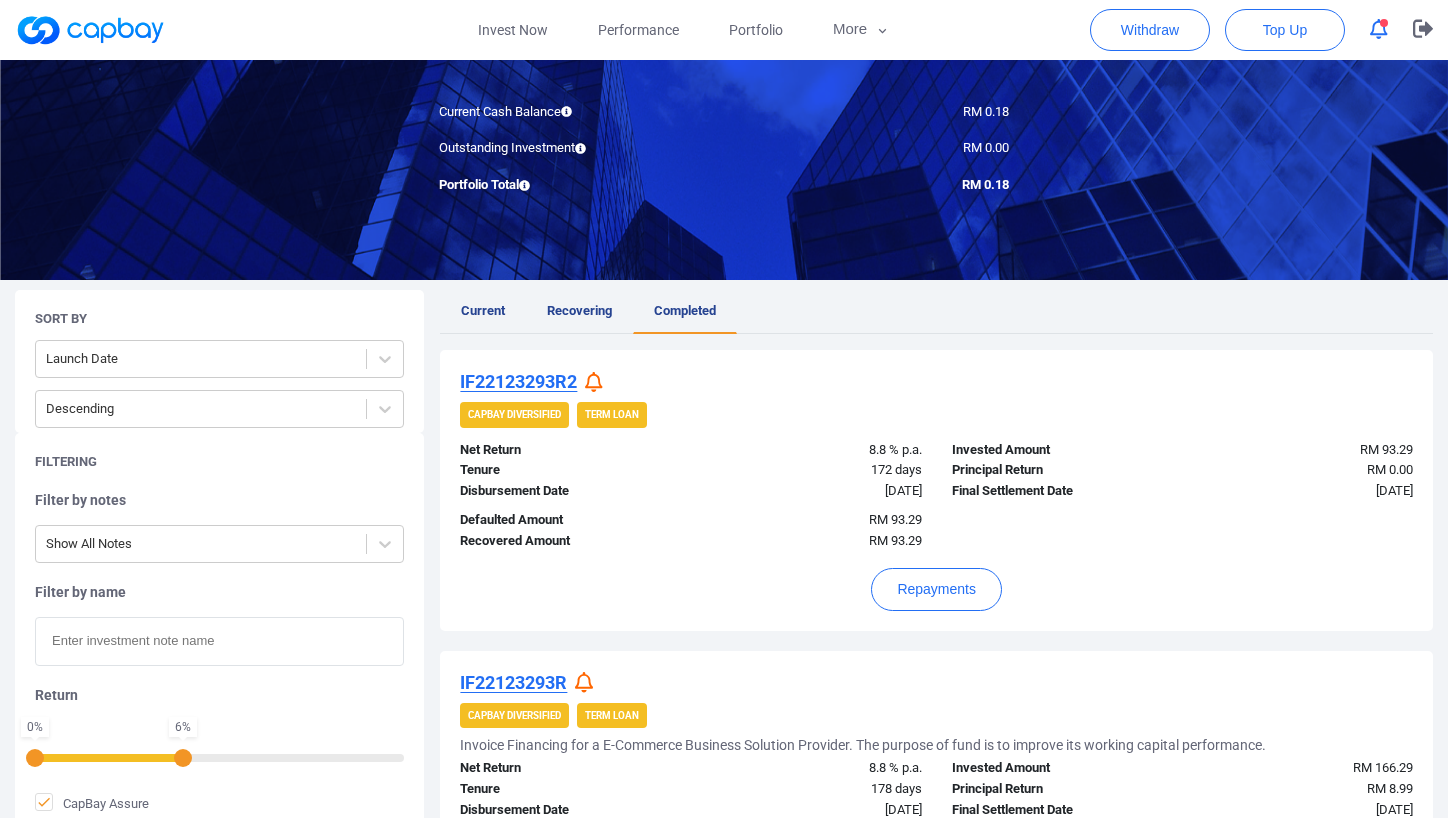 click on "0 % 6 %" at bounding box center [219, 756] 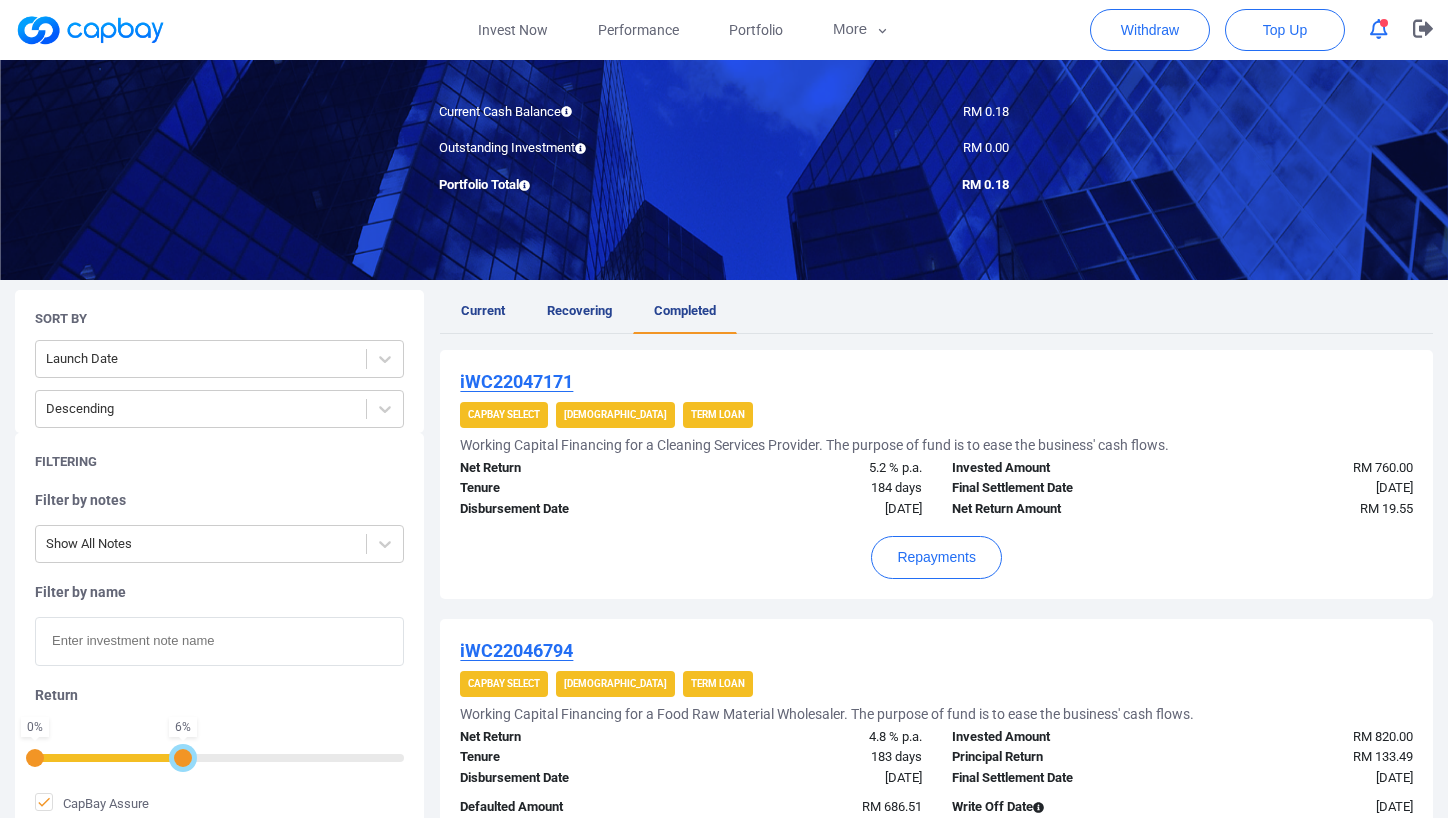 click on "Filter by notes Show All Notes Filter by name Return 0 % 6 % CapBay Assure CapBay Select CapBay Diversified CapBay Motor" at bounding box center [219, 706] 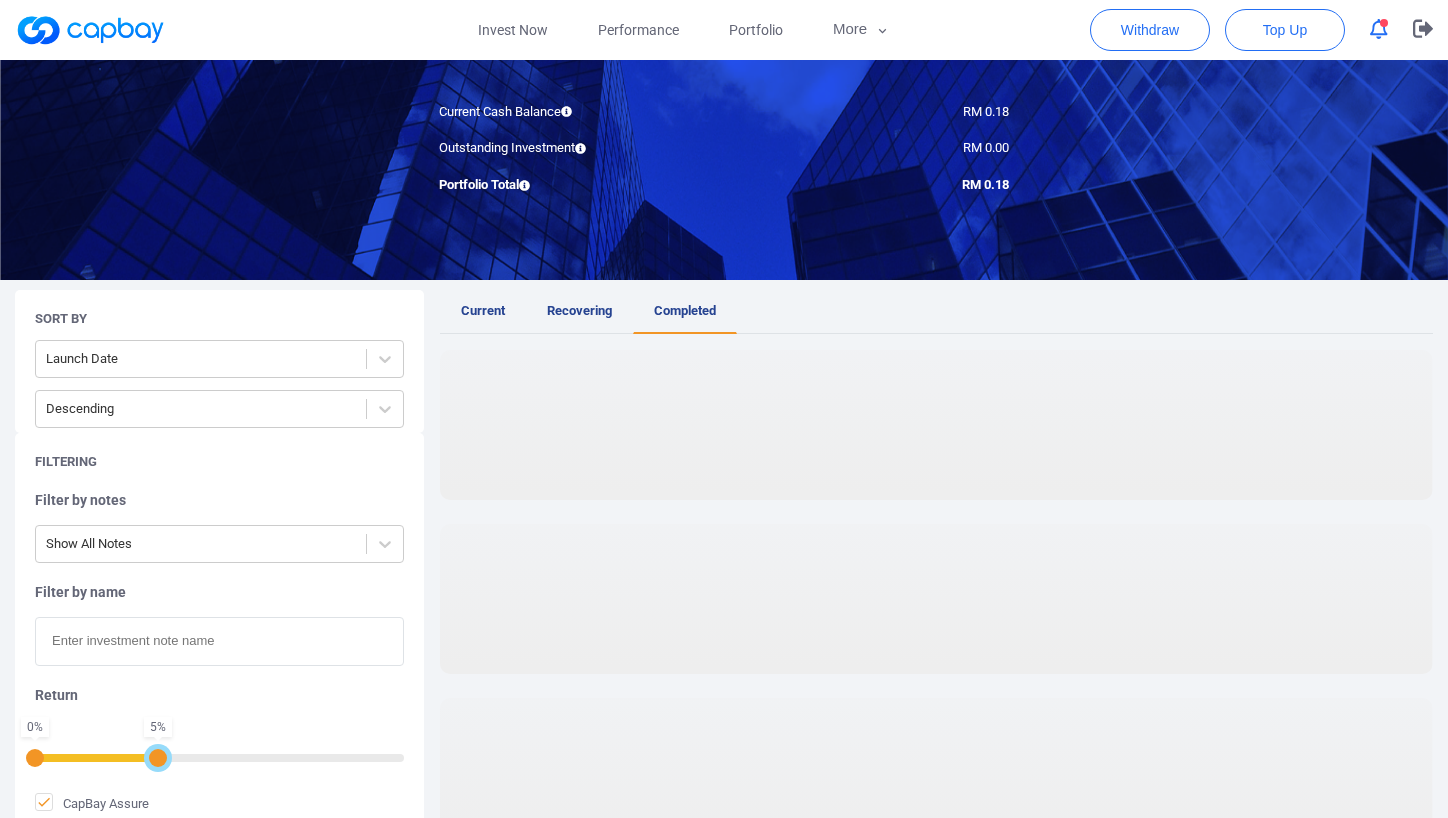 click on "0 % 5 %" at bounding box center (219, 756) 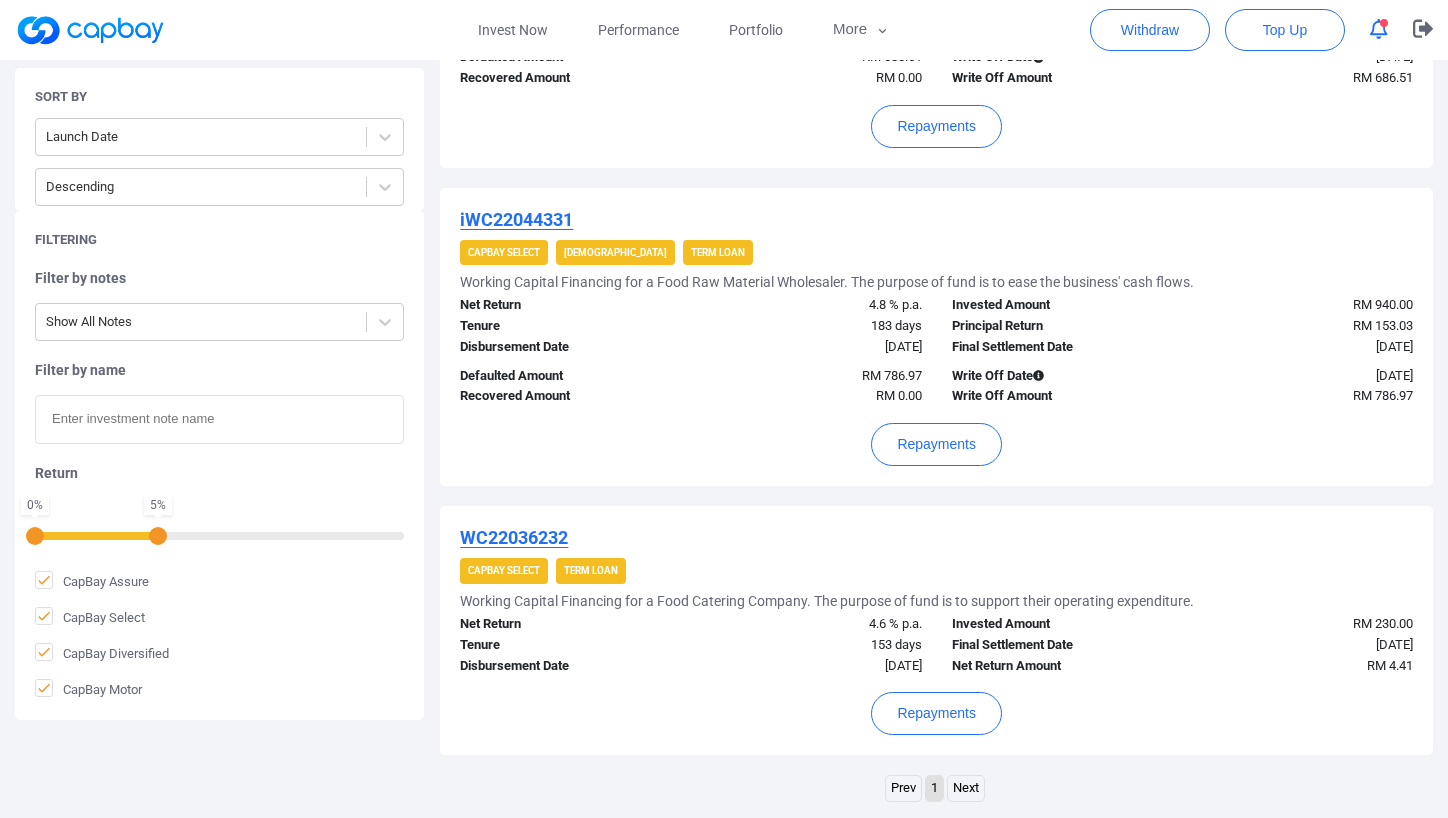 scroll, scrollTop: 480, scrollLeft: 0, axis: vertical 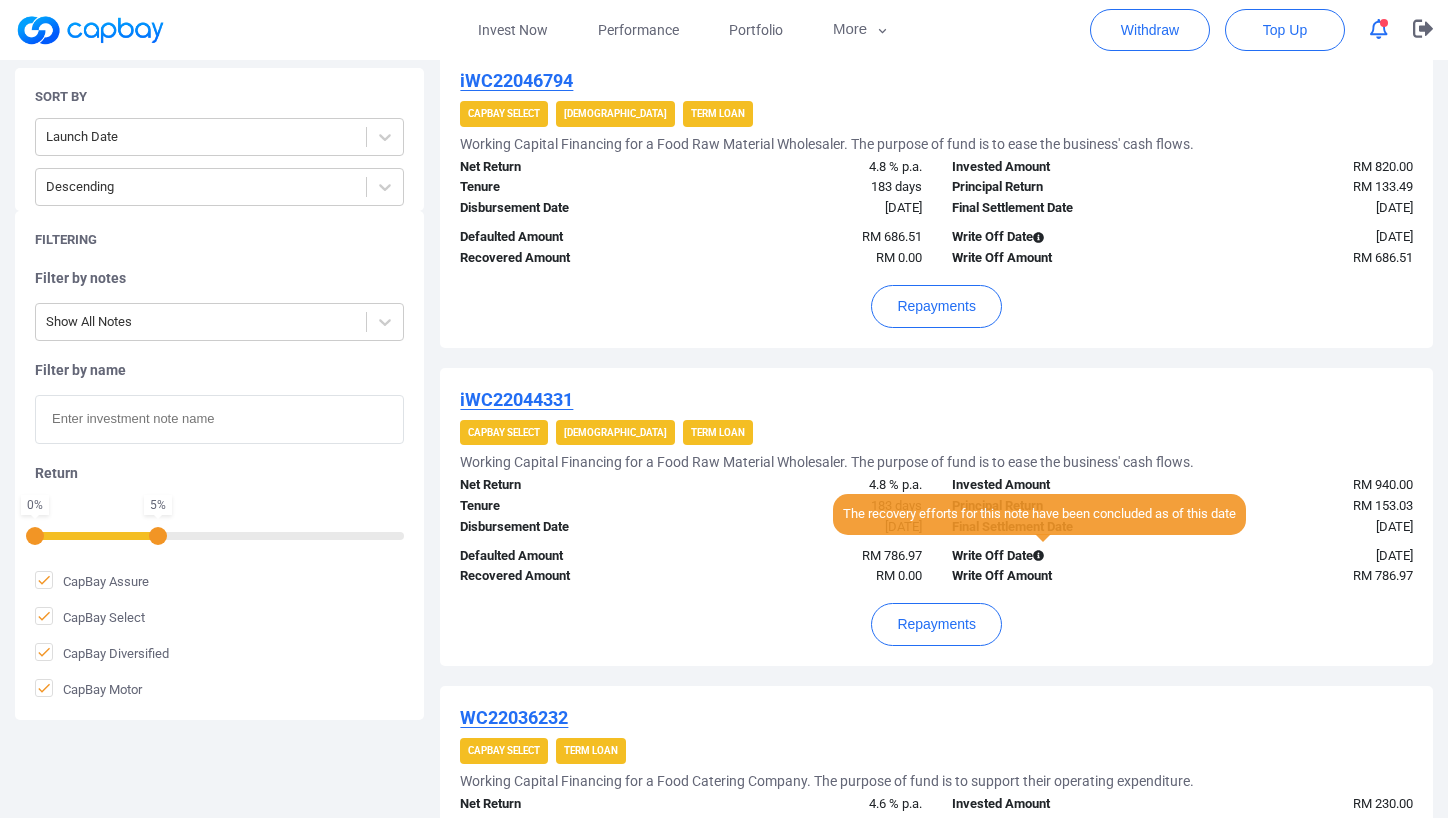 click 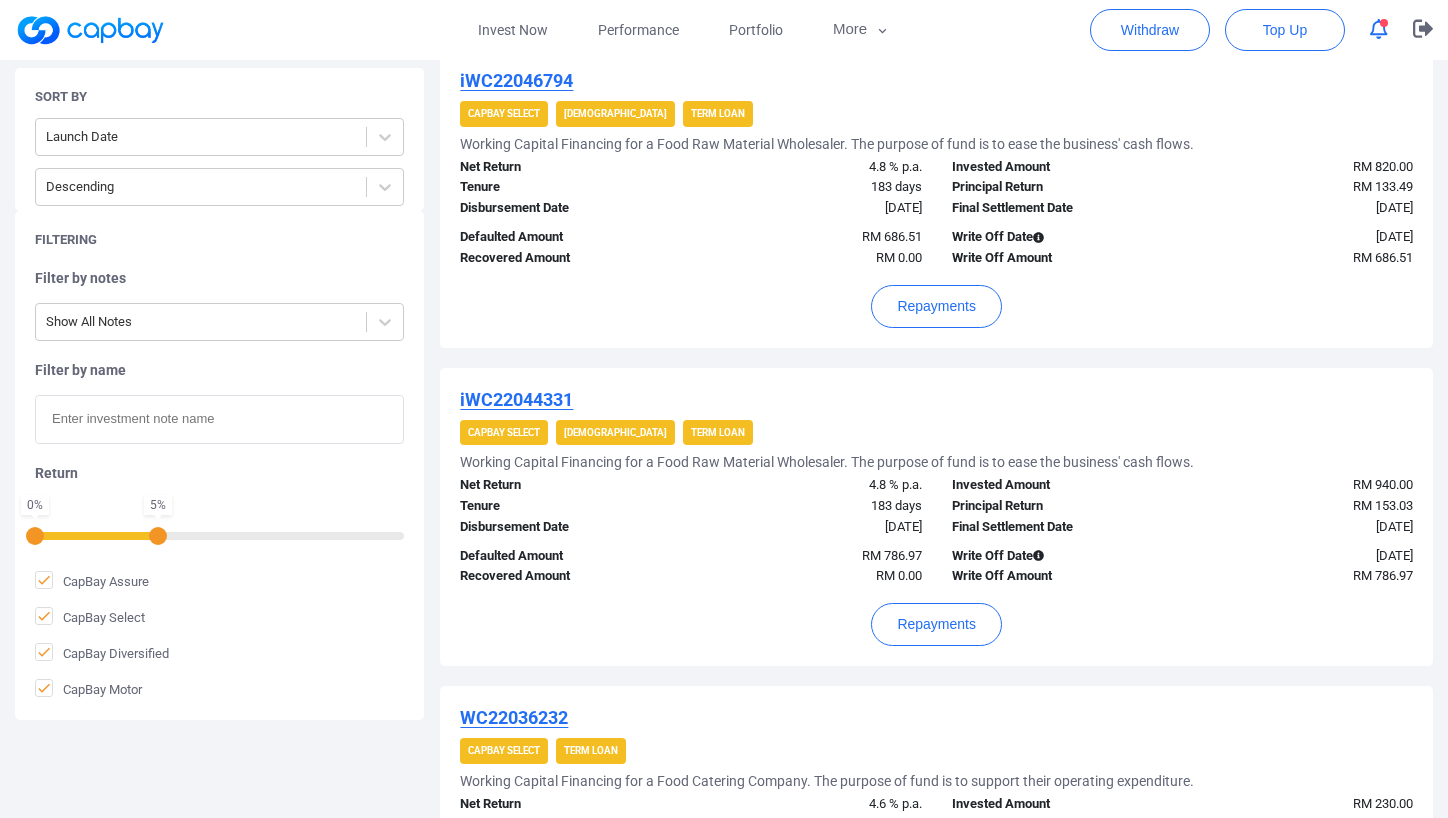 click on "RM 786.97" at bounding box center (814, 556) 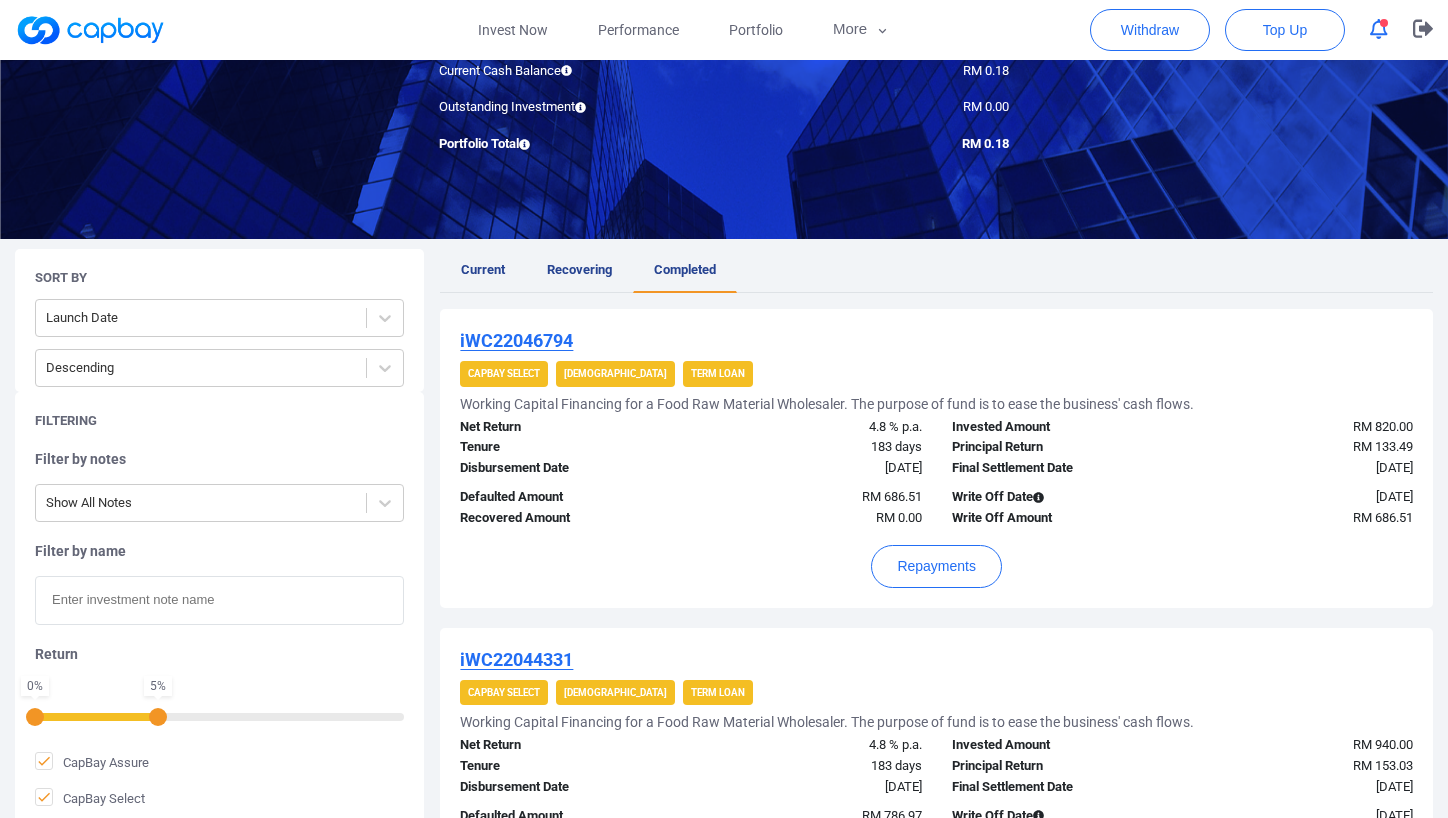 click on "Term Loan" at bounding box center (718, 374) 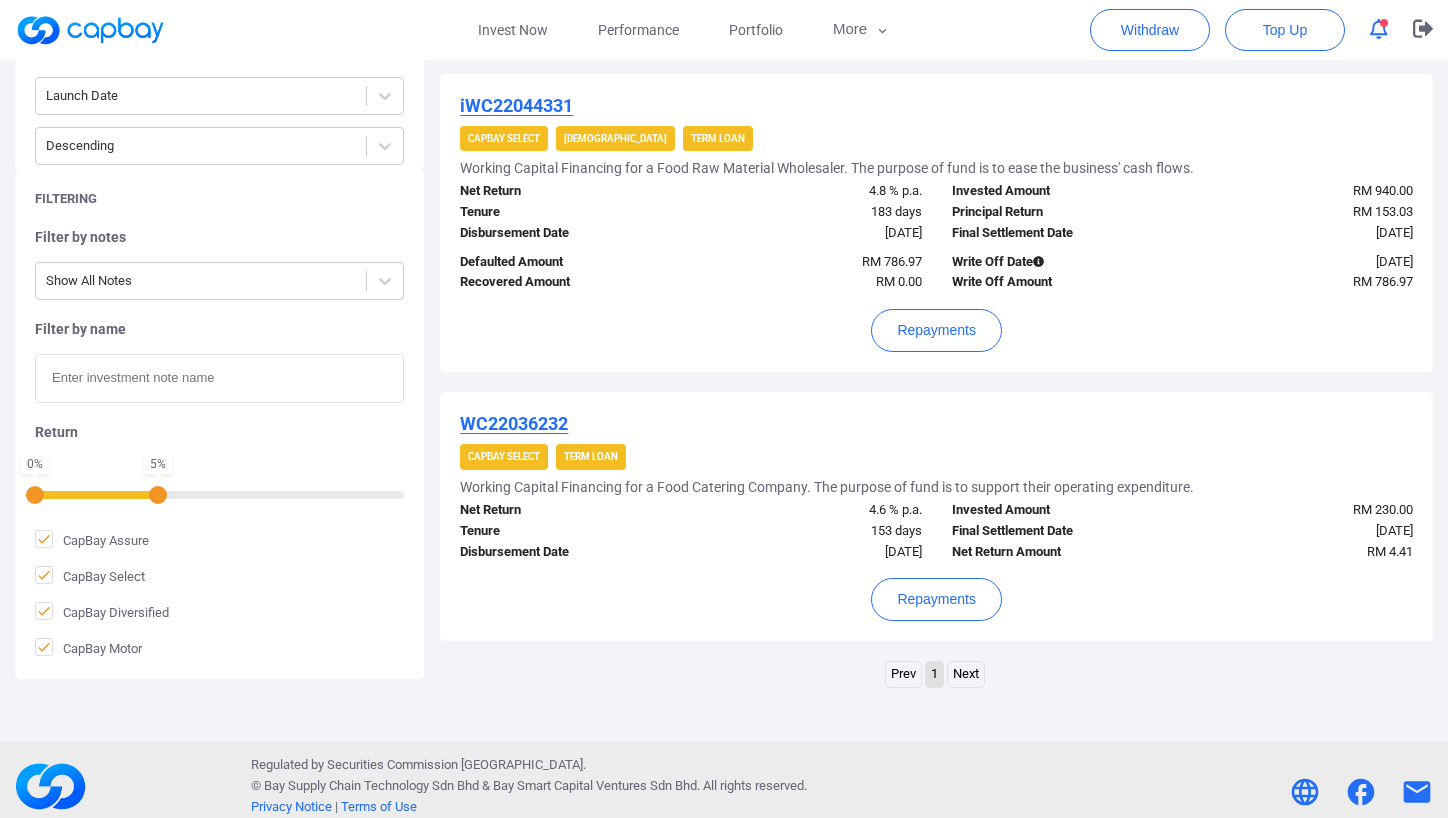 click on "WC22036232" at bounding box center [514, 423] 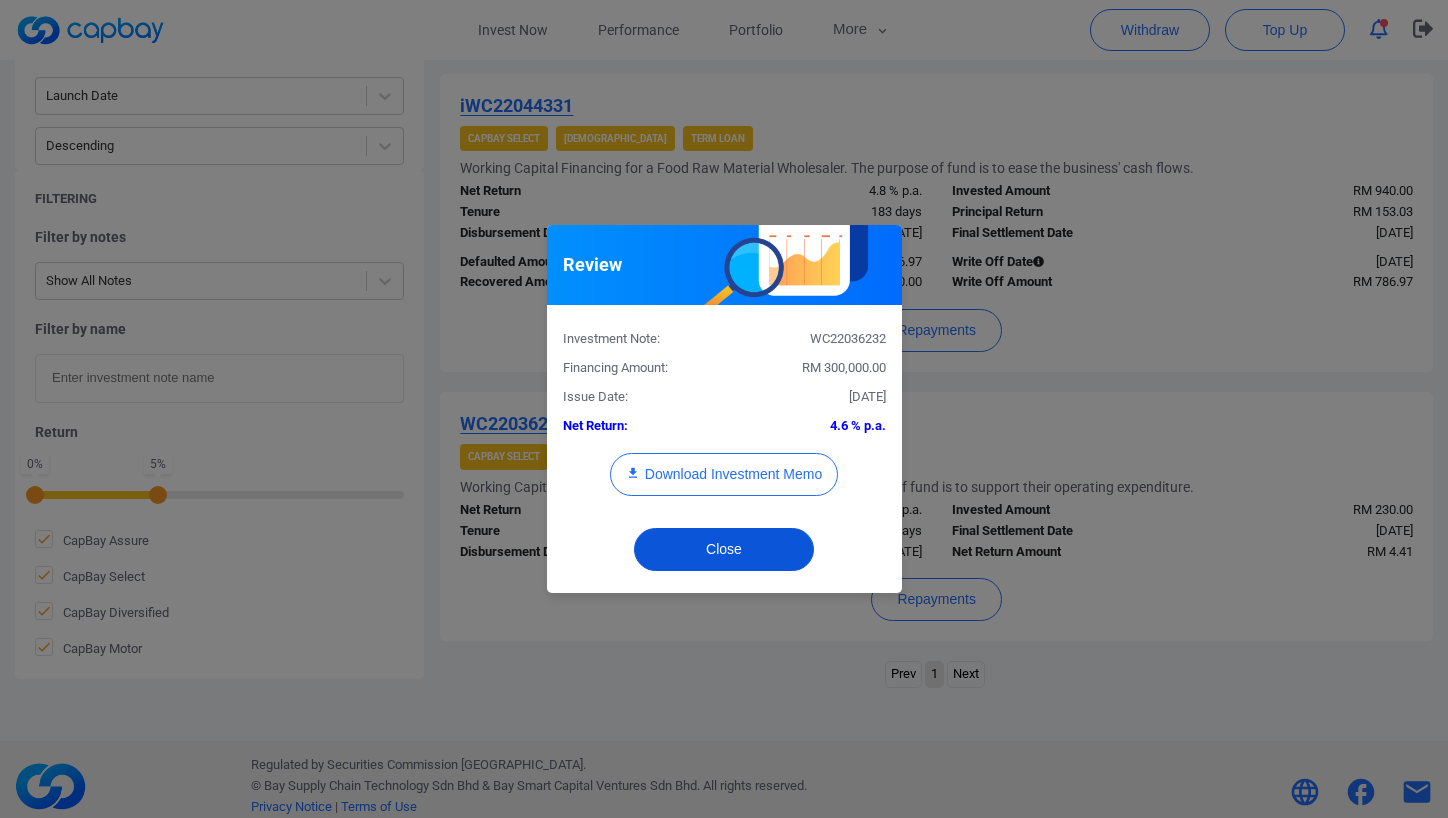 click on "Close" at bounding box center [724, 549] 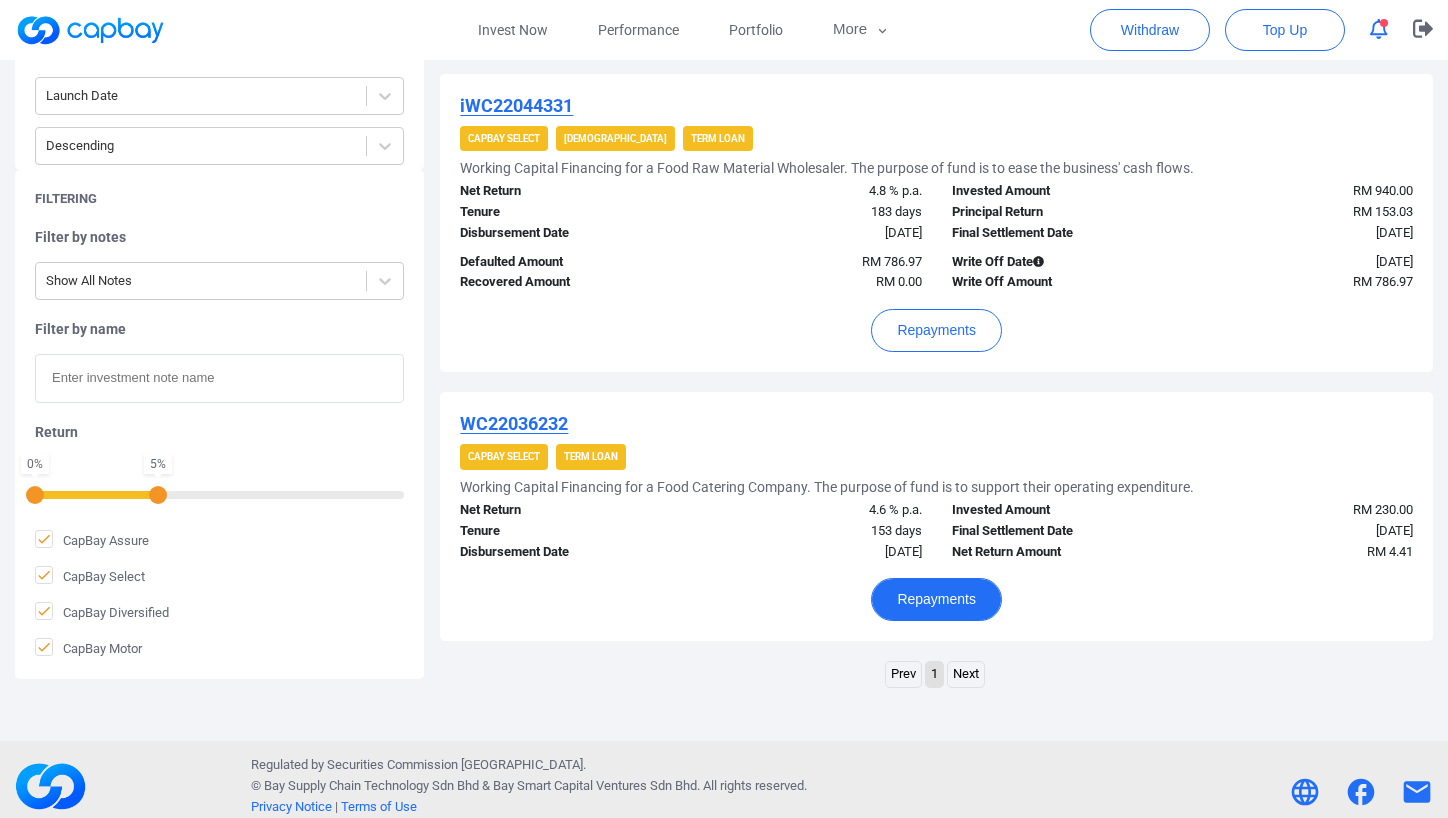 click on "Repayments" at bounding box center [936, 599] 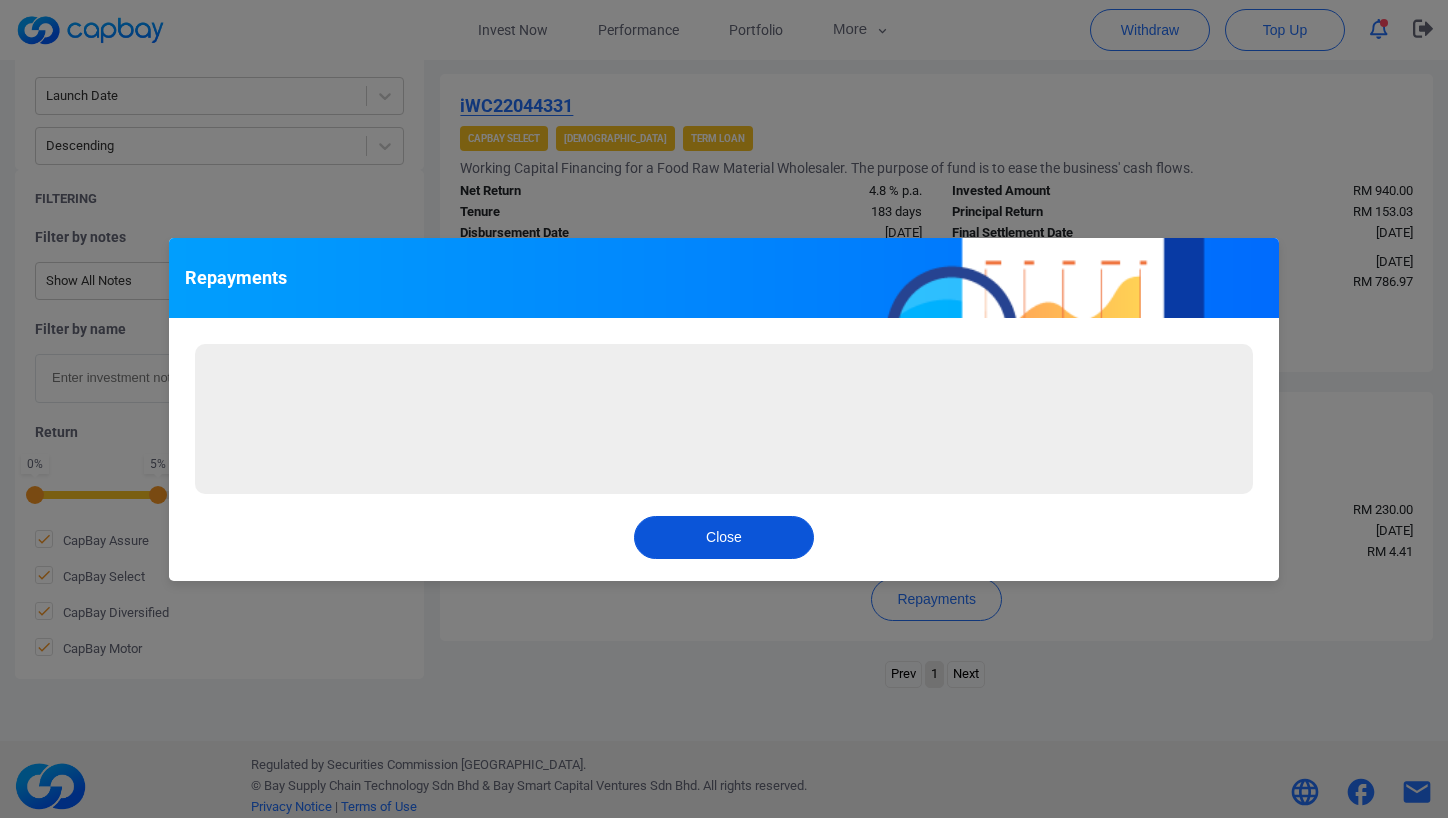 click on "Close" at bounding box center (724, 537) 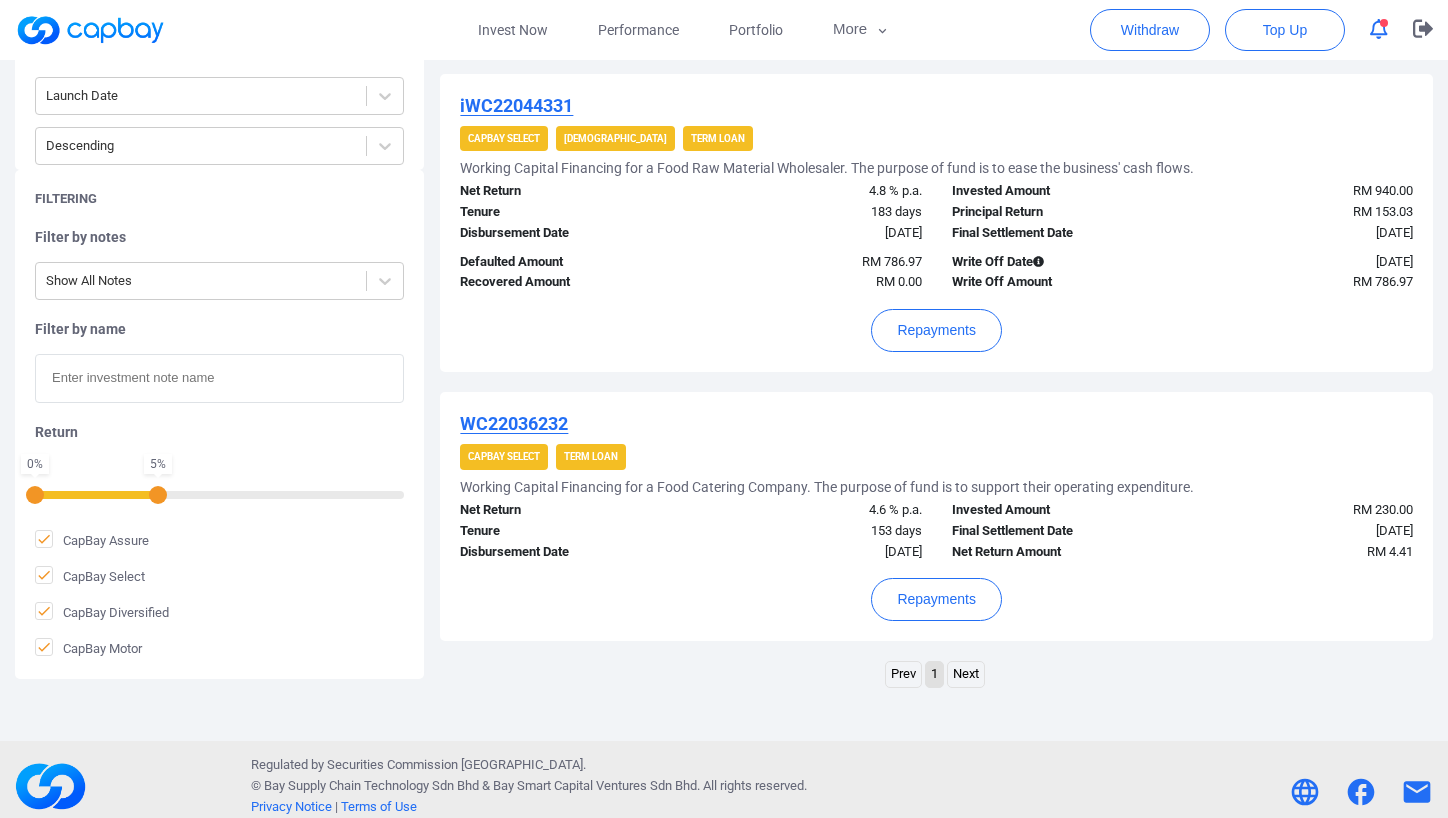 scroll, scrollTop: 380, scrollLeft: 0, axis: vertical 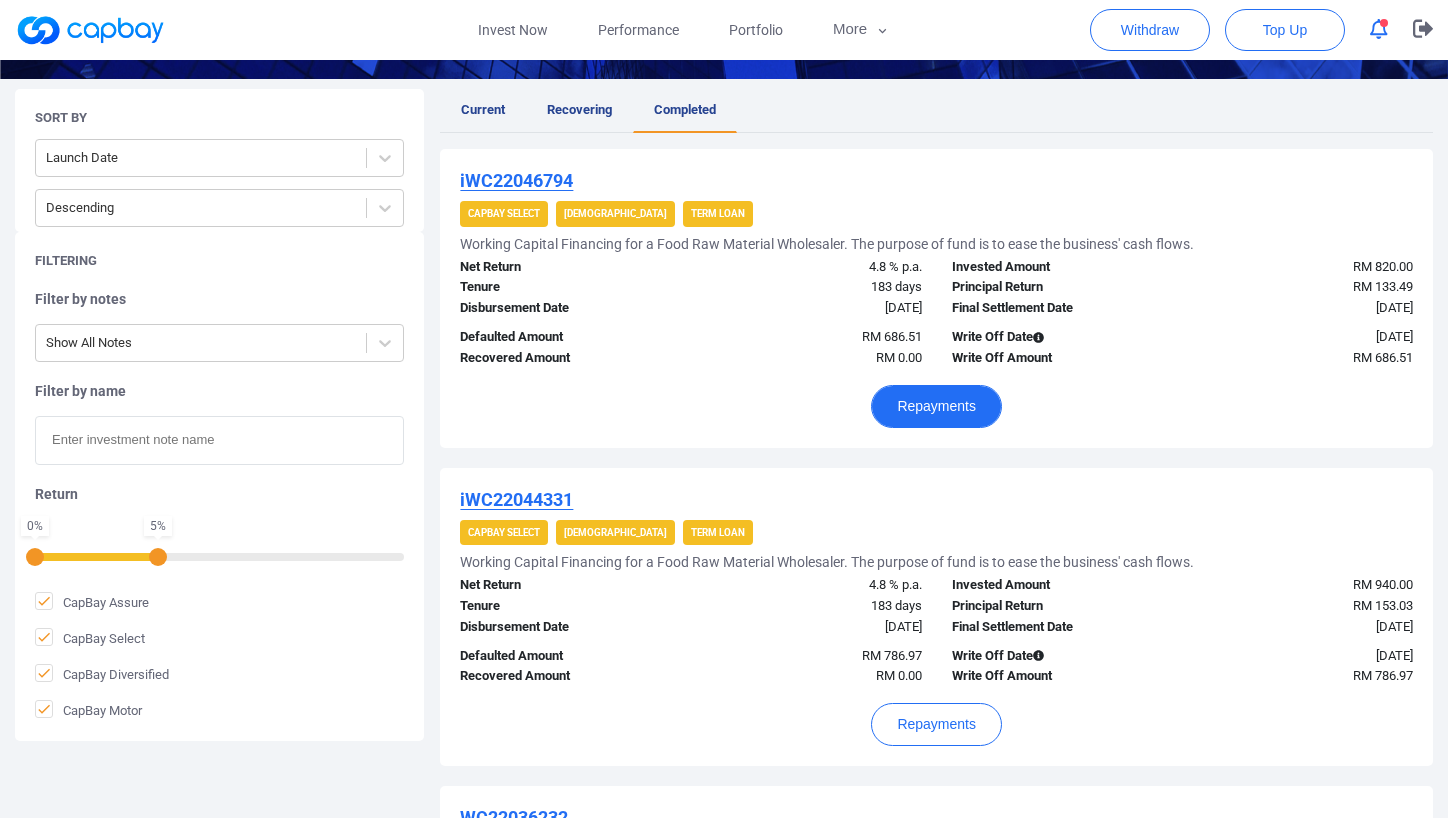 click on "Repayments" at bounding box center (936, 406) 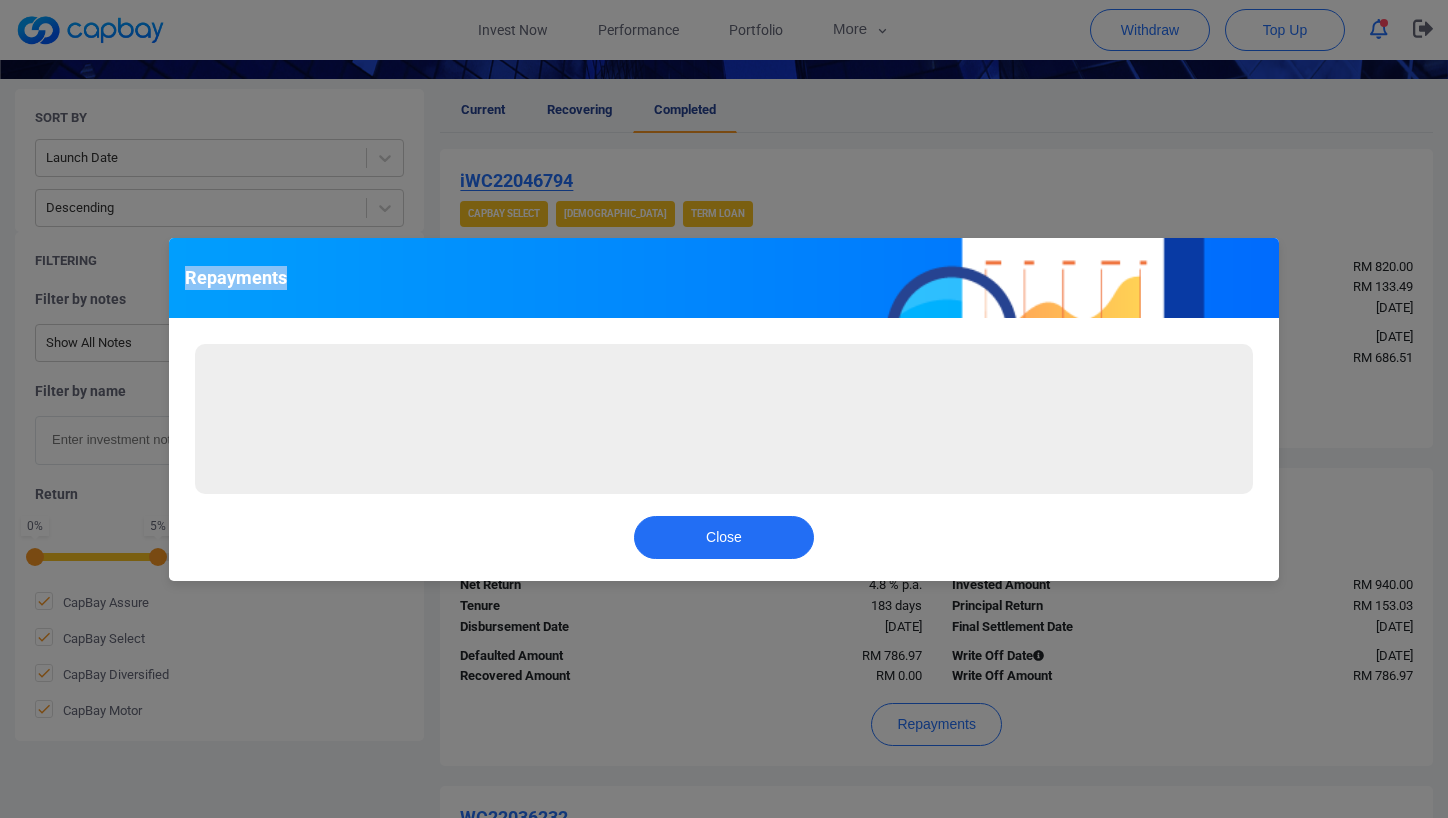 drag, startPoint x: 896, startPoint y: 265, endPoint x: 874, endPoint y: 583, distance: 318.7601 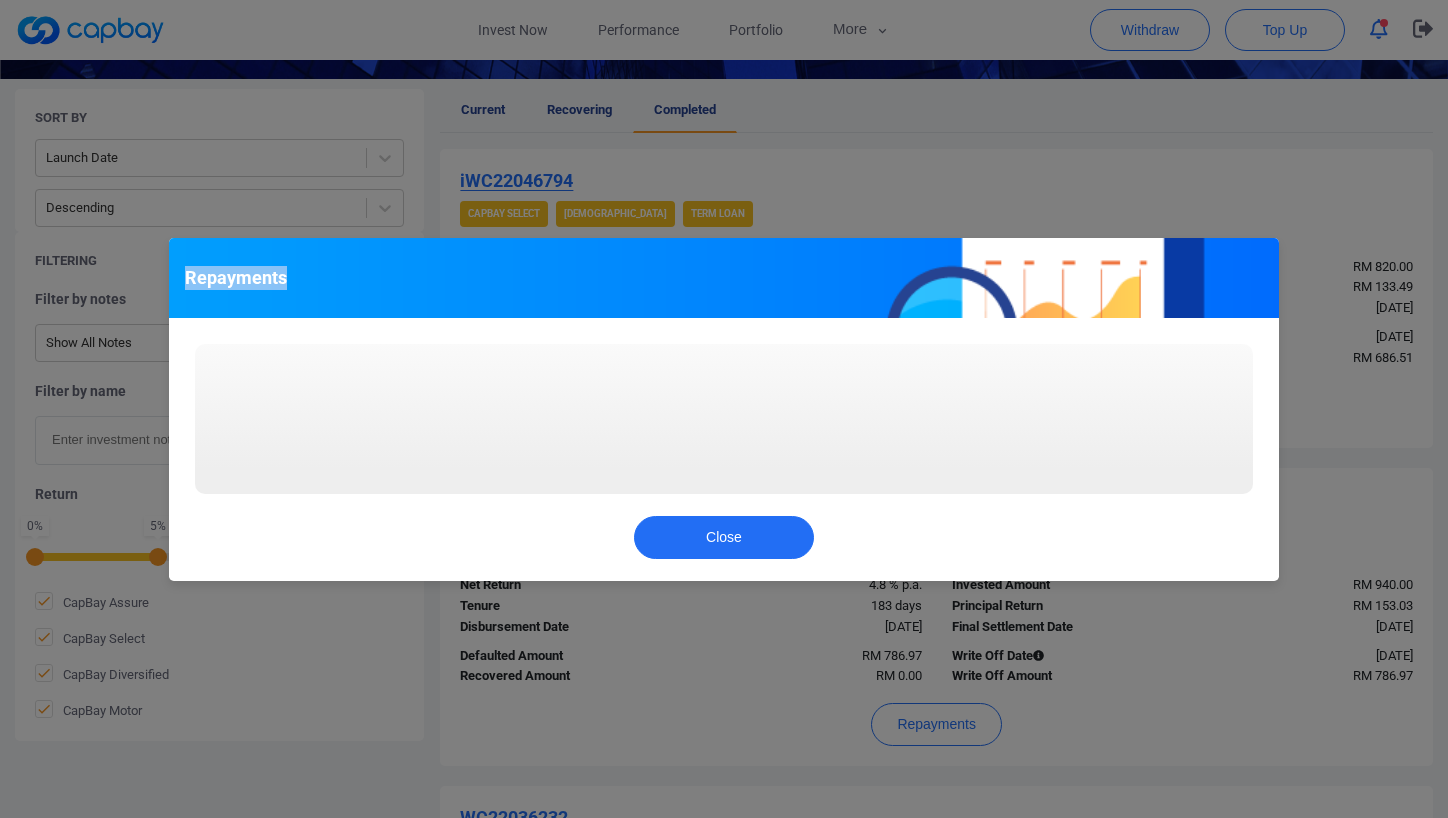click on "Repayments Loading... Close" at bounding box center (724, 409) 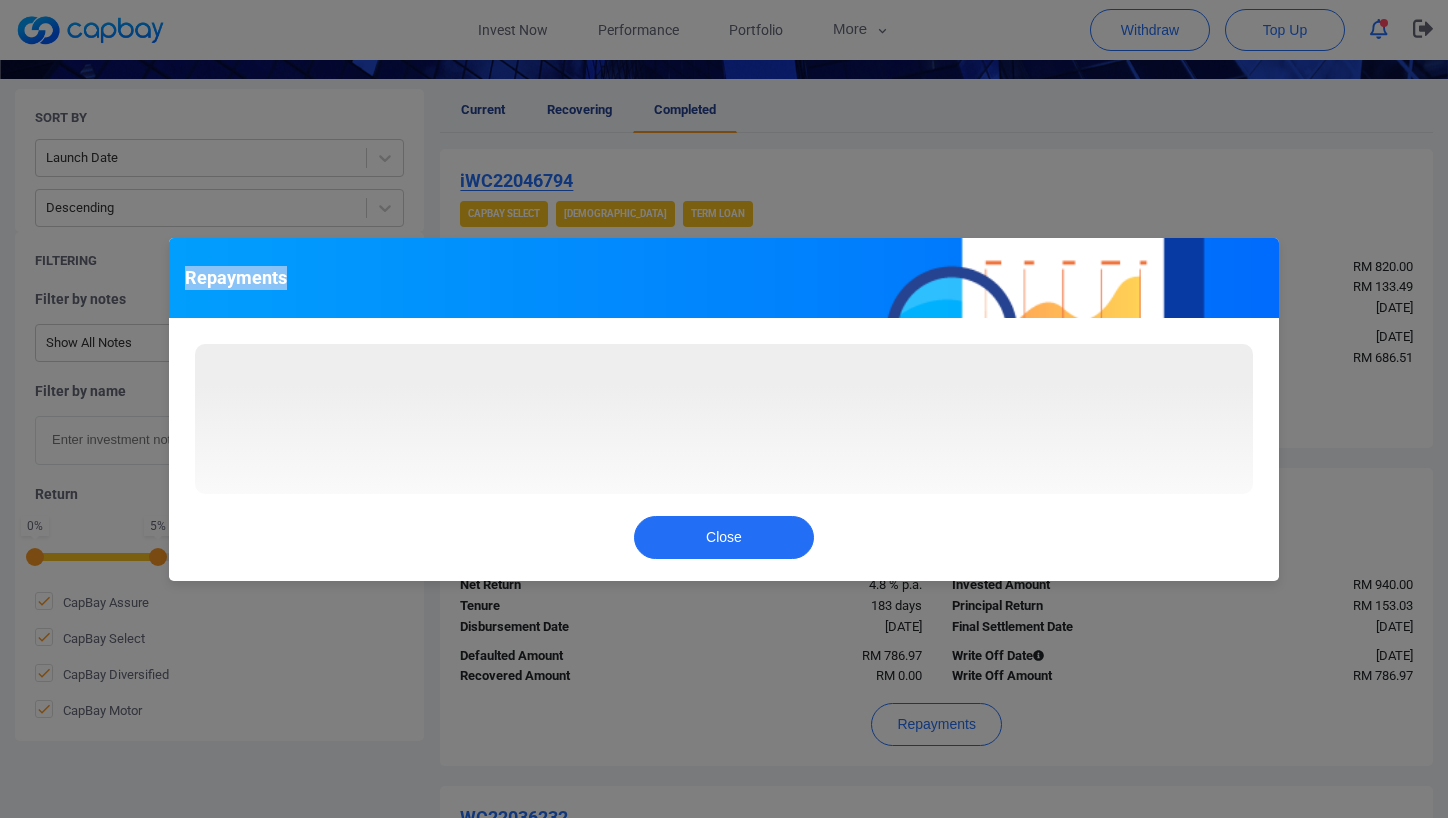 click on "Close" at bounding box center [724, 542] 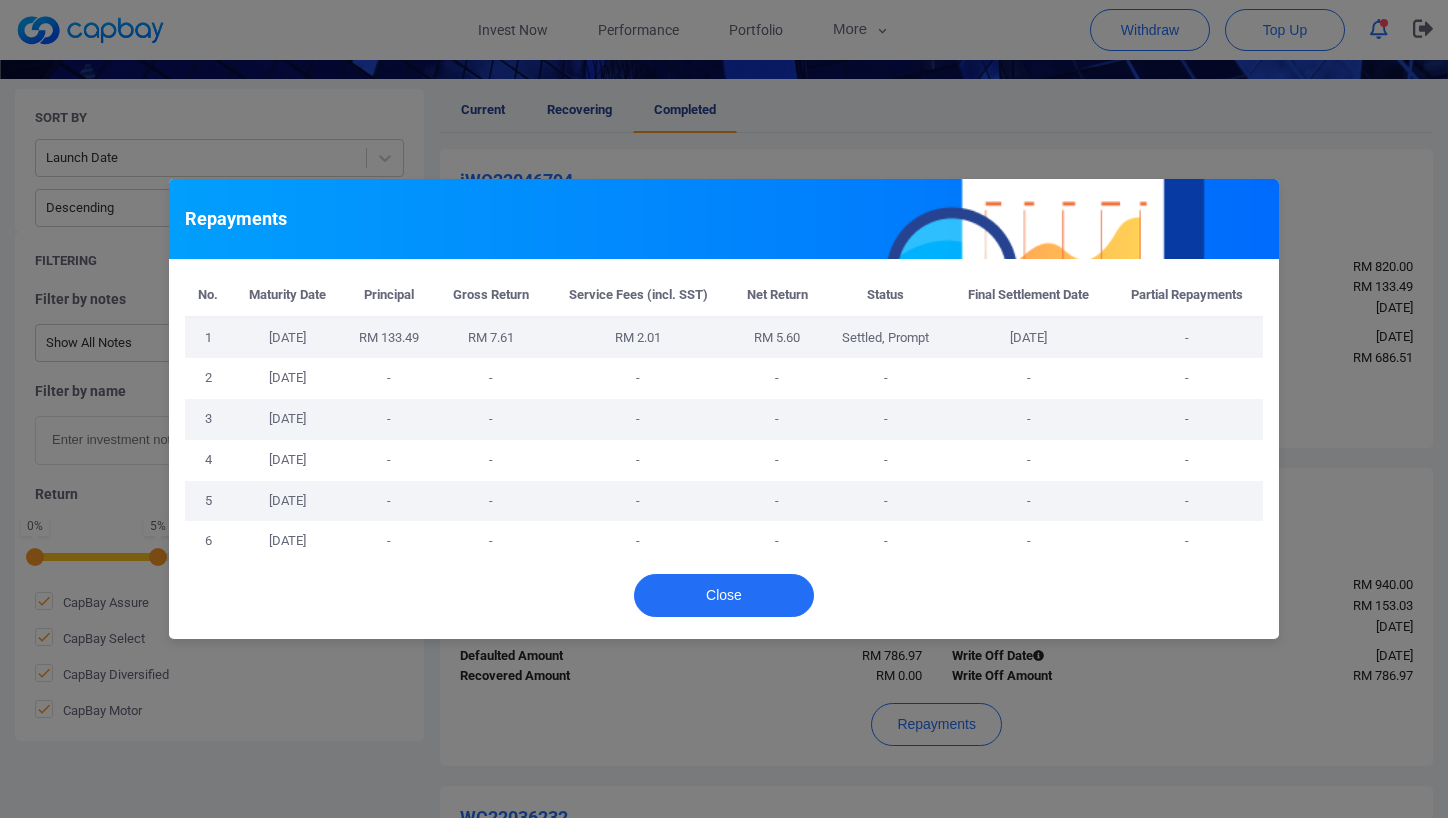 click on "-" at bounding box center (777, 501) 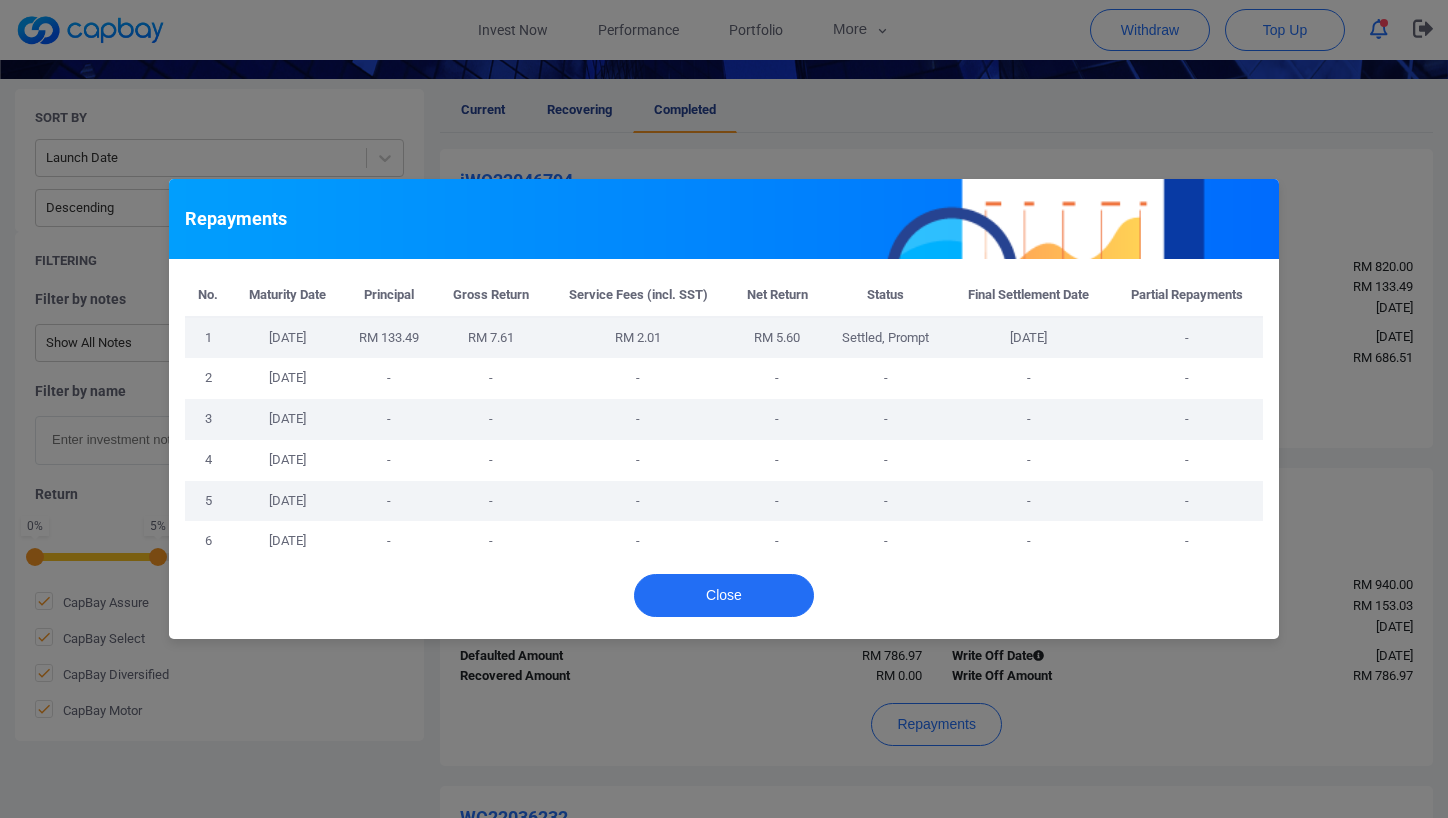 drag, startPoint x: 360, startPoint y: 336, endPoint x: 1031, endPoint y: 348, distance: 671.1073 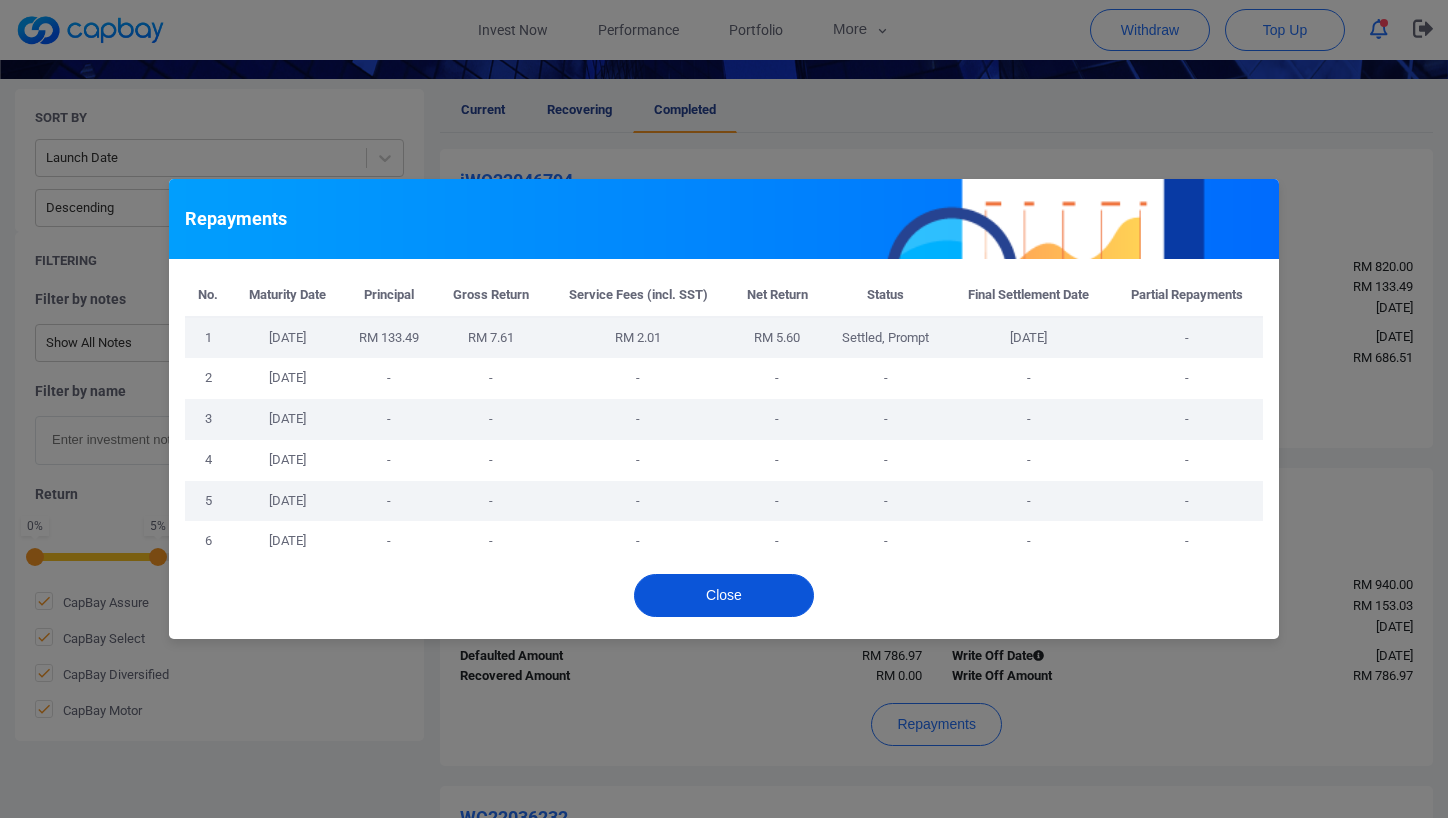click on "Close" at bounding box center (724, 595) 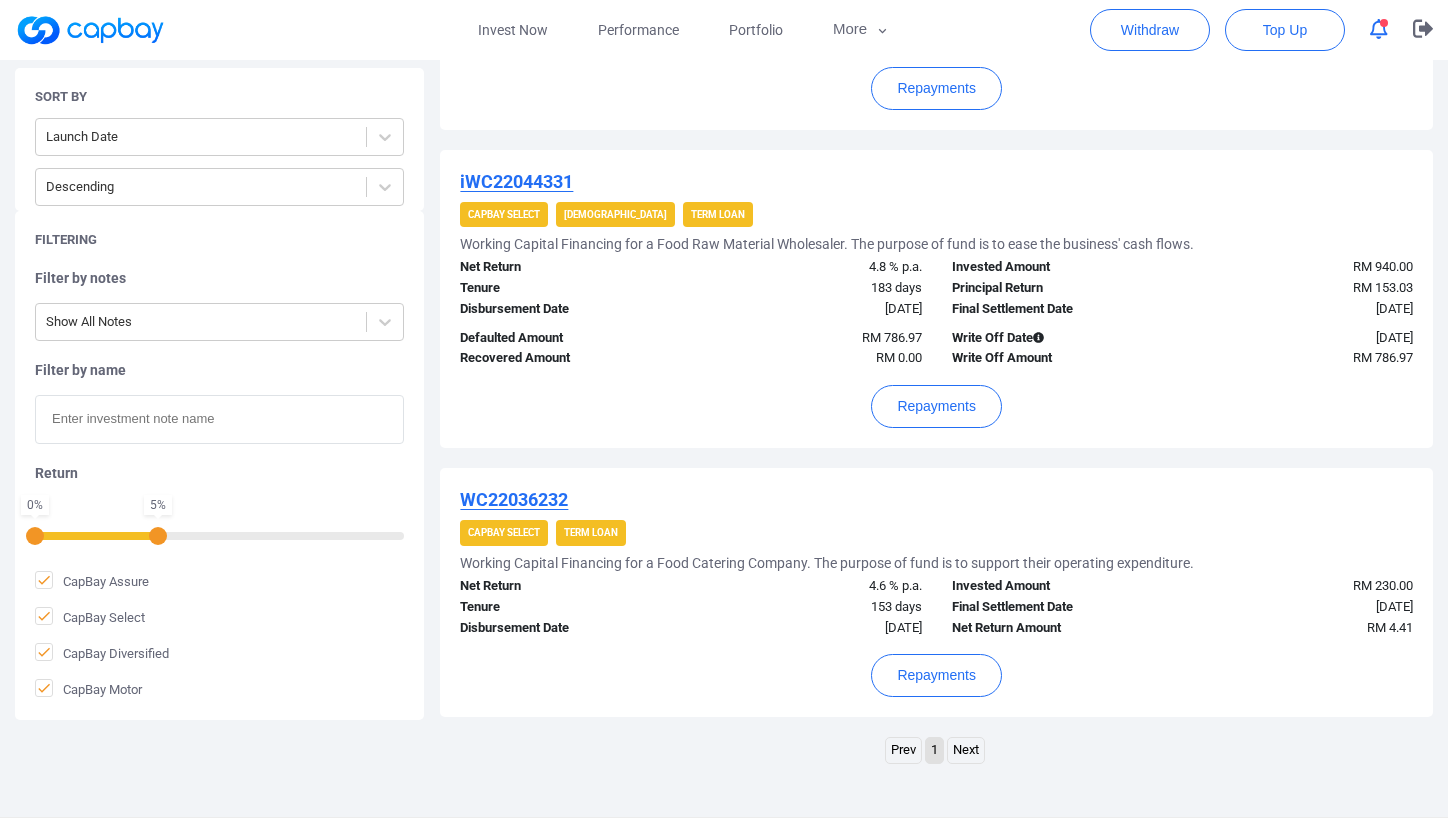 scroll, scrollTop: 731, scrollLeft: 0, axis: vertical 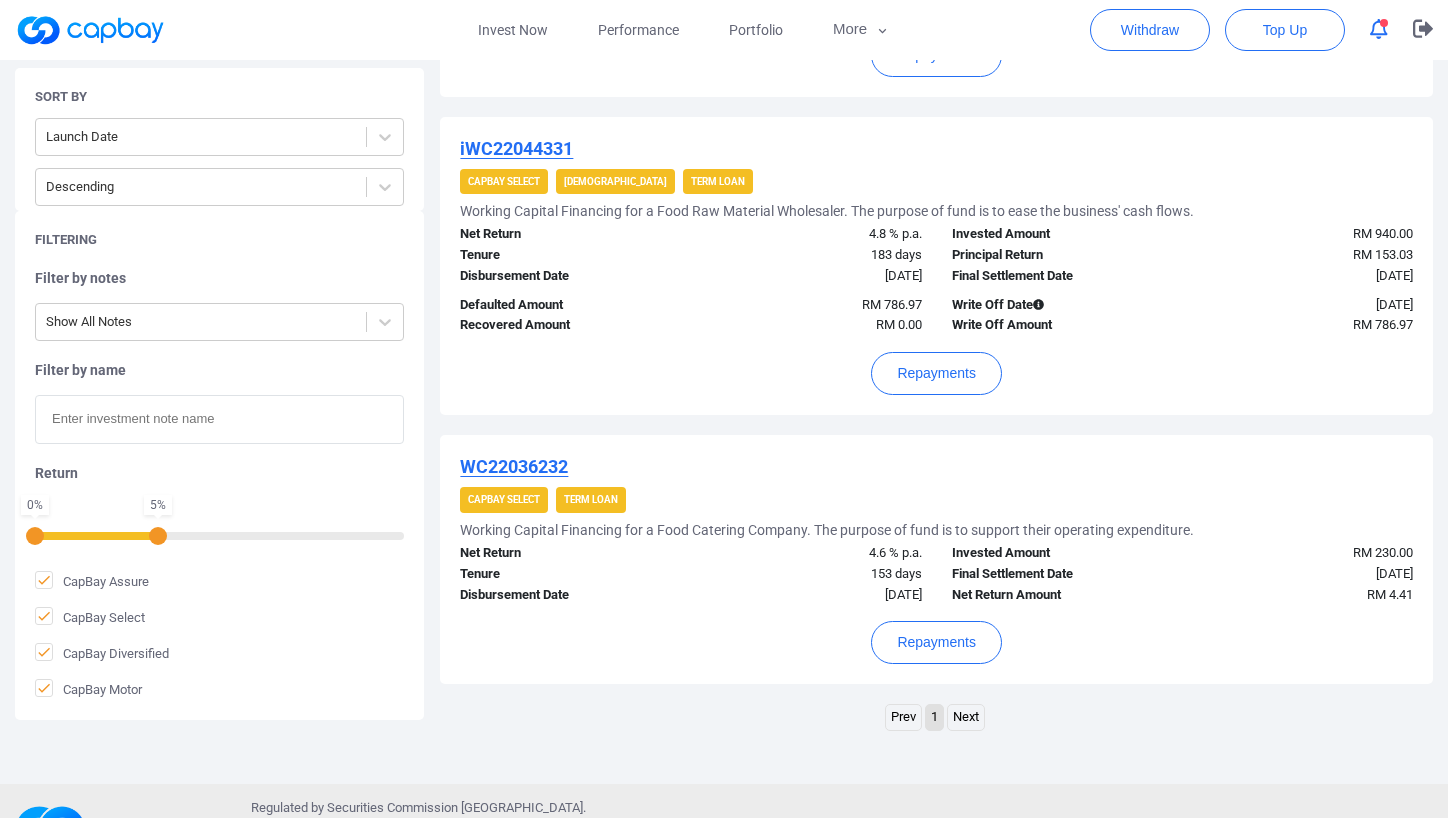 click on "WC22036232" at bounding box center [514, 466] 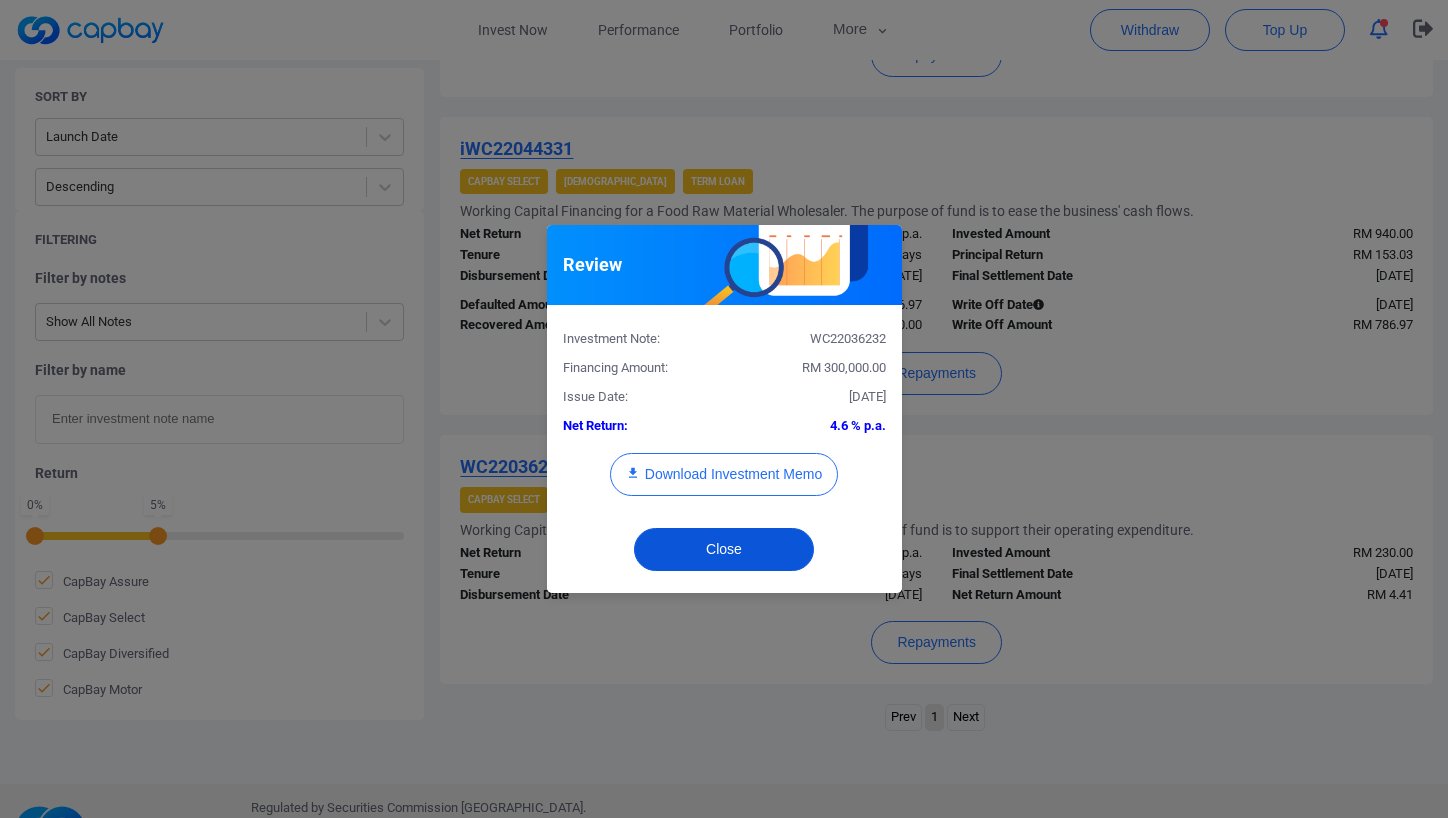 click on "Close" at bounding box center (724, 549) 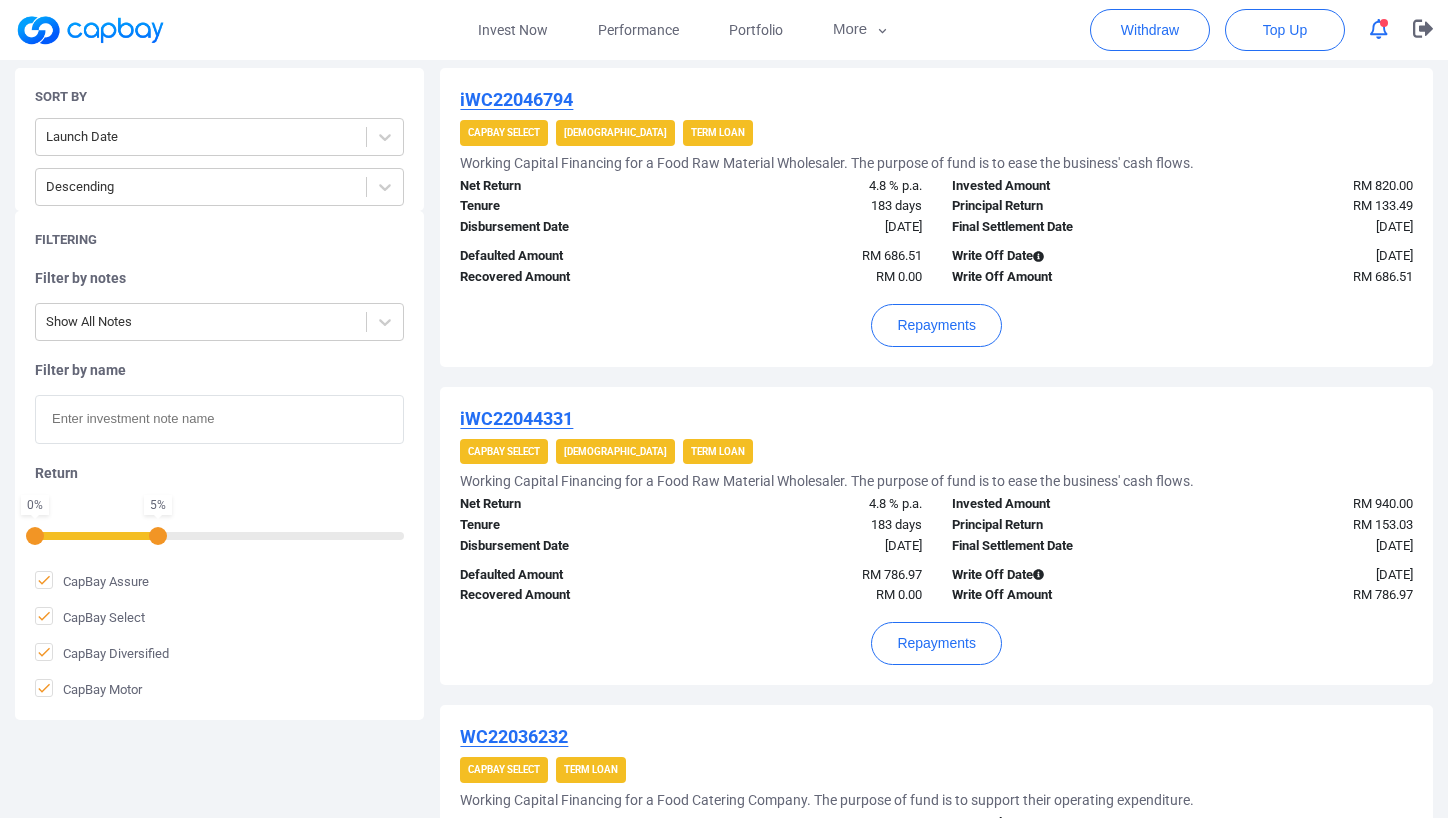 scroll, scrollTop: 457, scrollLeft: 0, axis: vertical 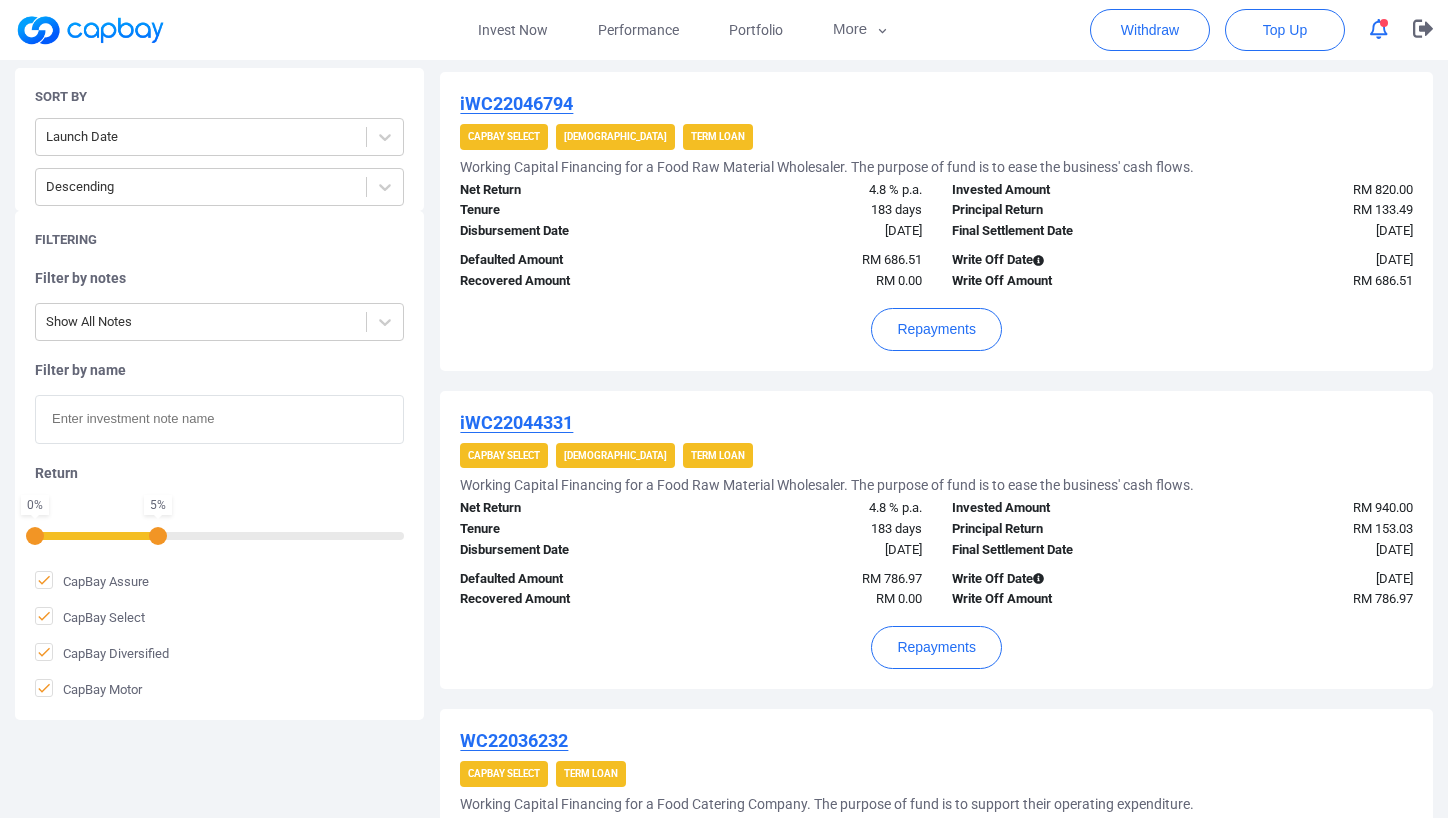 click on "iWC22044331 CapBay Select Shariah Term Loan Working Capital Financing for a Food Raw Material Wholesaler. The purpose of fund is to ease the business' cash flows. Net Return 4.8   % p.a. Tenure 183   days Disbursement Date [DATE] Invested Amount RM 940.00 Principal Return RM 153.03 Final Settlement Date [DATE] Defaulted Amount RM 786.97 Recovered Amount RM 0.00 Write Off Date  [DATE] Write Off Amount RM 786.97 Repayments" at bounding box center [936, 540] 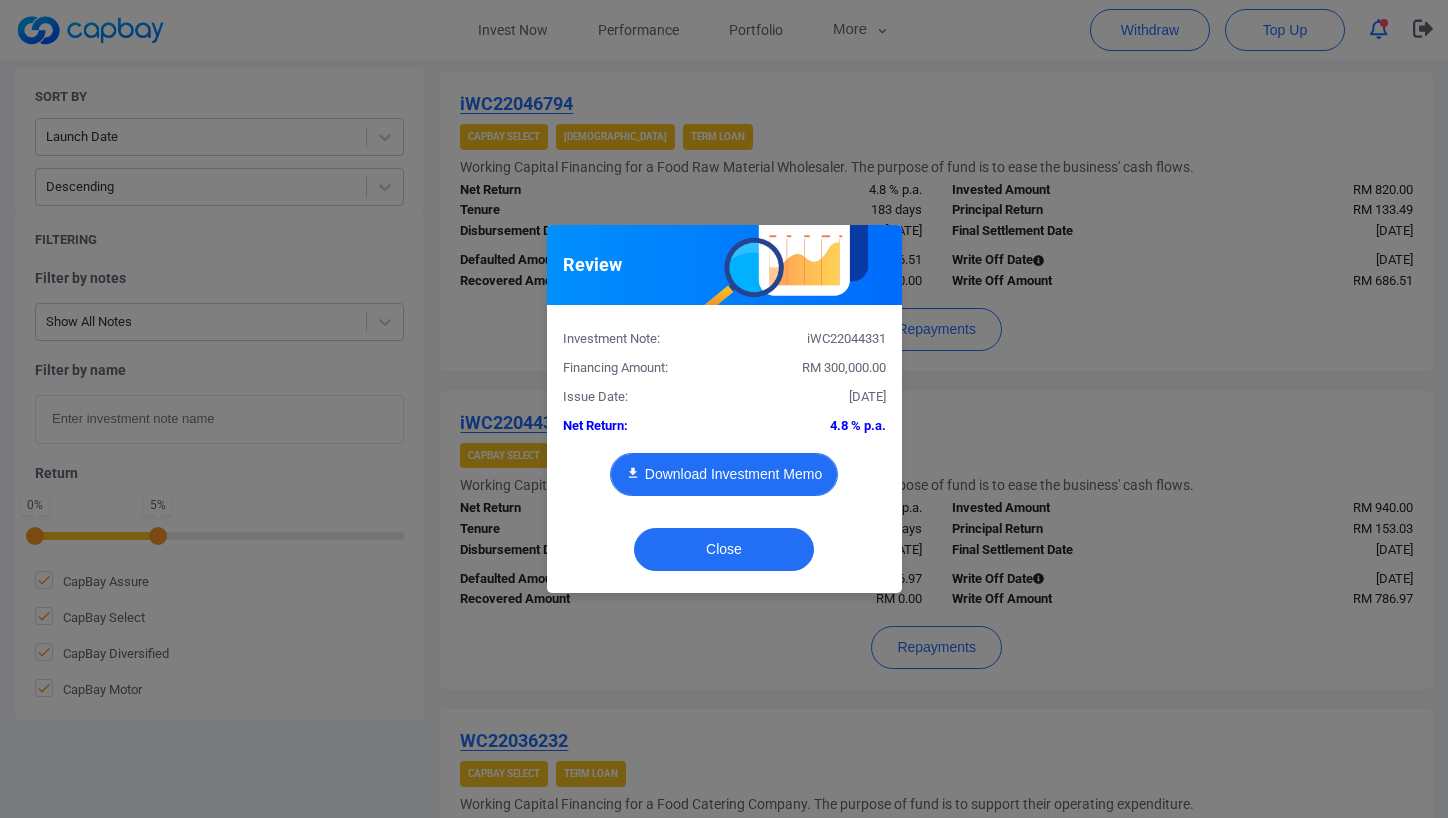 click on "Download Investment Memo" at bounding box center [724, 474] 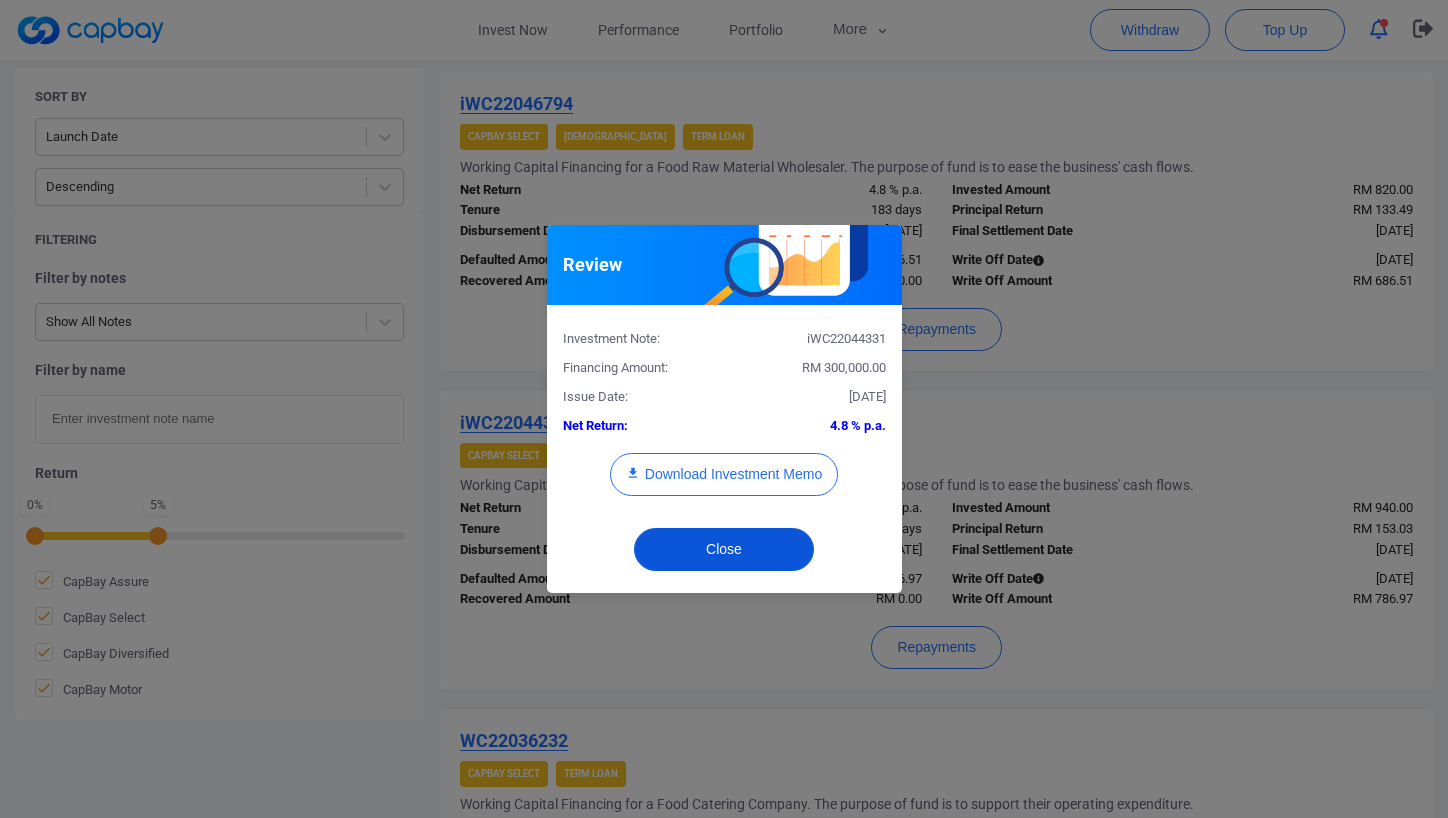 click on "Close" at bounding box center [724, 549] 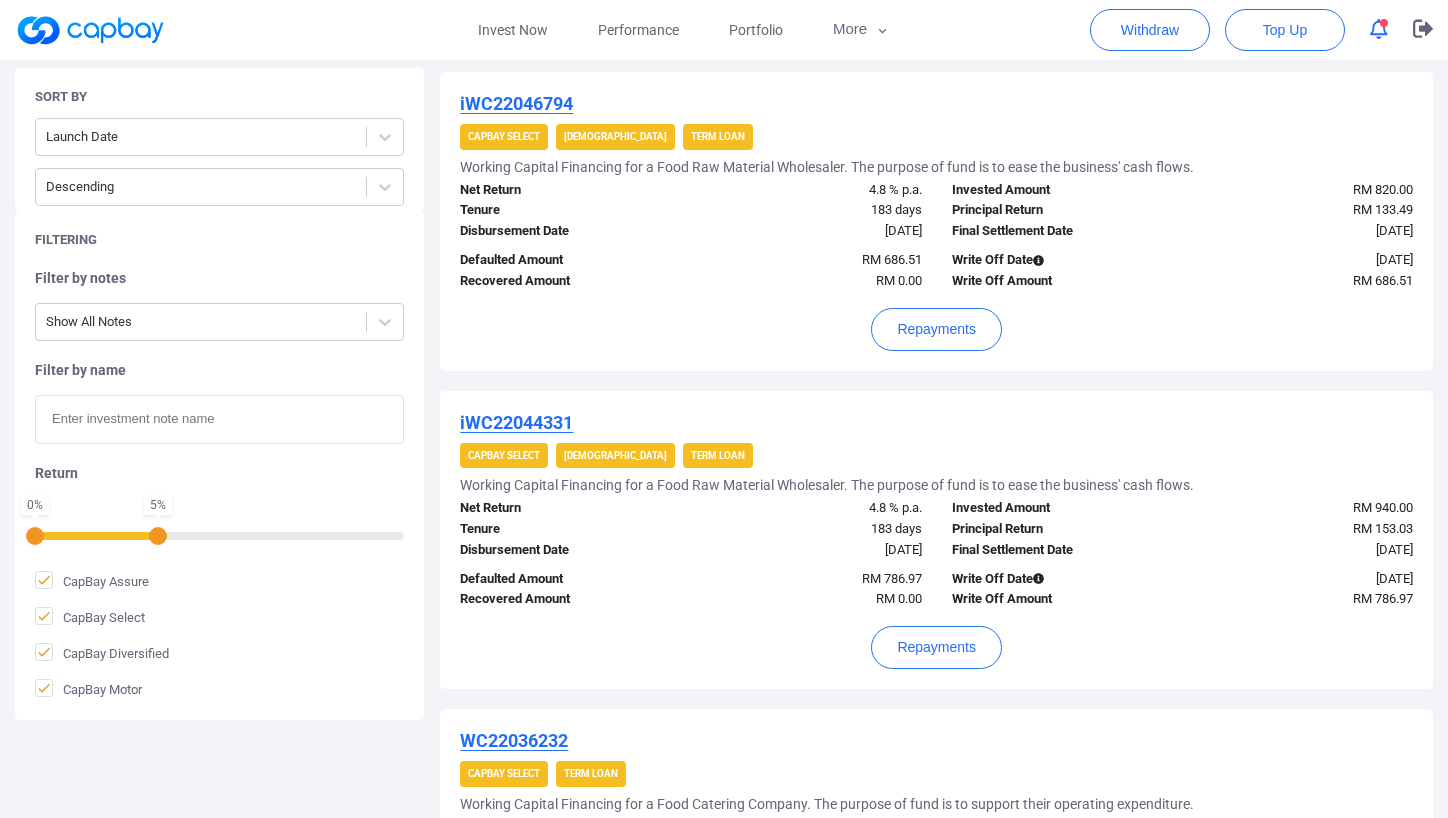 click on "WC22036232" at bounding box center [514, 740] 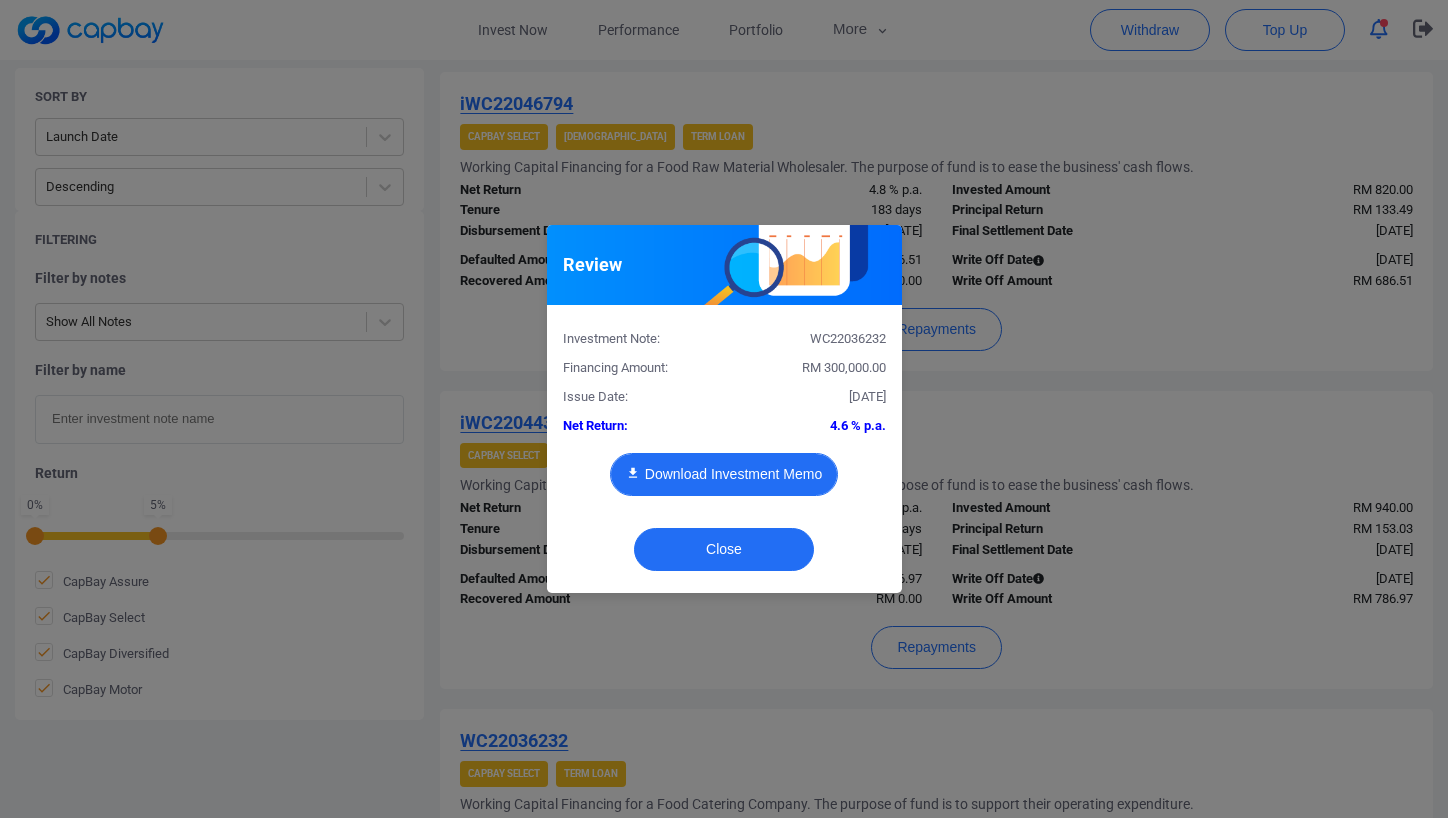 click on "Download Investment Memo" at bounding box center [724, 474] 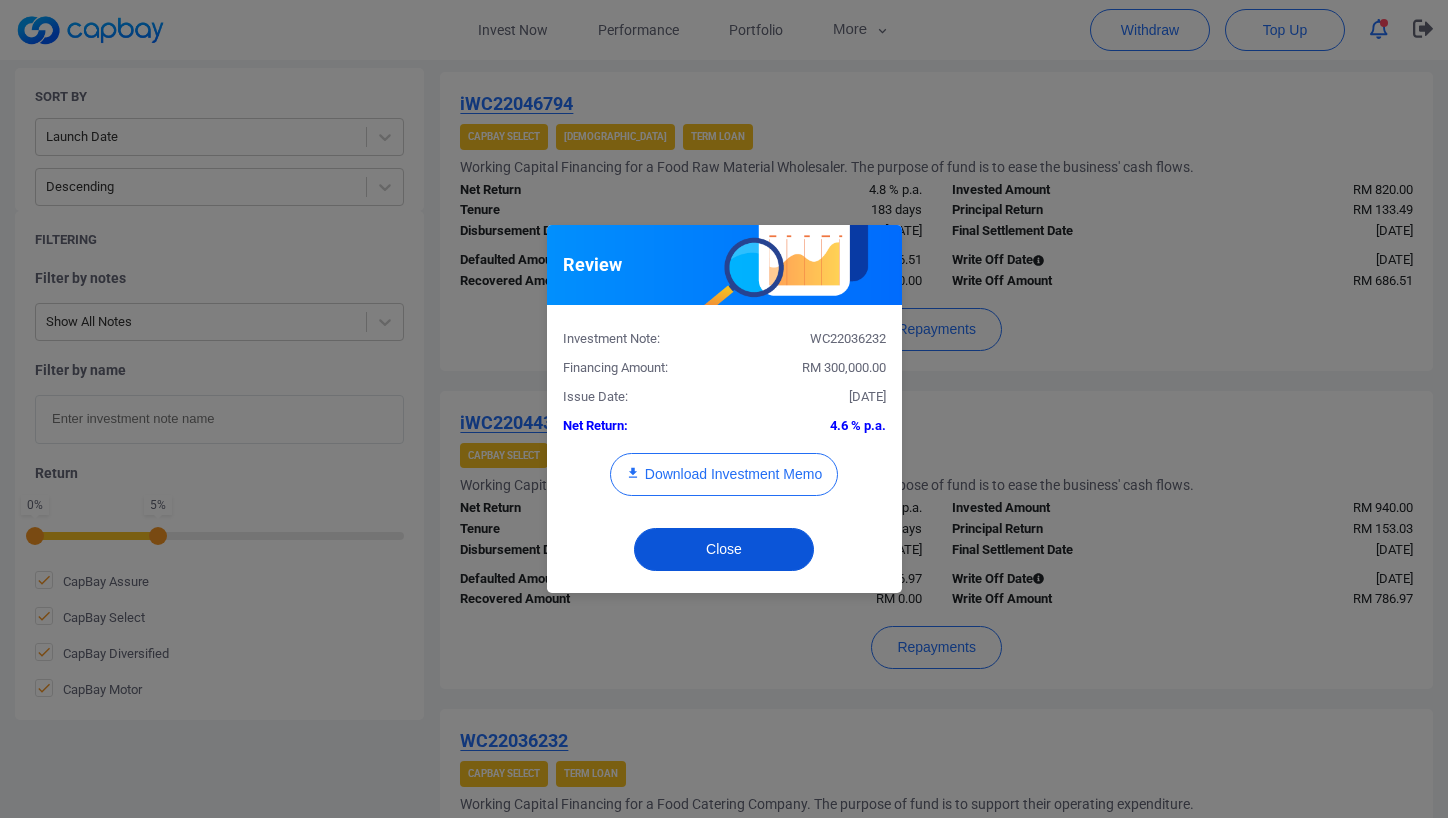 click on "Close" at bounding box center (724, 549) 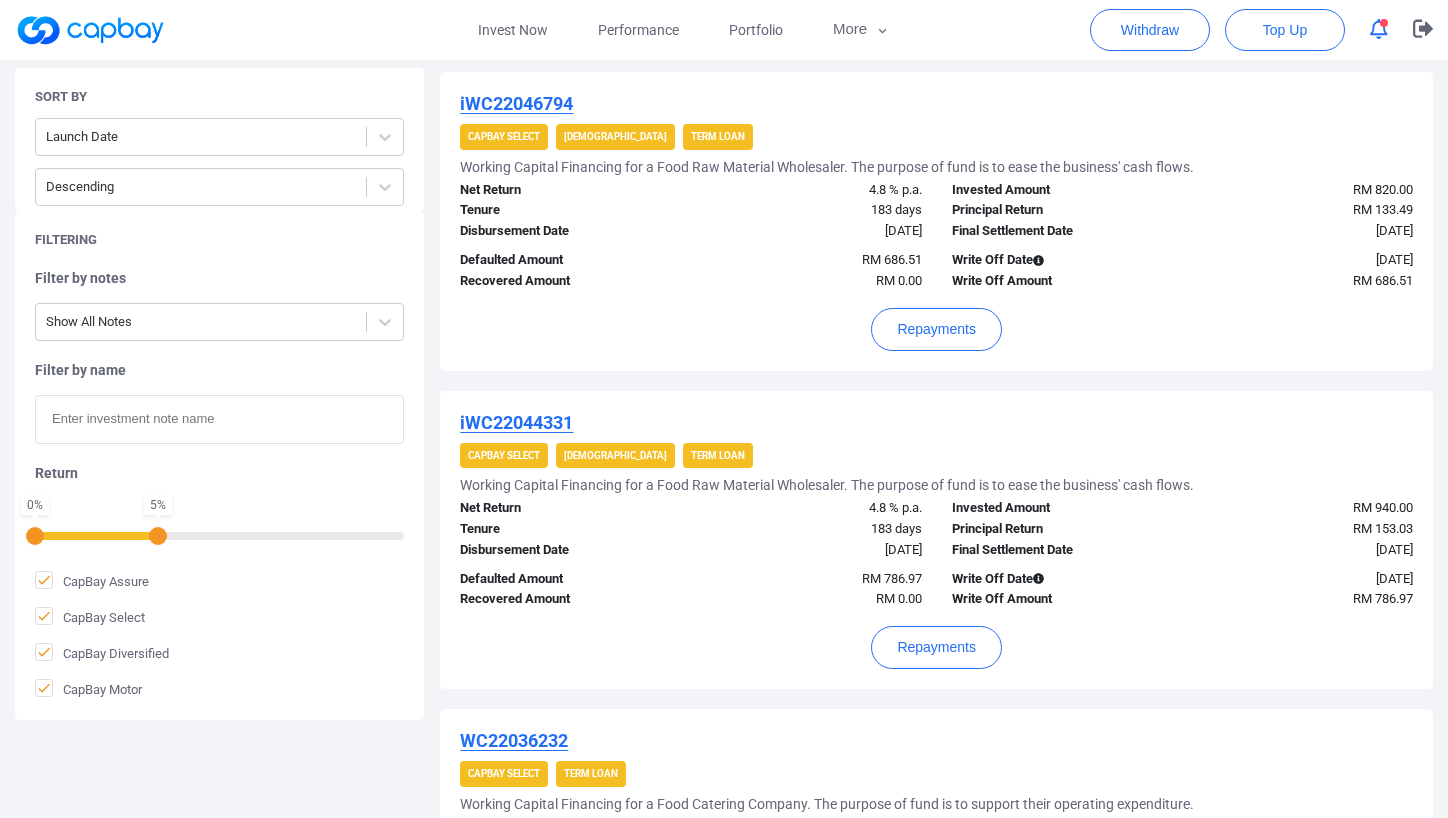 scroll, scrollTop: 774, scrollLeft: 0, axis: vertical 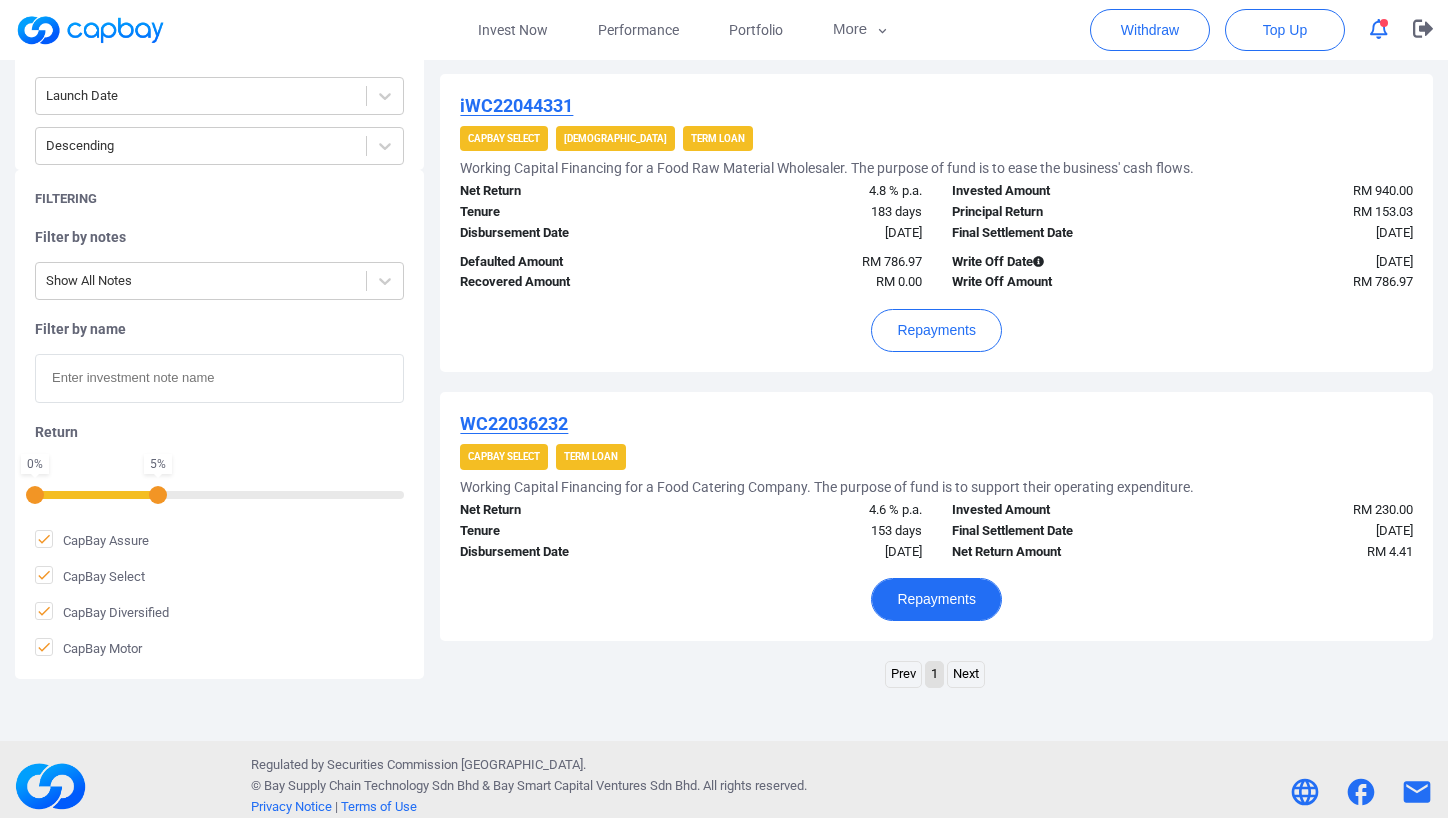 click on "Repayments" at bounding box center (936, 599) 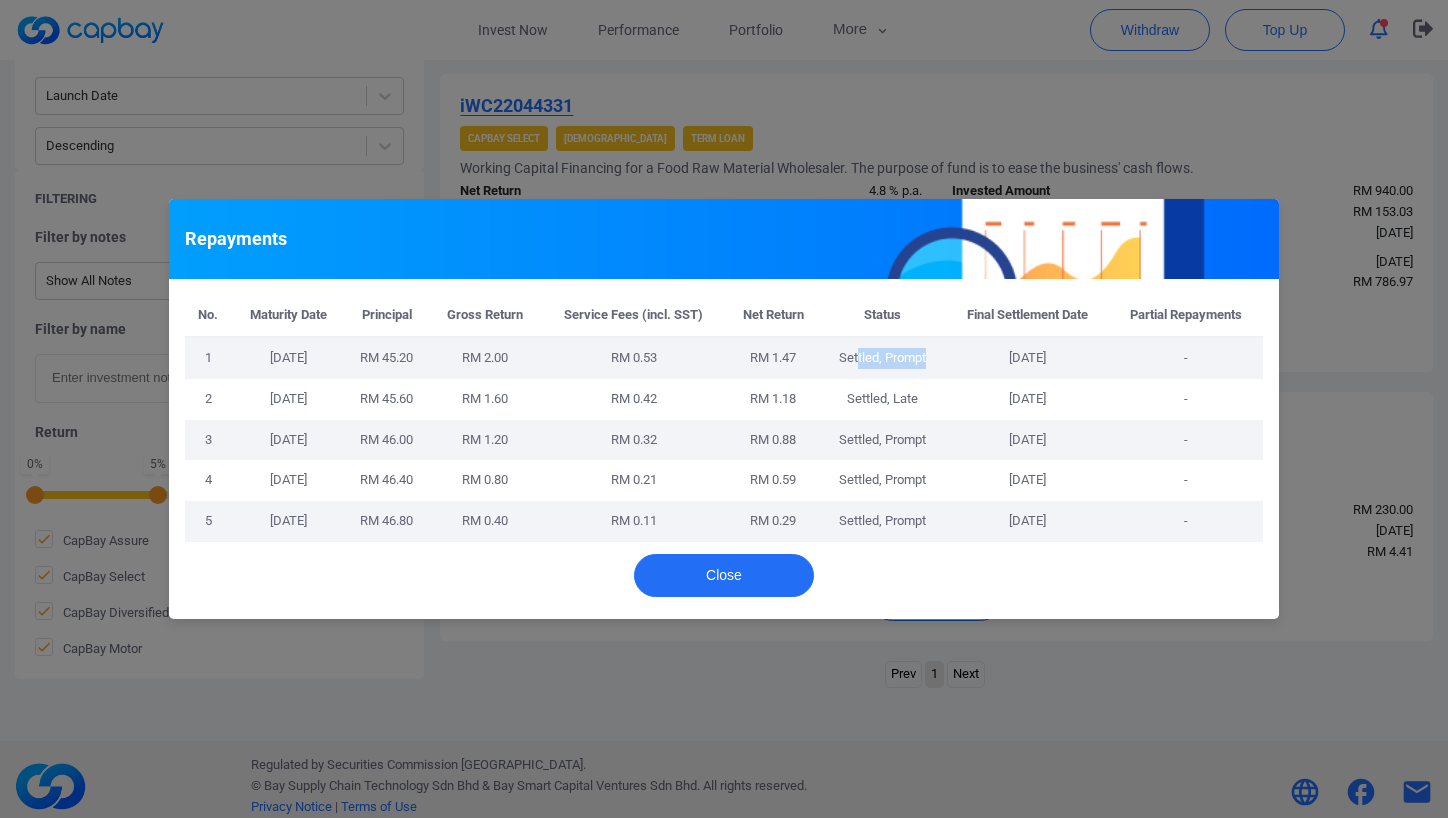 drag, startPoint x: 855, startPoint y: 361, endPoint x: 930, endPoint y: 370, distance: 75.53807 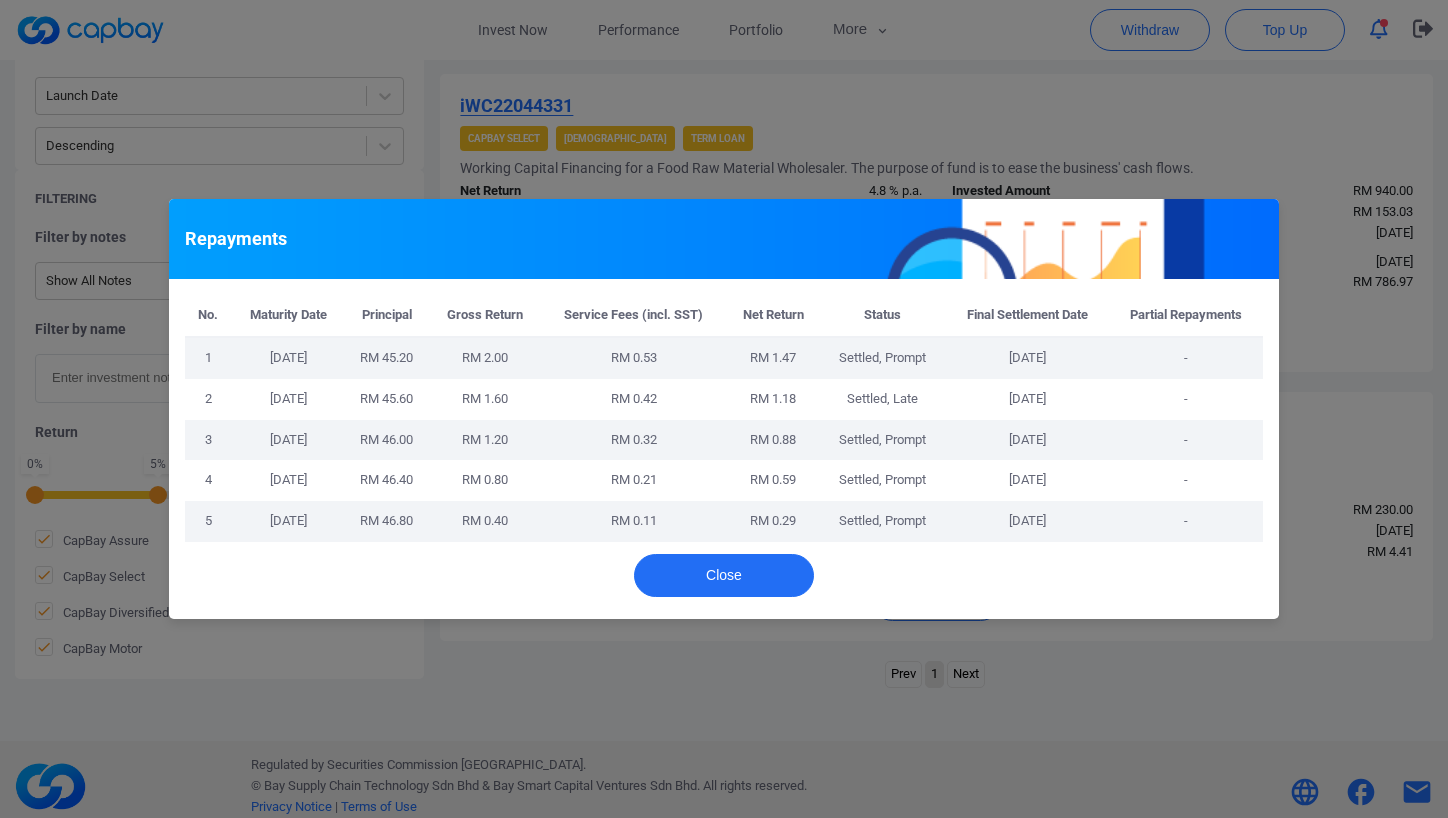 click on "Close" at bounding box center [724, 580] 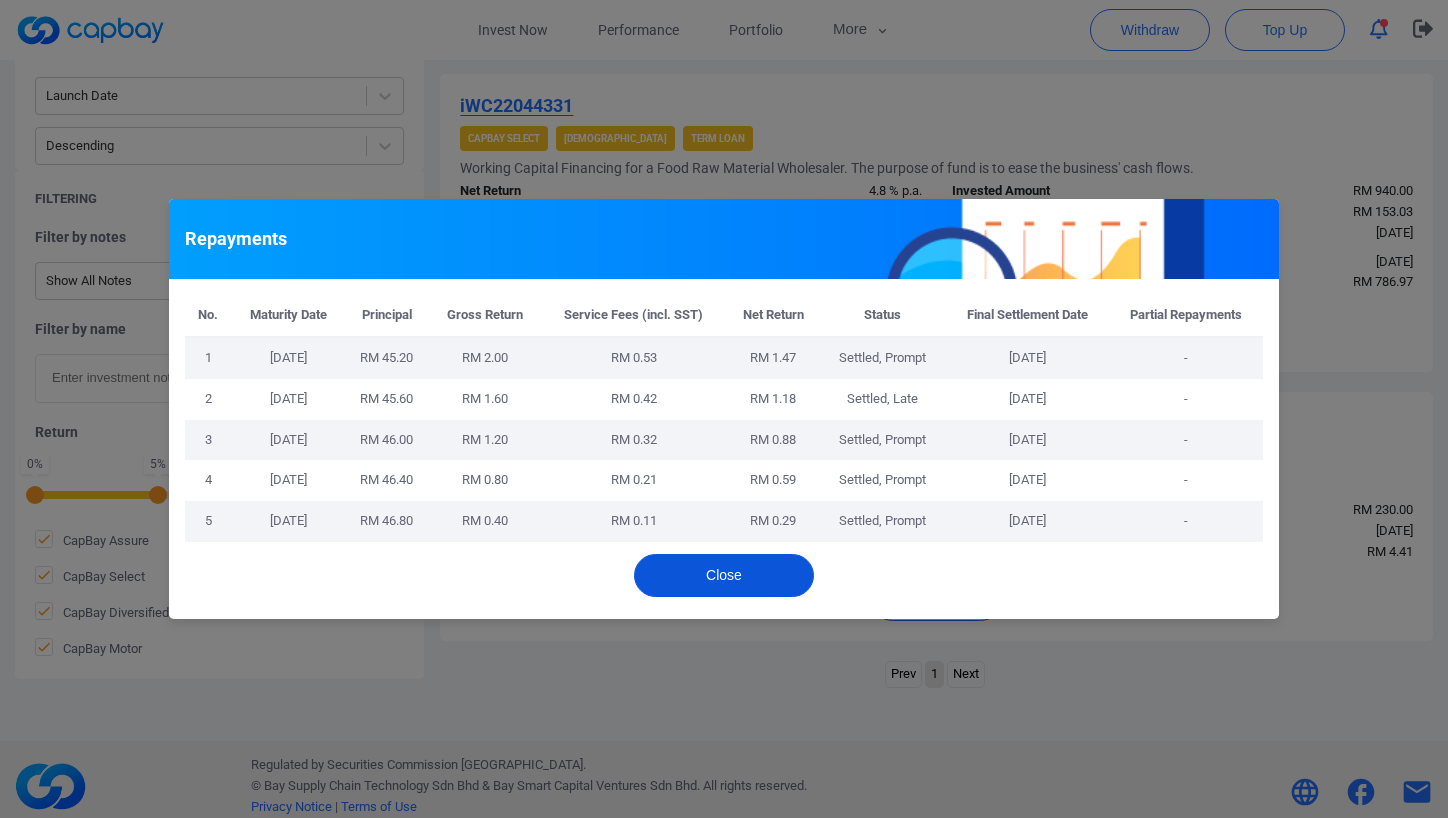 click on "Close" at bounding box center (724, 575) 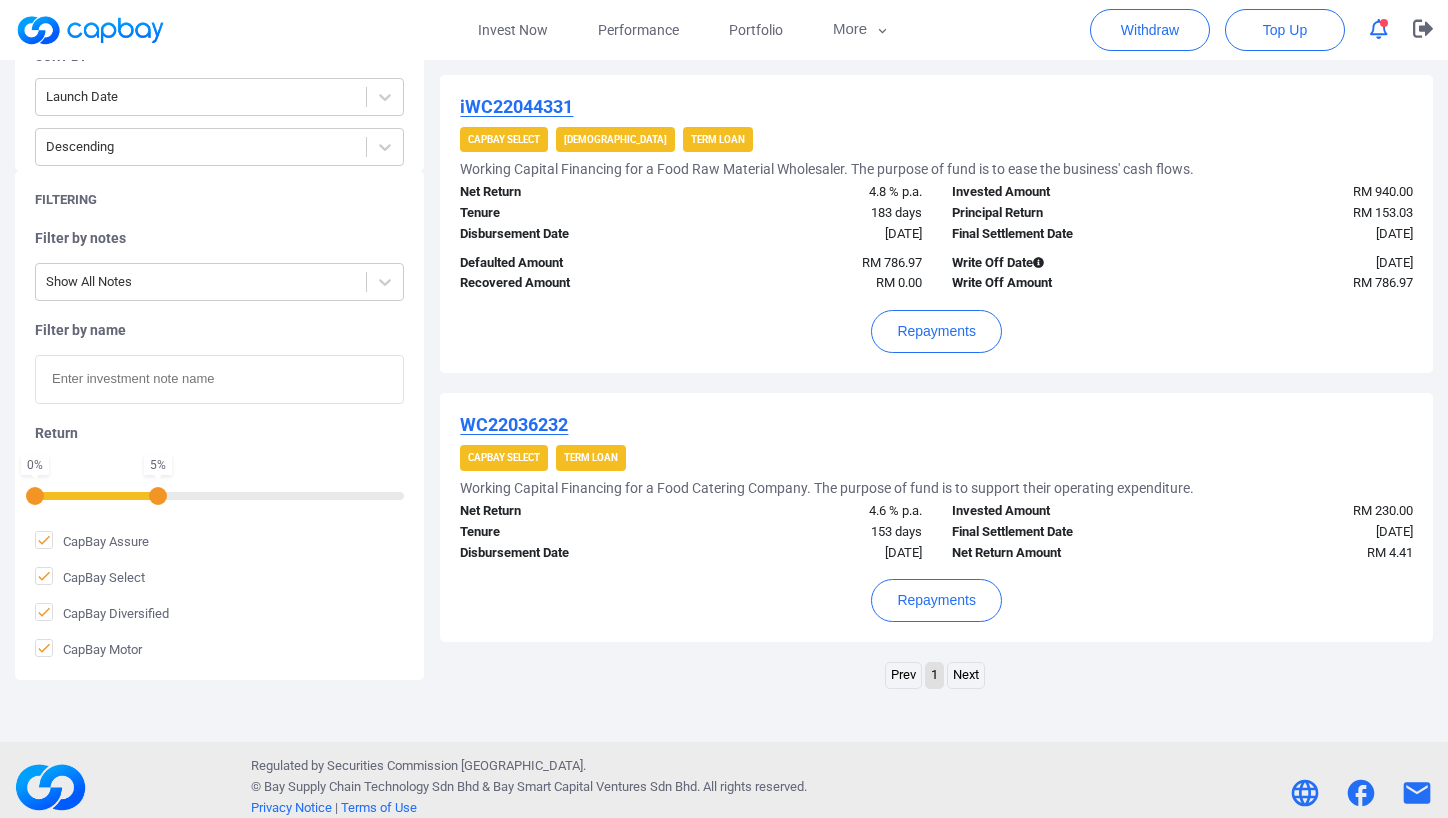 scroll, scrollTop: 378, scrollLeft: 0, axis: vertical 